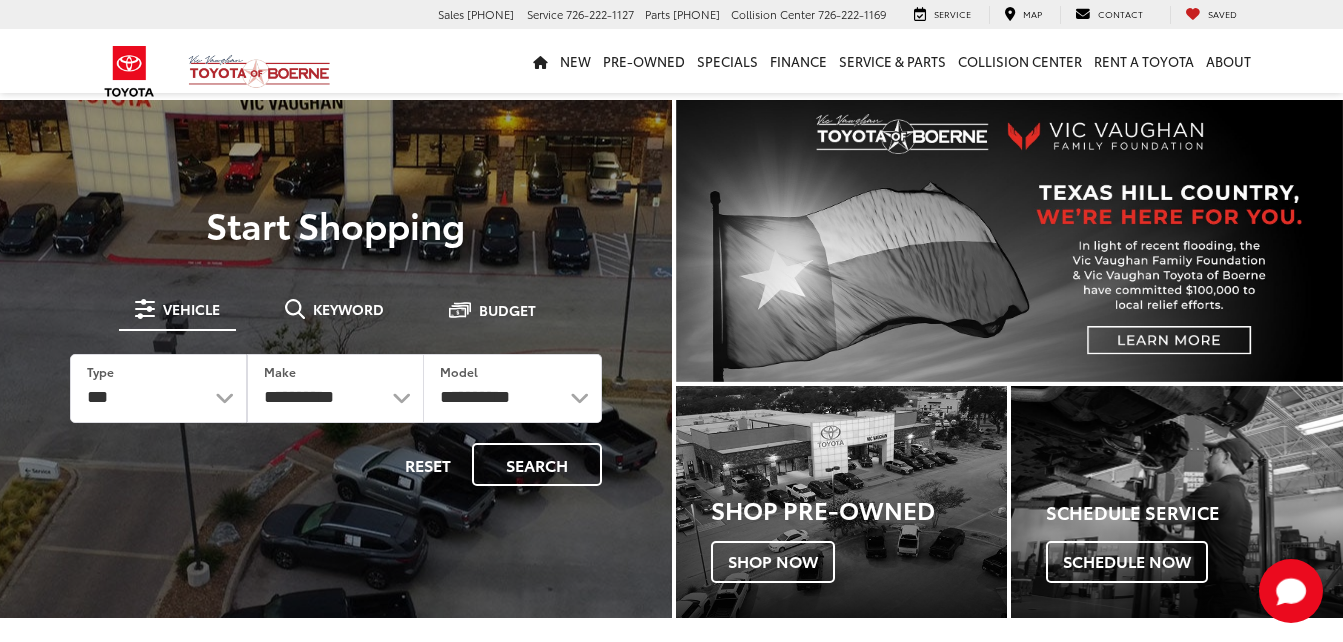 select on "******" 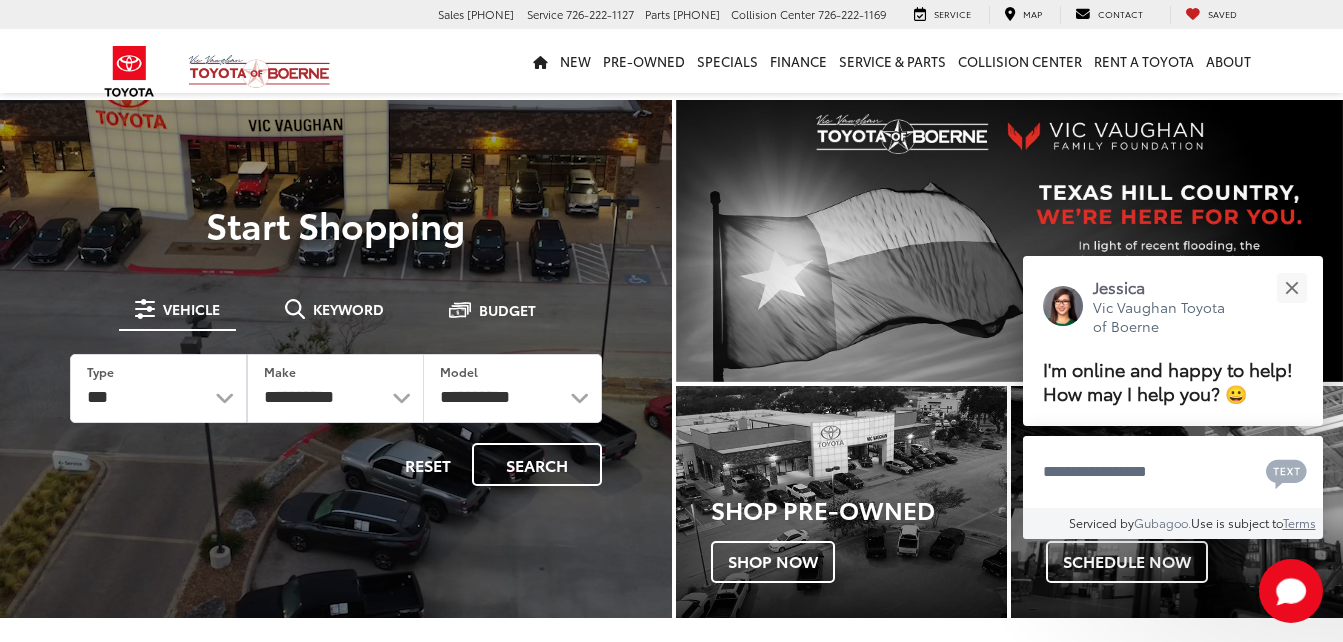 scroll, scrollTop: 0, scrollLeft: 0, axis: both 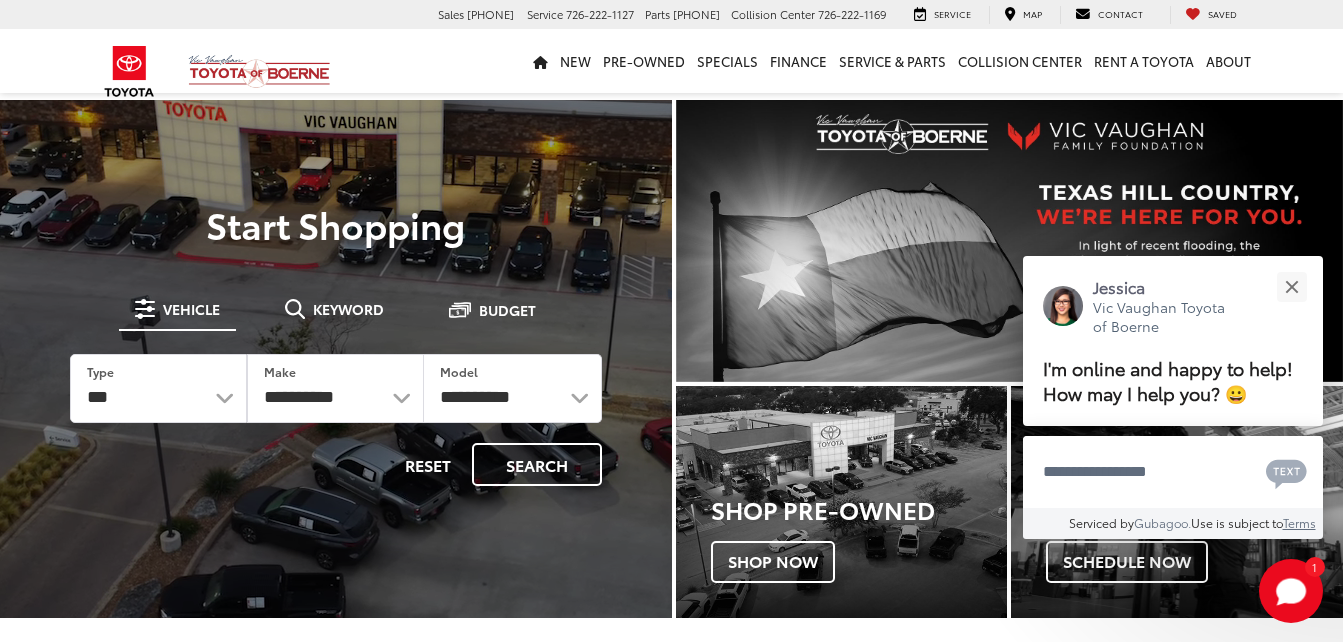 select on "******" 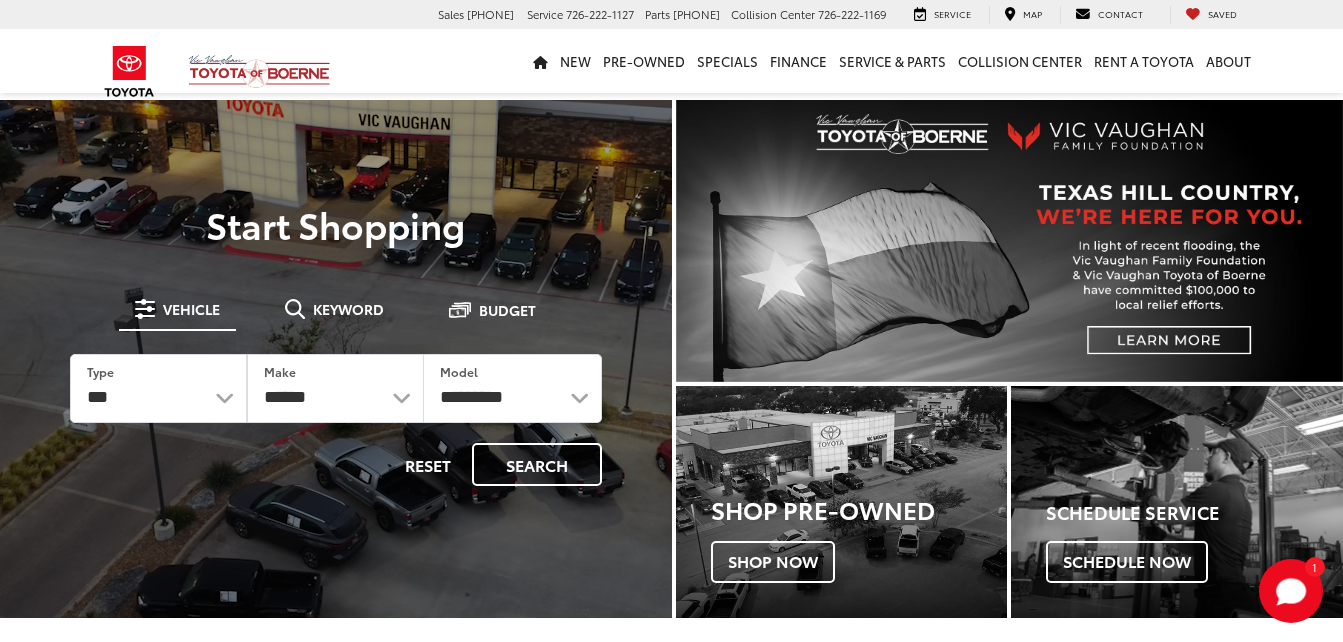click on "******** ******" at bounding box center (335, 388) 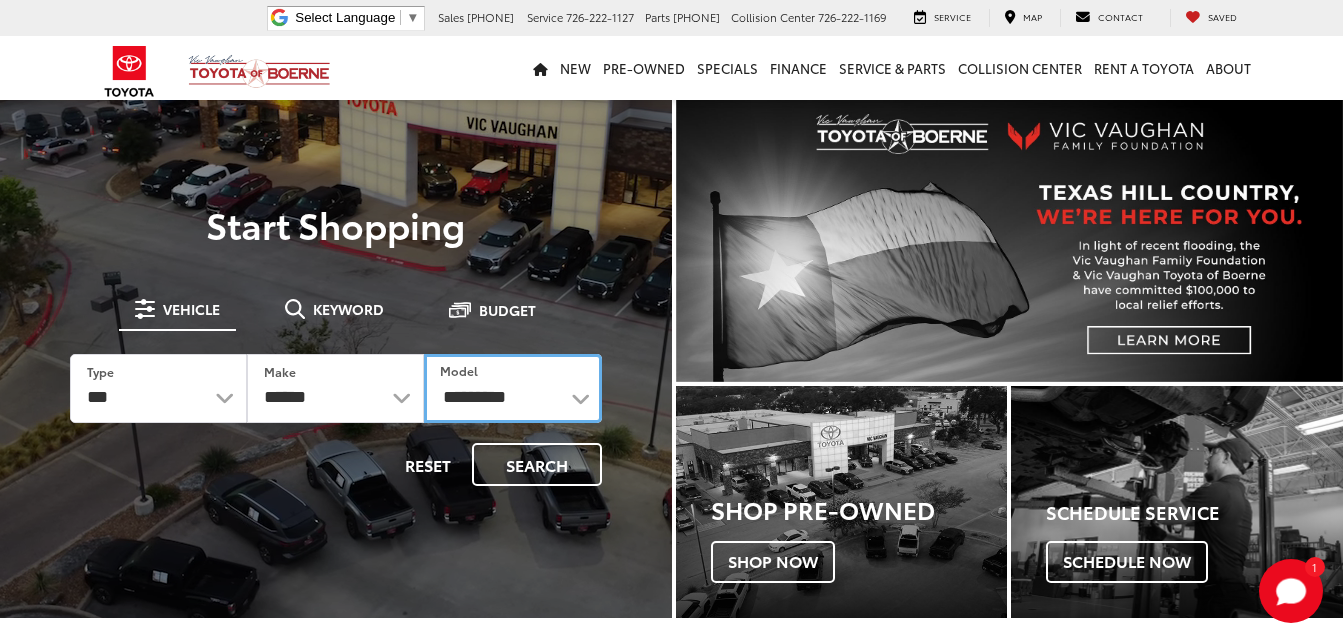 click on "**********" at bounding box center (512, 388) 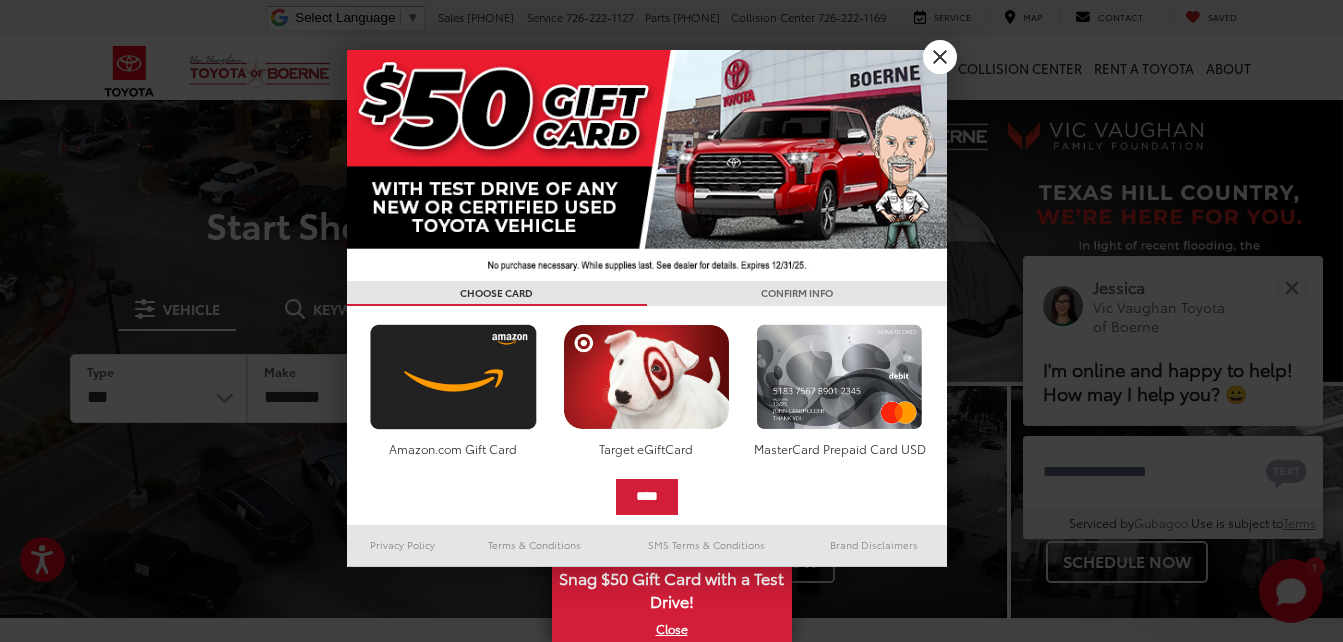 select on "****" 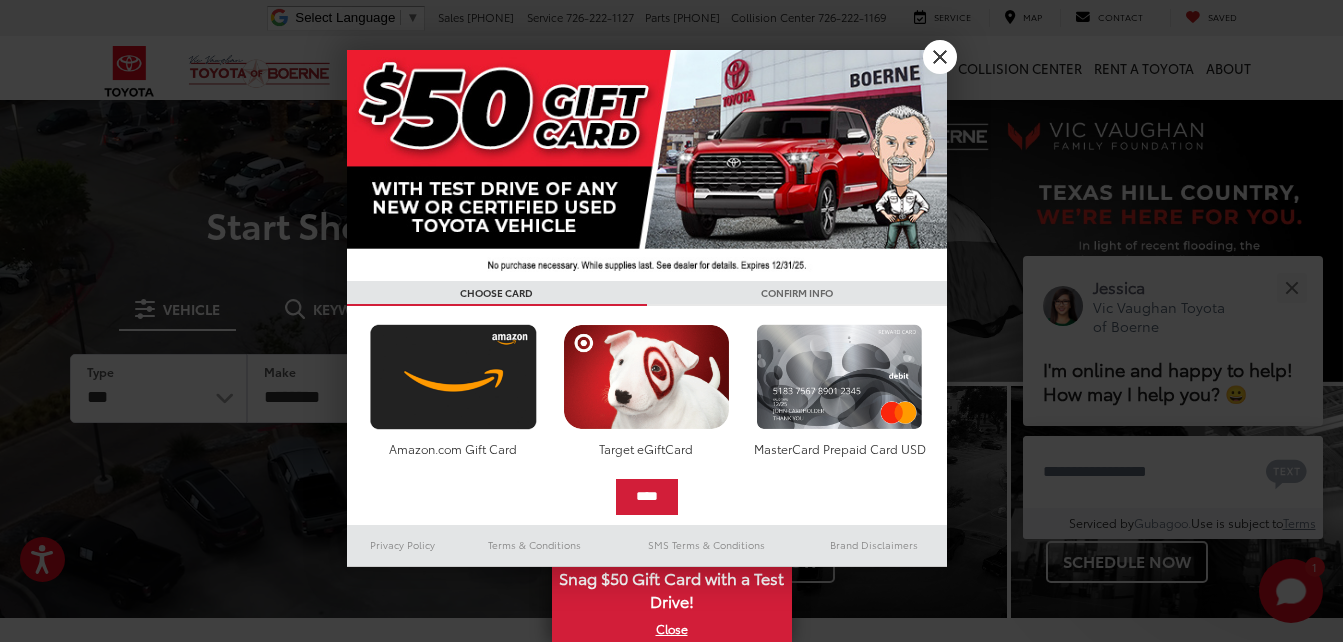 click on "**********" at bounding box center [512, 388] 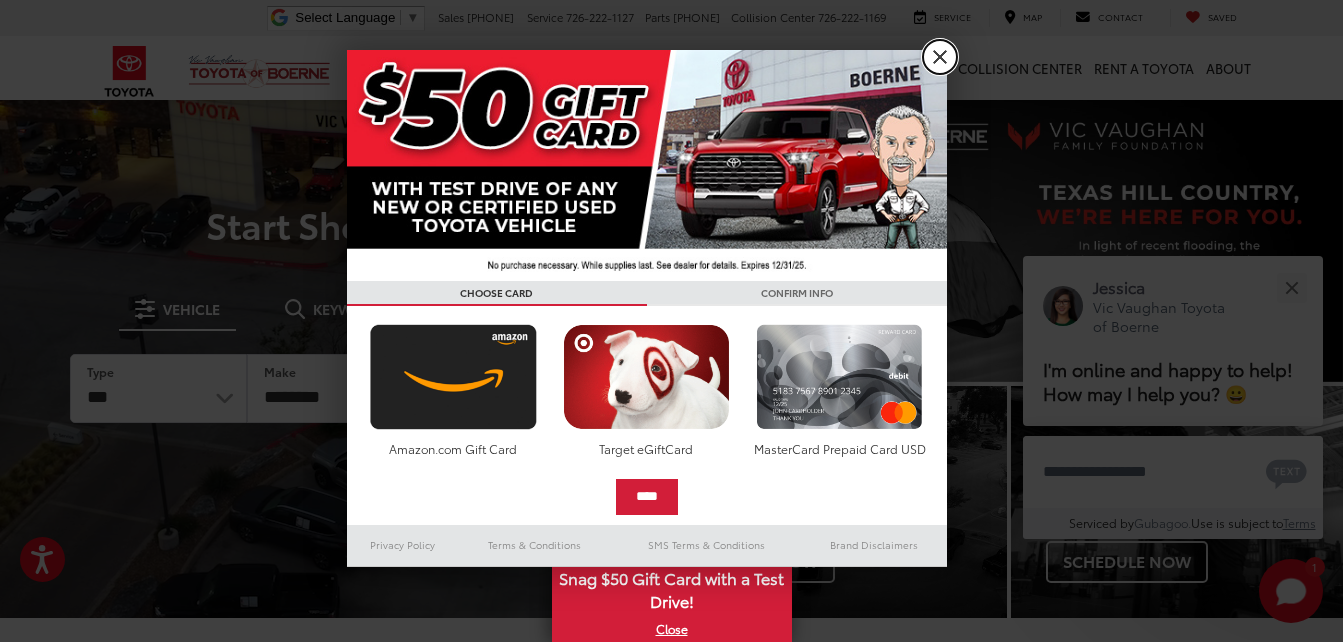 click on "X" at bounding box center (940, 57) 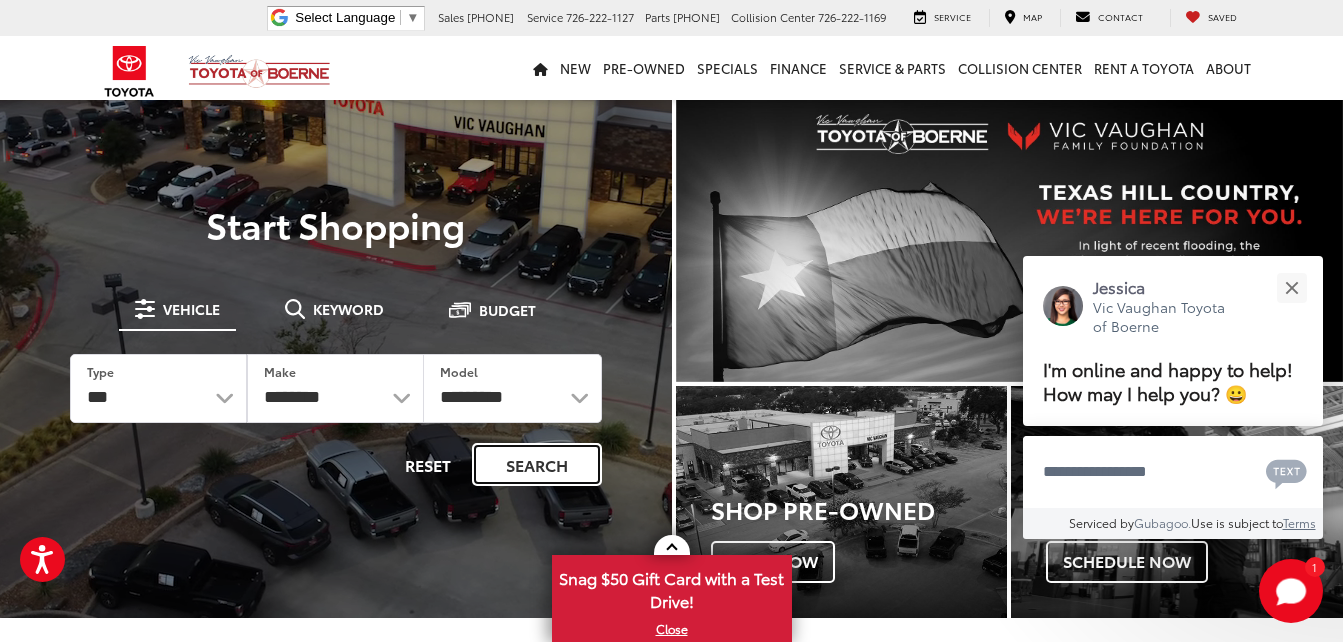 click on "Search" at bounding box center (537, 464) 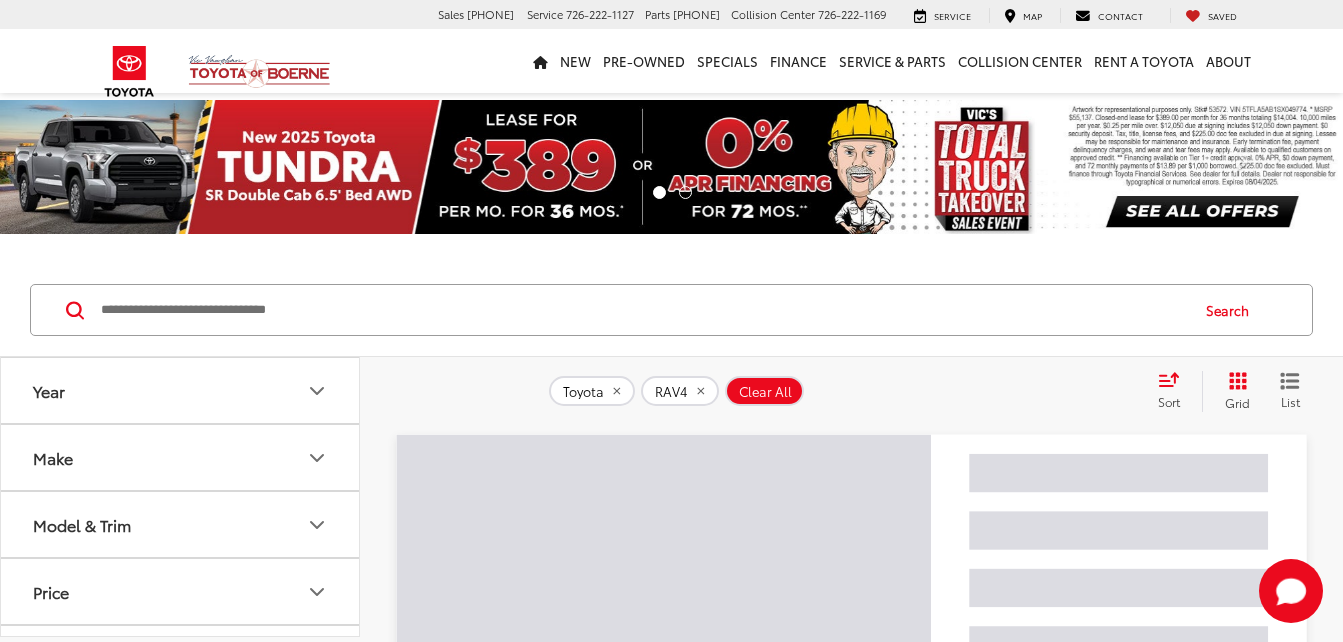 scroll, scrollTop: 0, scrollLeft: 0, axis: both 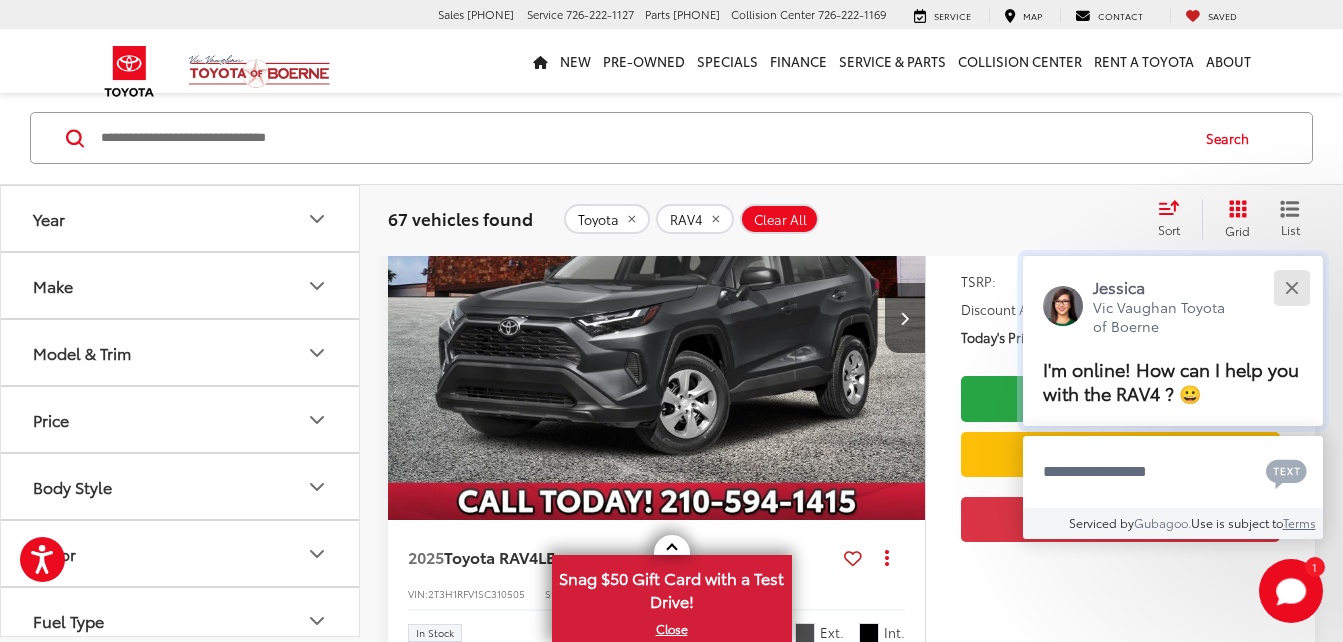 click at bounding box center (1291, 287) 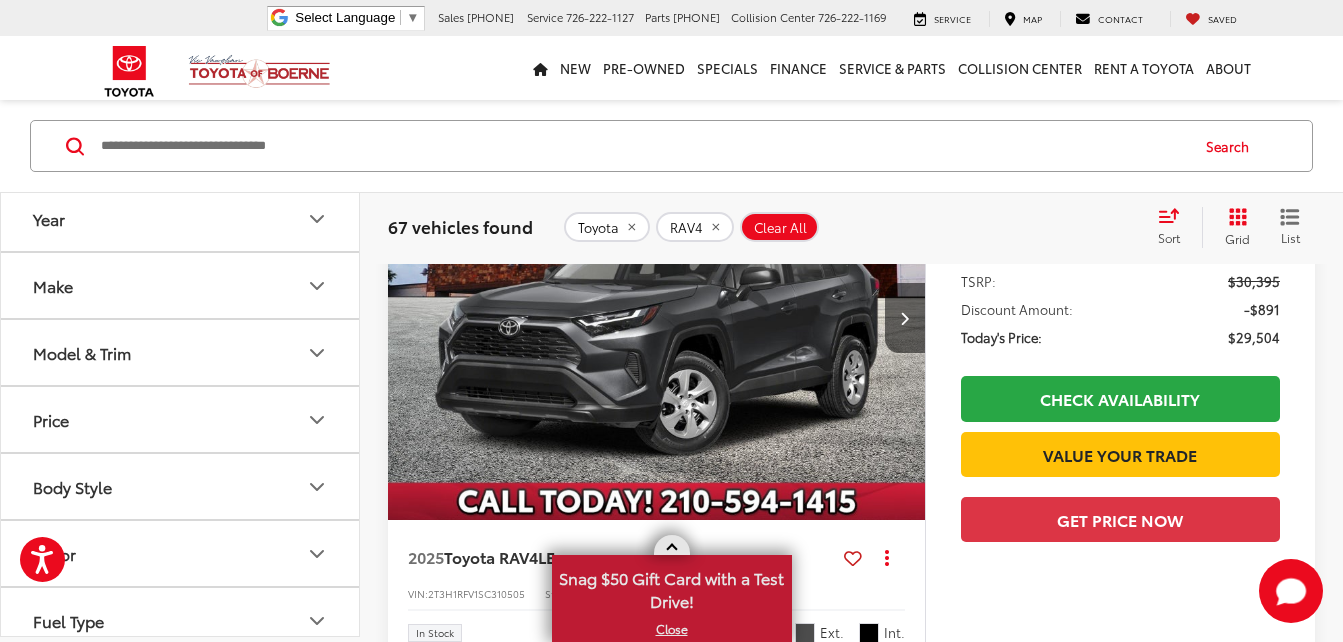 click at bounding box center [672, 545] 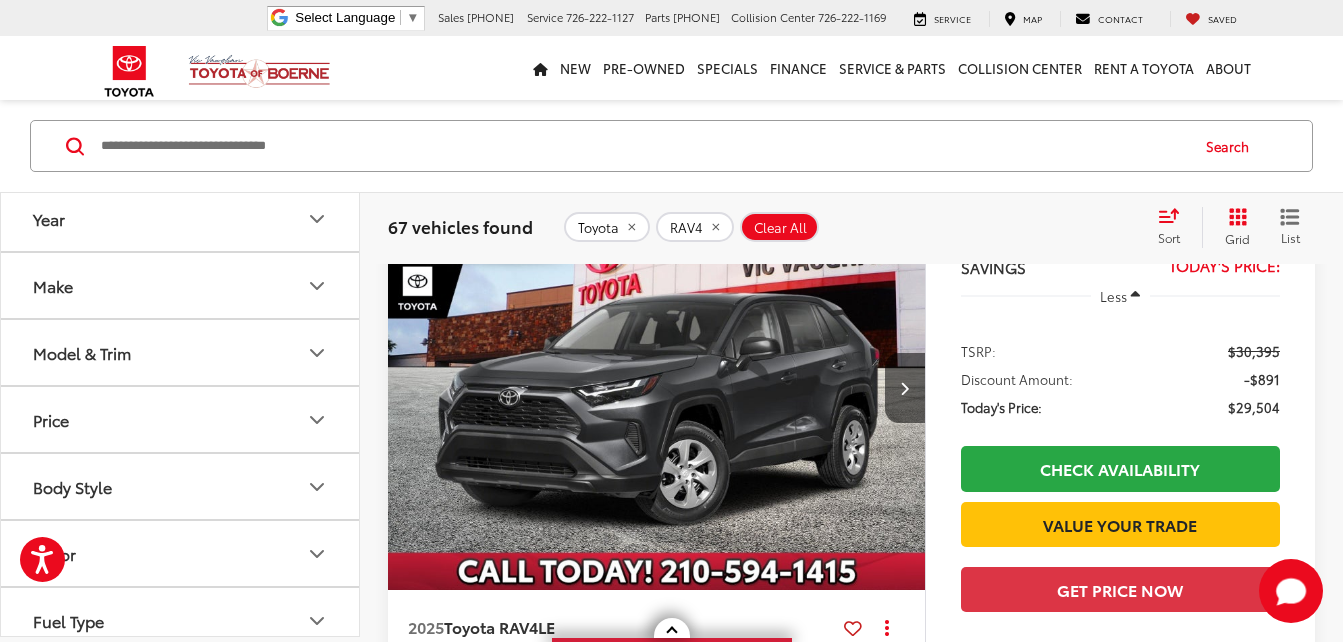 scroll, scrollTop: 209, scrollLeft: 0, axis: vertical 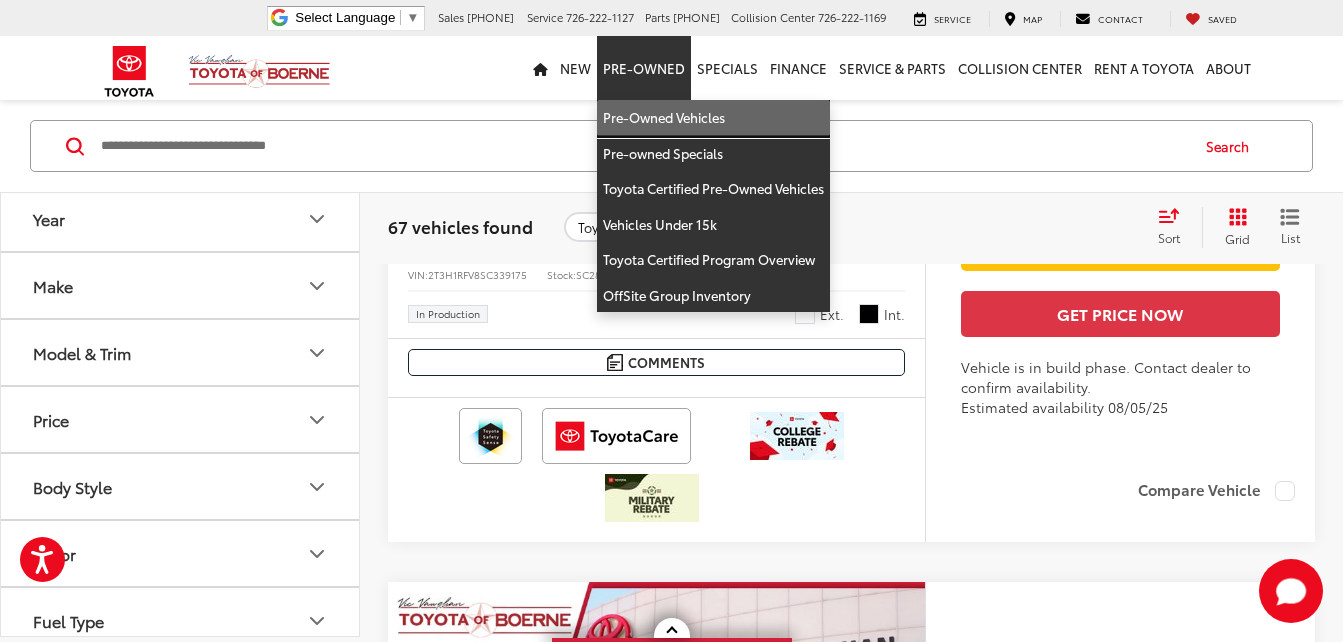 click on "Pre-Owned Vehicles" at bounding box center [713, 118] 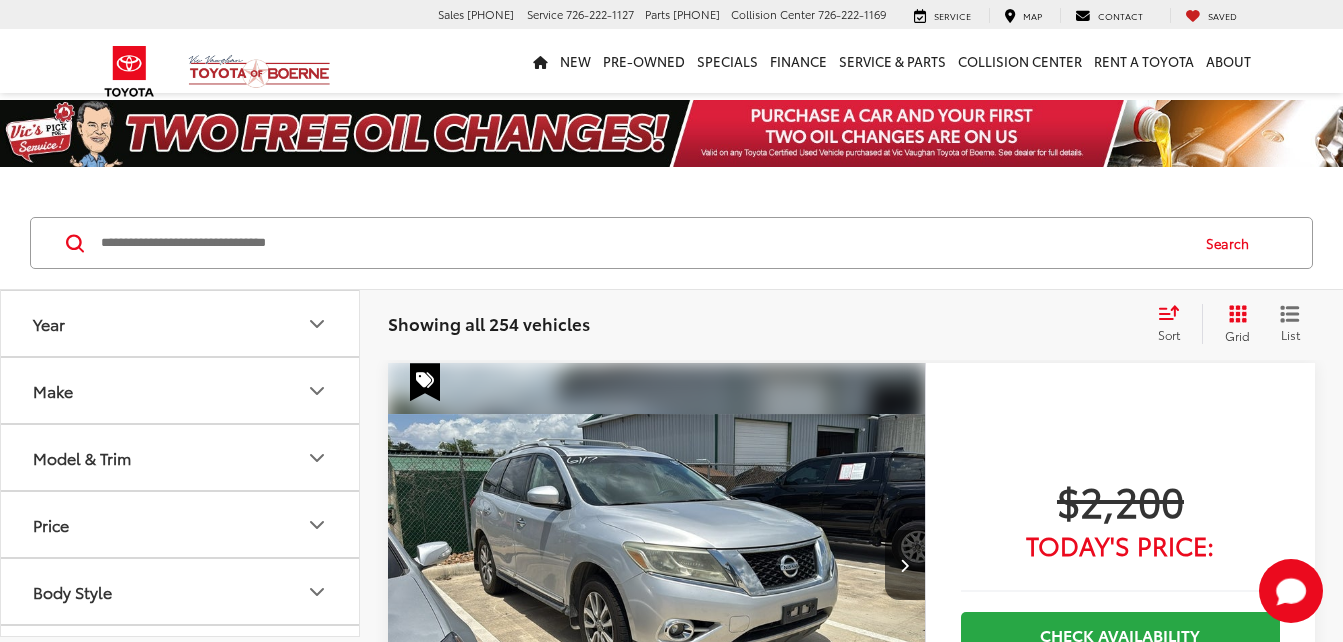 scroll, scrollTop: 0, scrollLeft: 0, axis: both 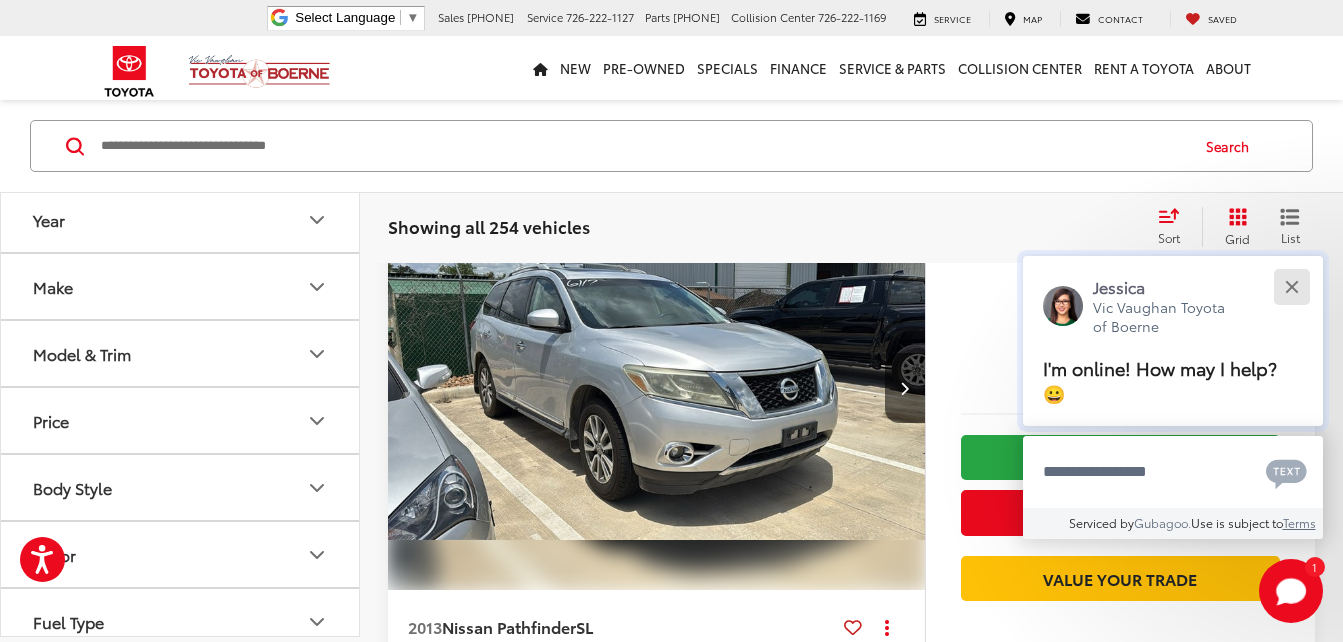 click at bounding box center [1291, 287] 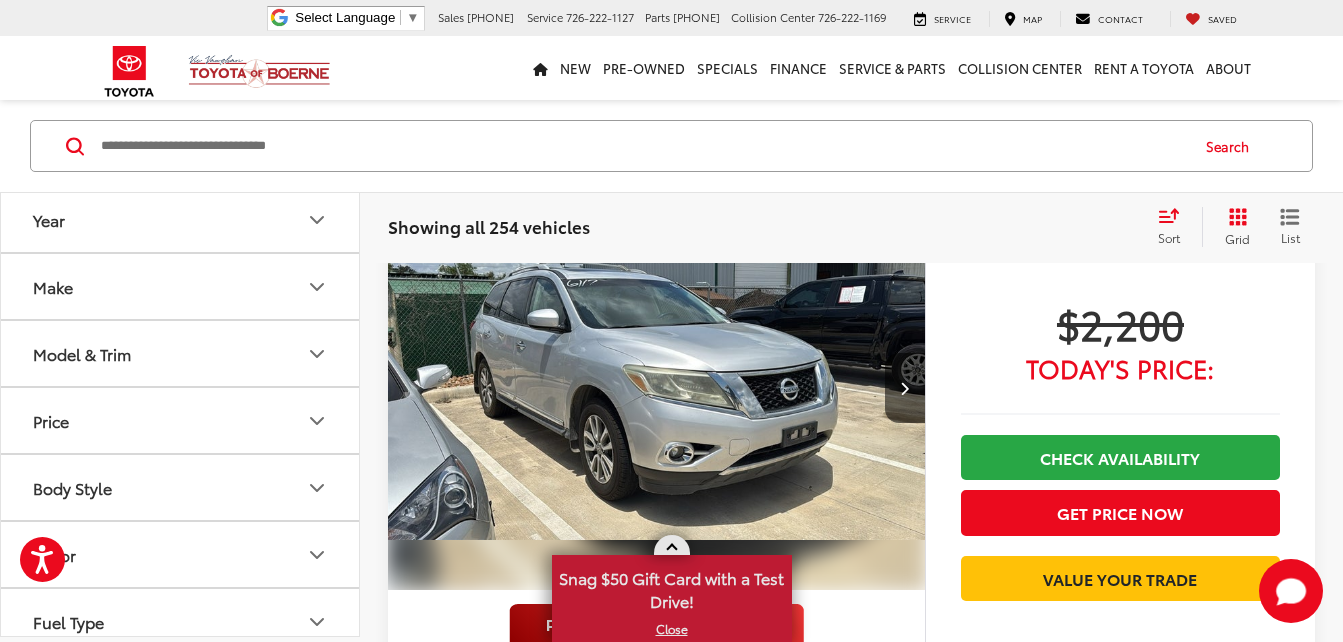 click at bounding box center [672, 545] 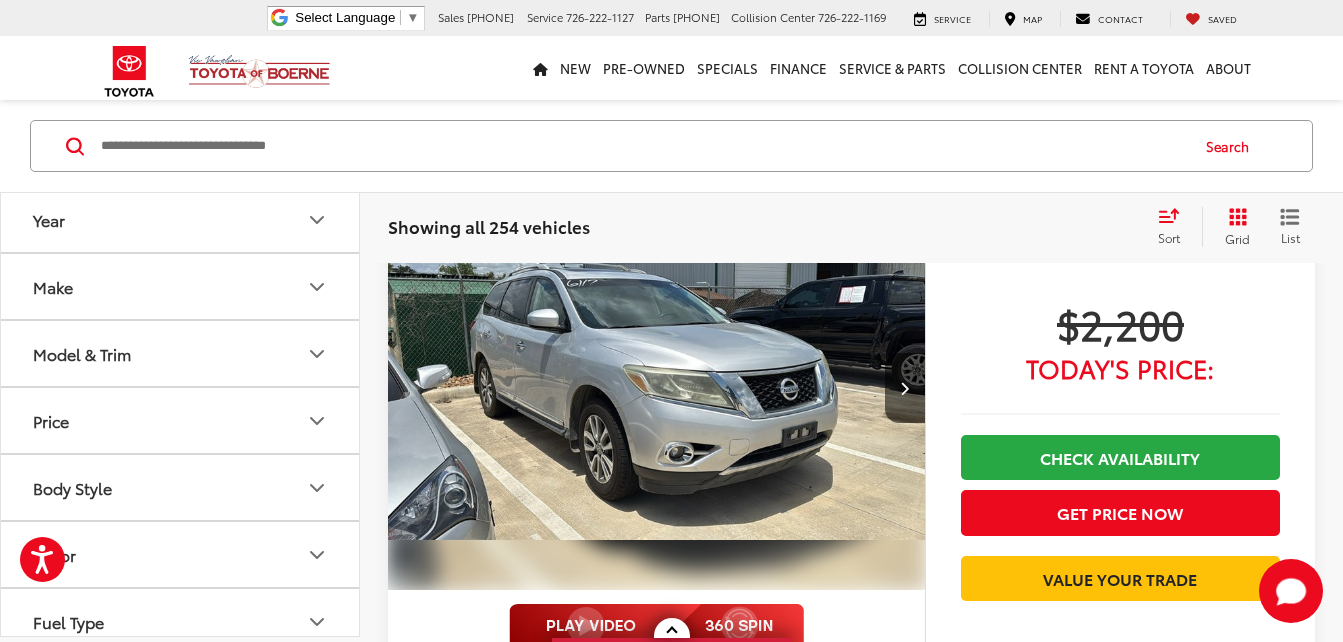 click on "Make" at bounding box center (181, 286) 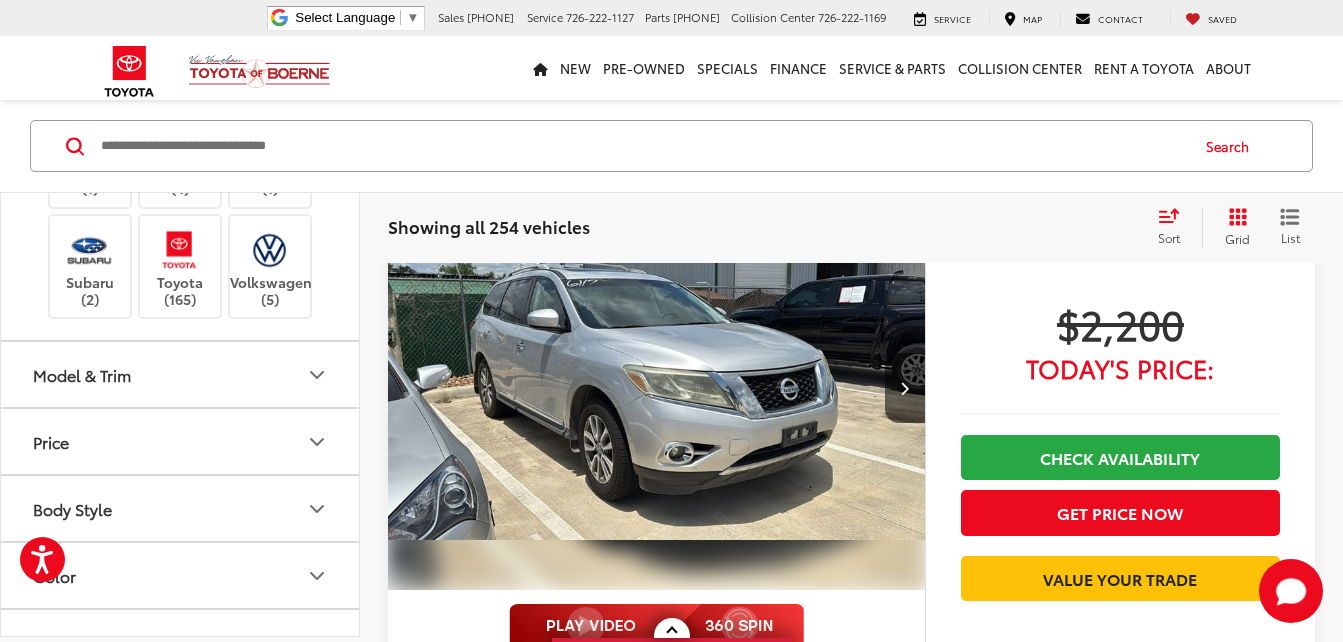 scroll, scrollTop: 805, scrollLeft: 0, axis: vertical 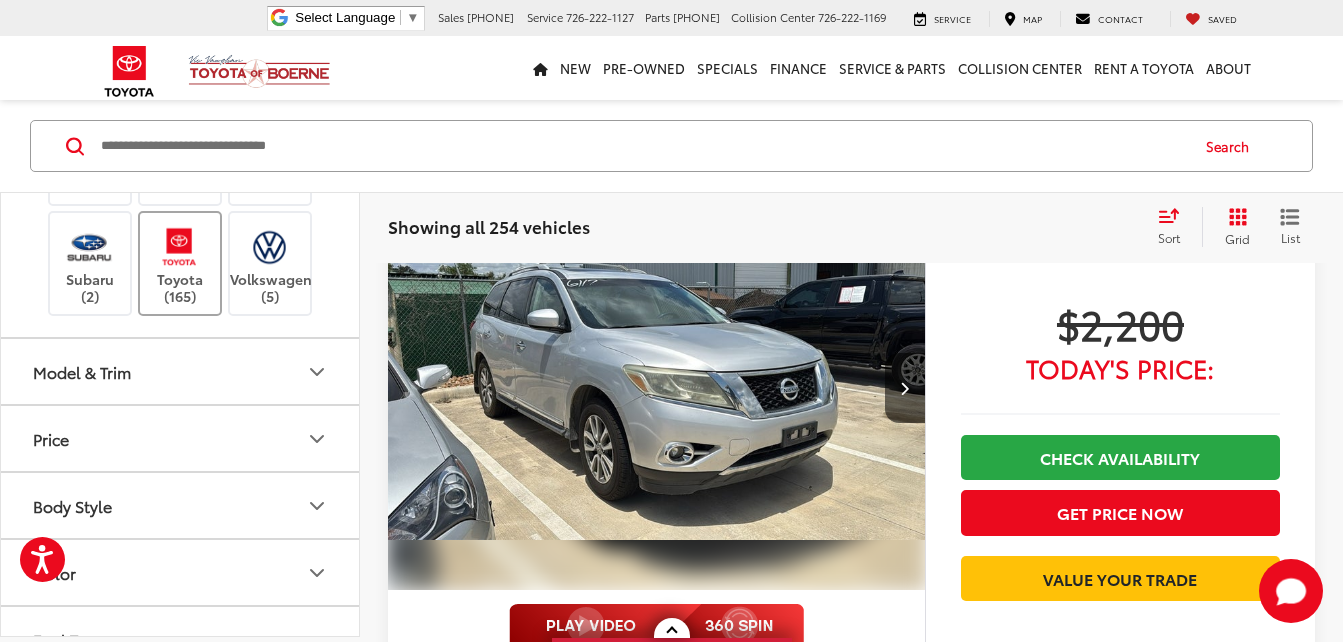 click at bounding box center [179, 247] 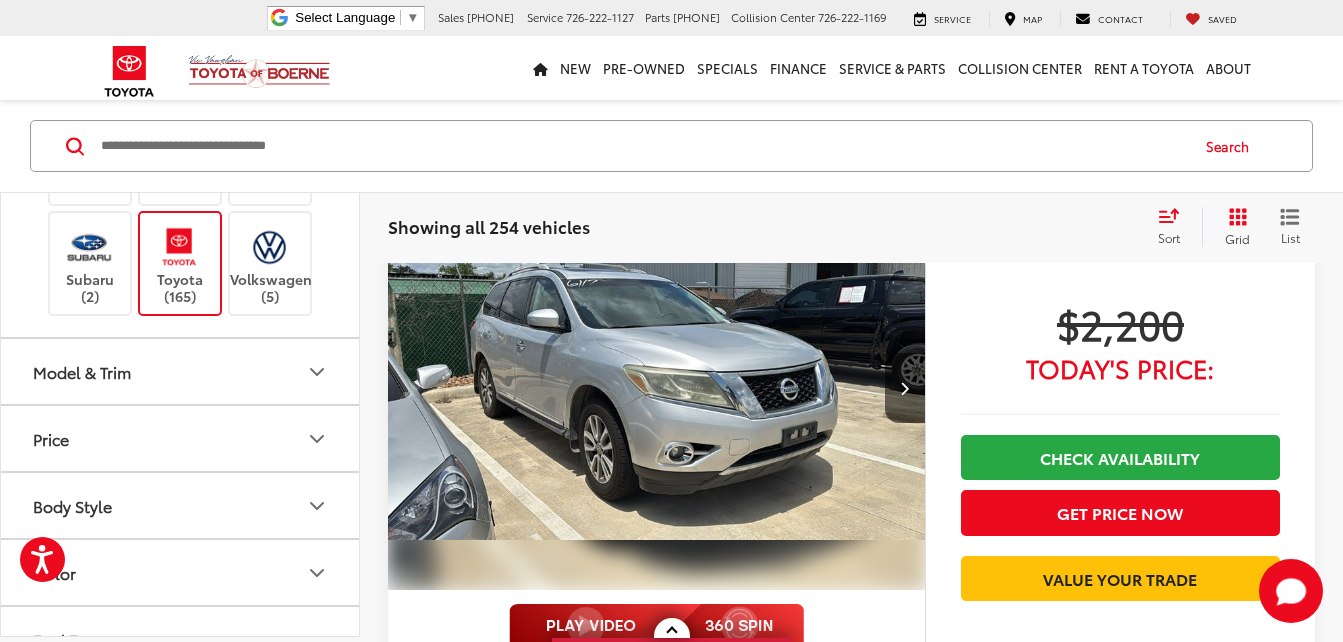 scroll, scrollTop: 97, scrollLeft: 0, axis: vertical 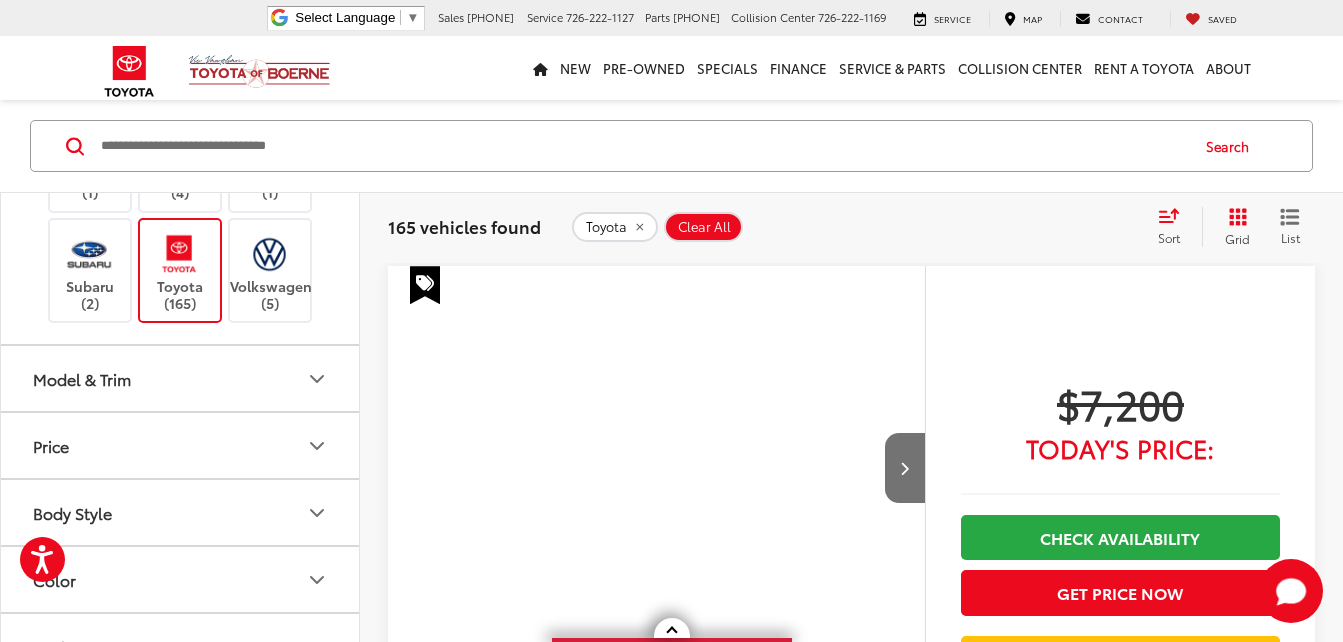 click on "Model & Trim" at bounding box center [181, 378] 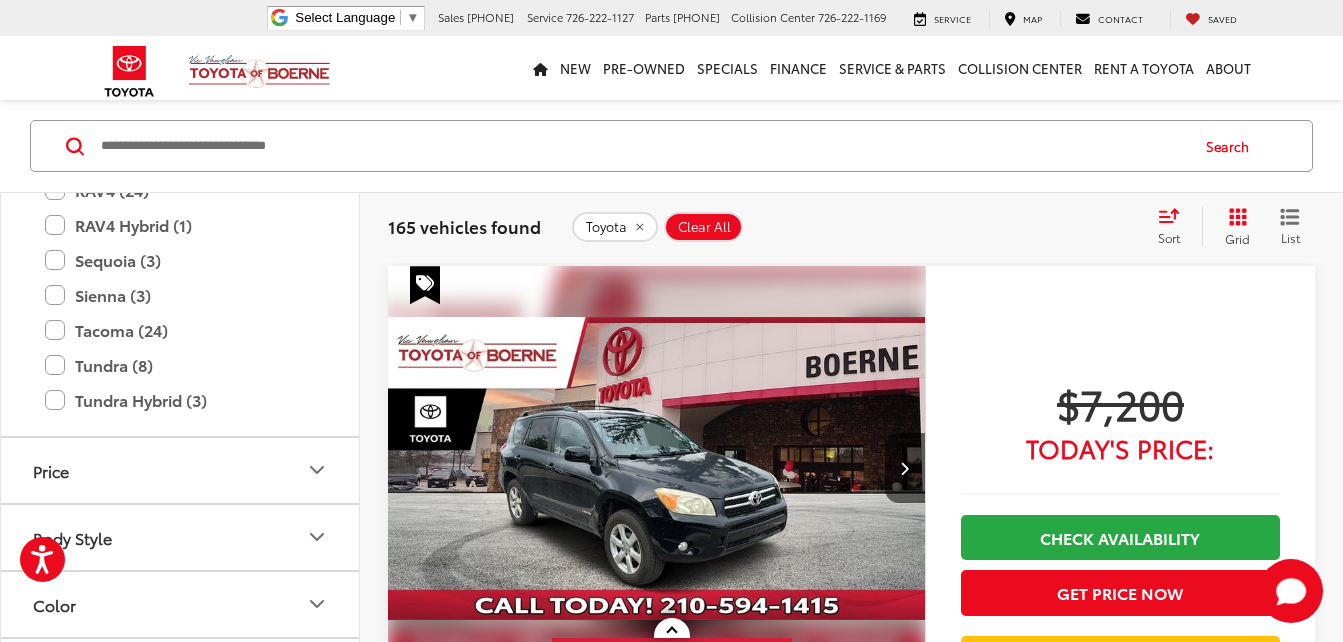 scroll, scrollTop: 1449, scrollLeft: 0, axis: vertical 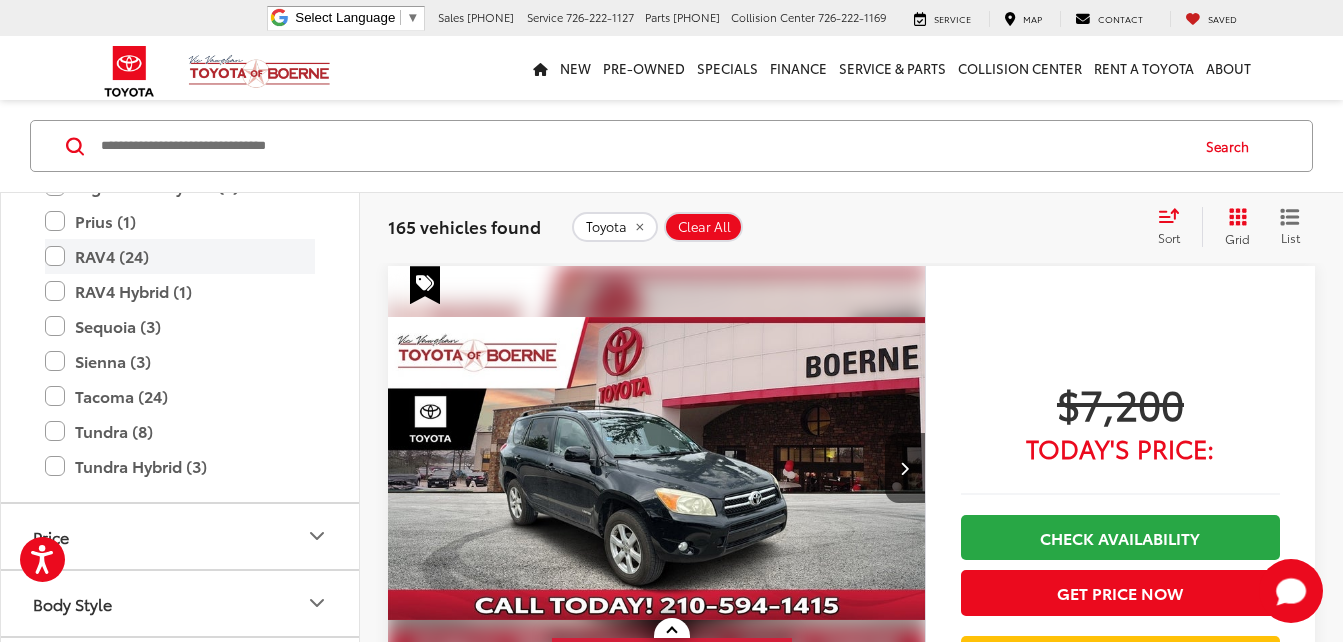 click on "RAV4 (24)" at bounding box center [180, 256] 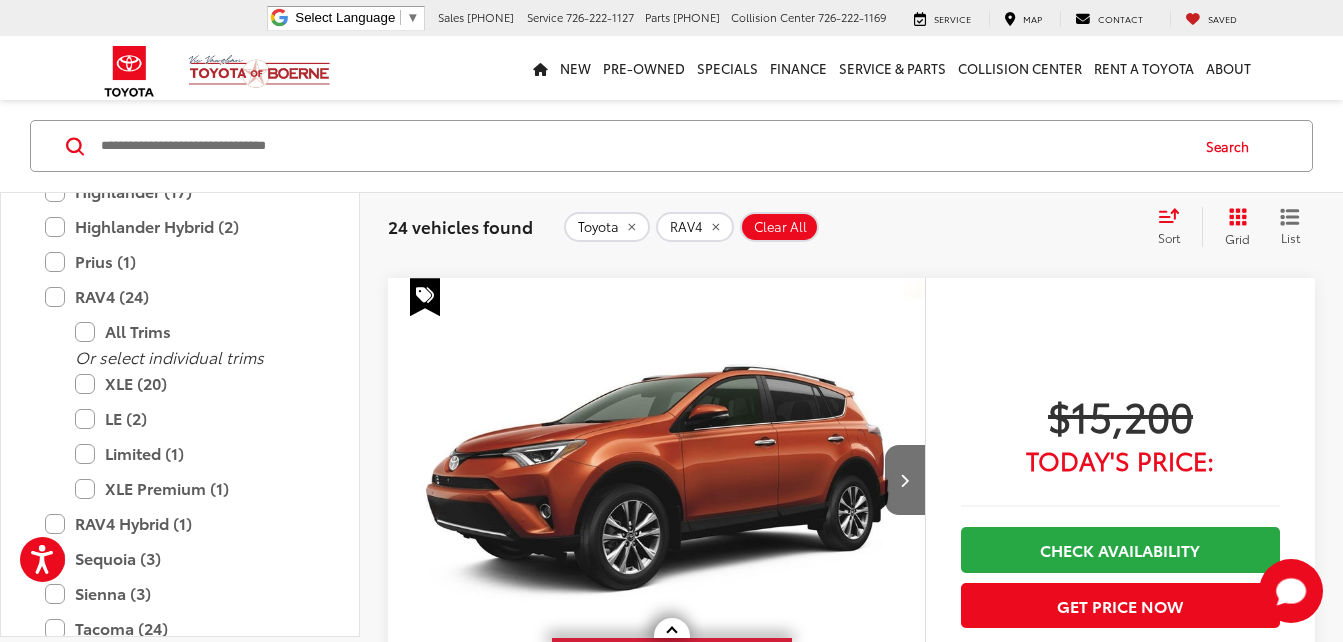 scroll, scrollTop: 901, scrollLeft: 0, axis: vertical 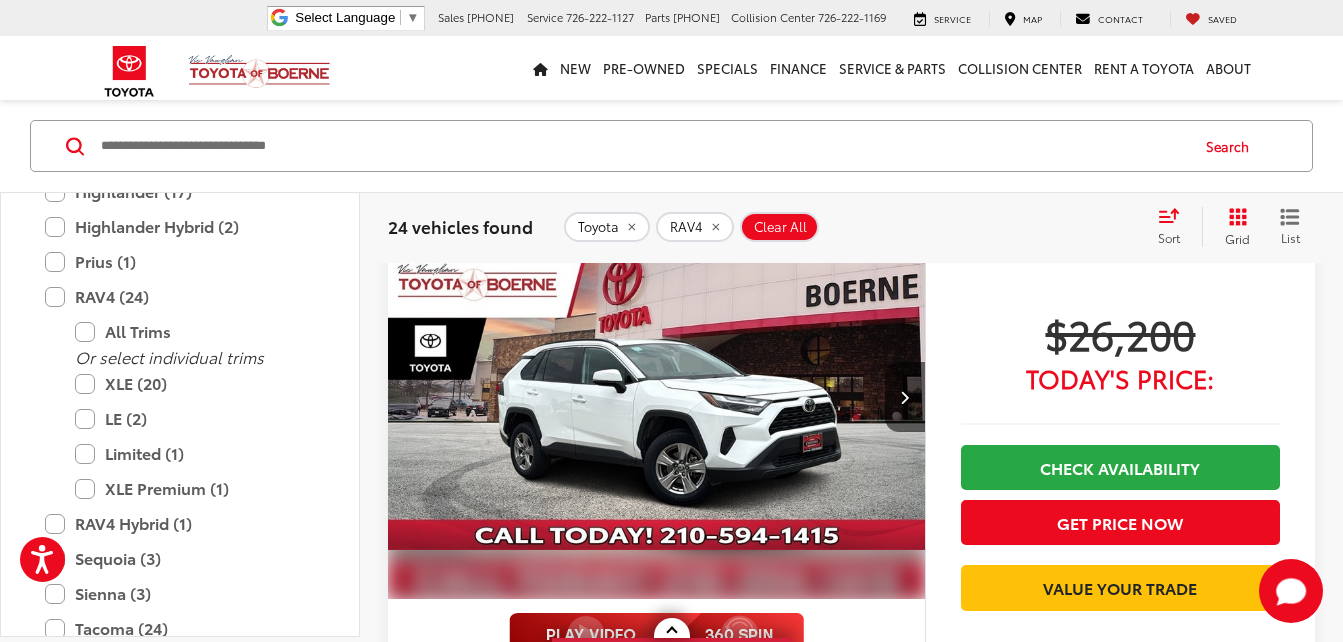 click at bounding box center [657, 398] 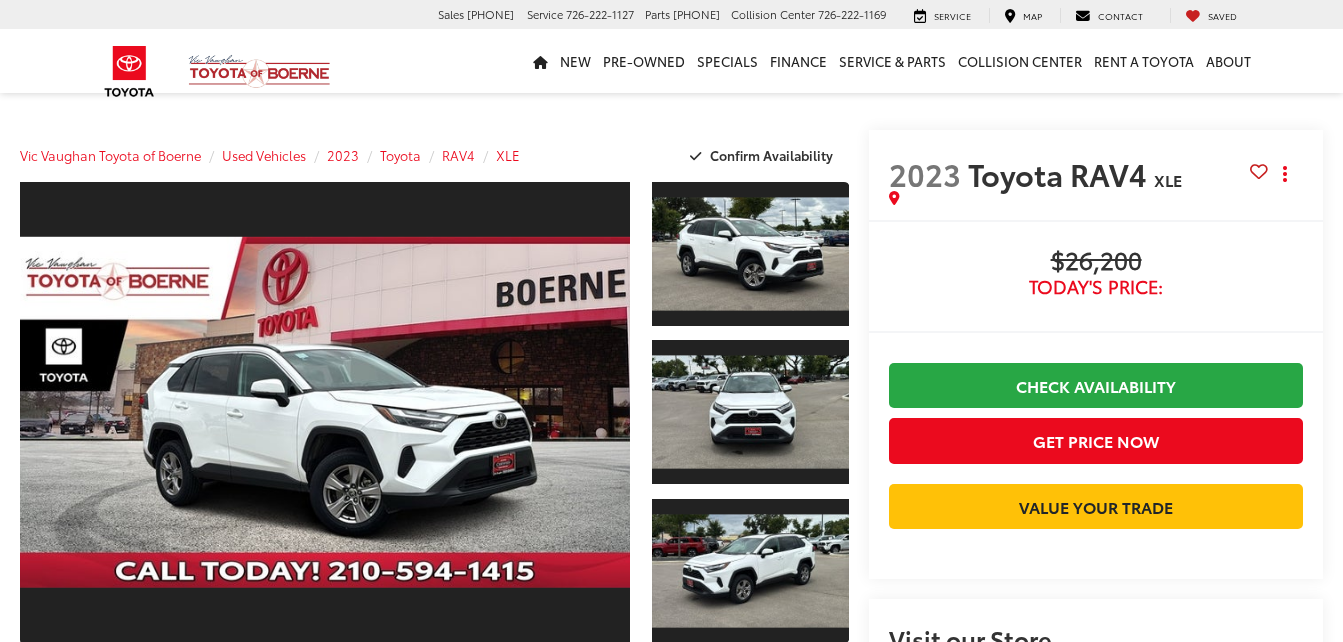 scroll, scrollTop: 0, scrollLeft: 0, axis: both 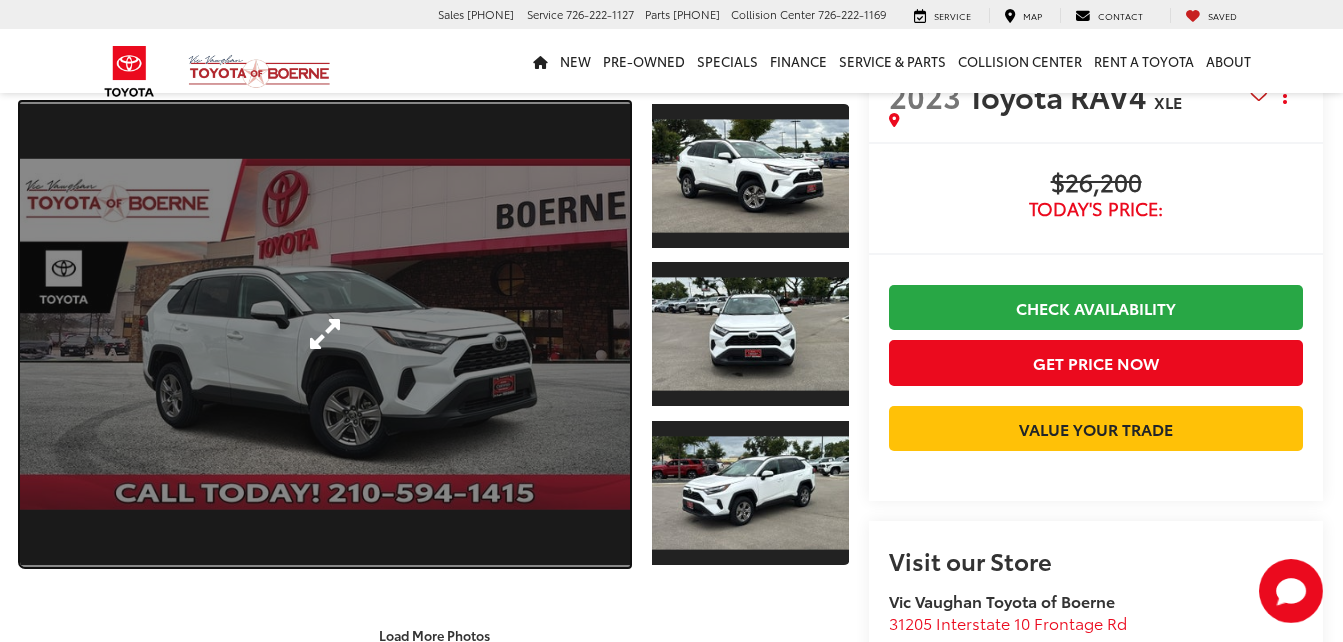 click at bounding box center [325, 334] 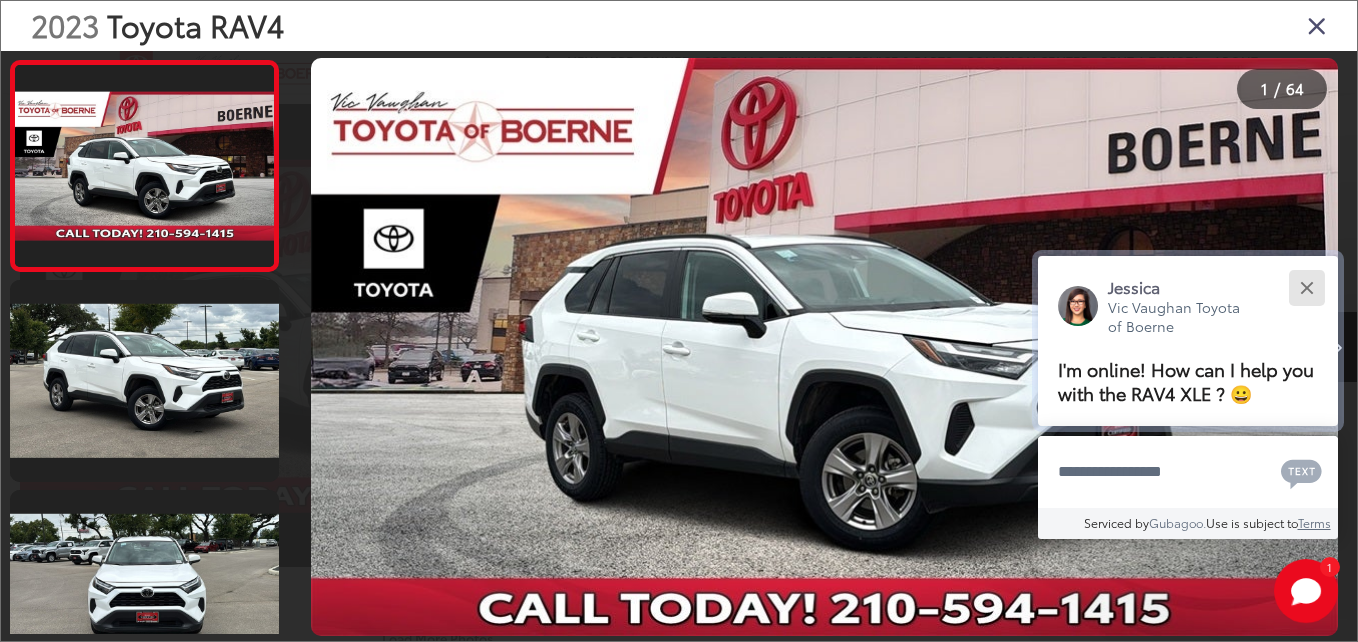 click at bounding box center (1306, 287) 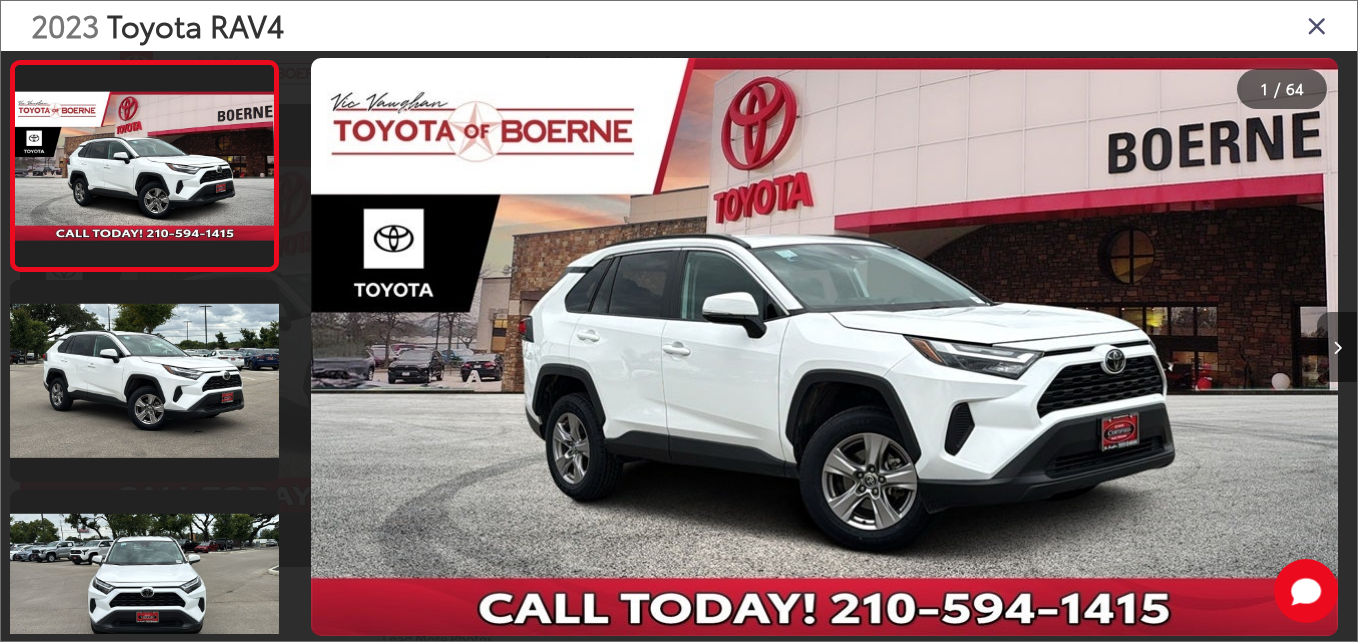 click at bounding box center (1337, 348) 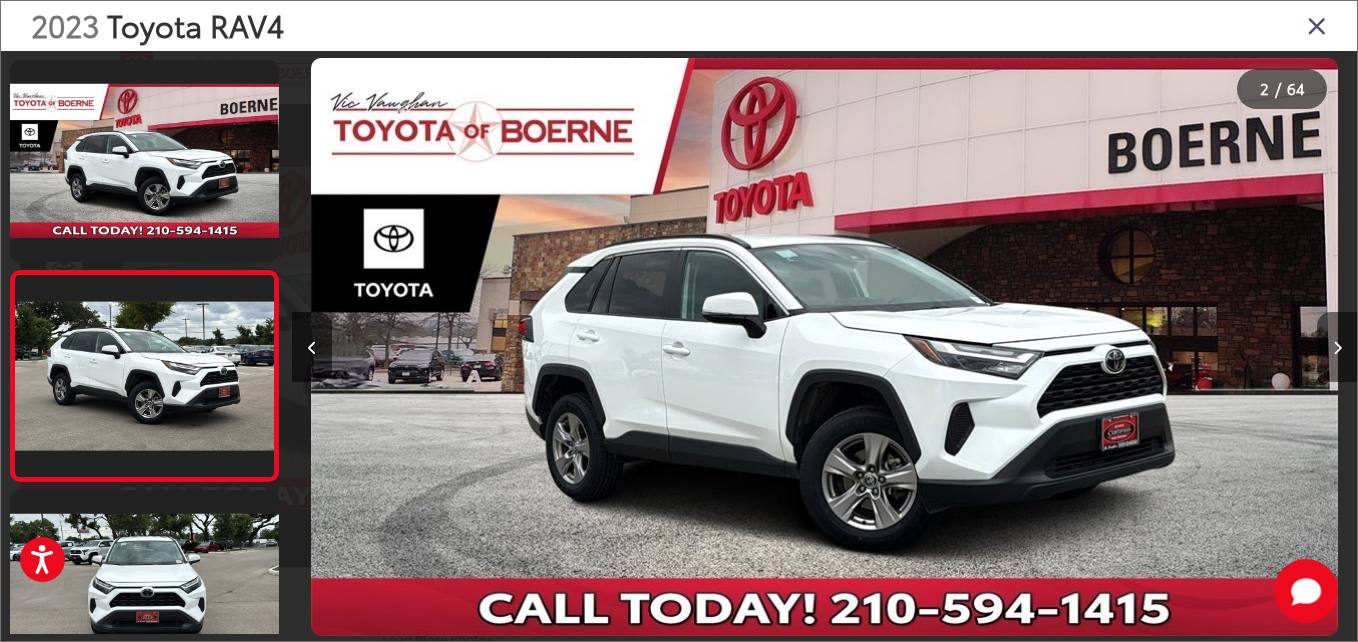 scroll, scrollTop: 0, scrollLeft: 1039, axis: horizontal 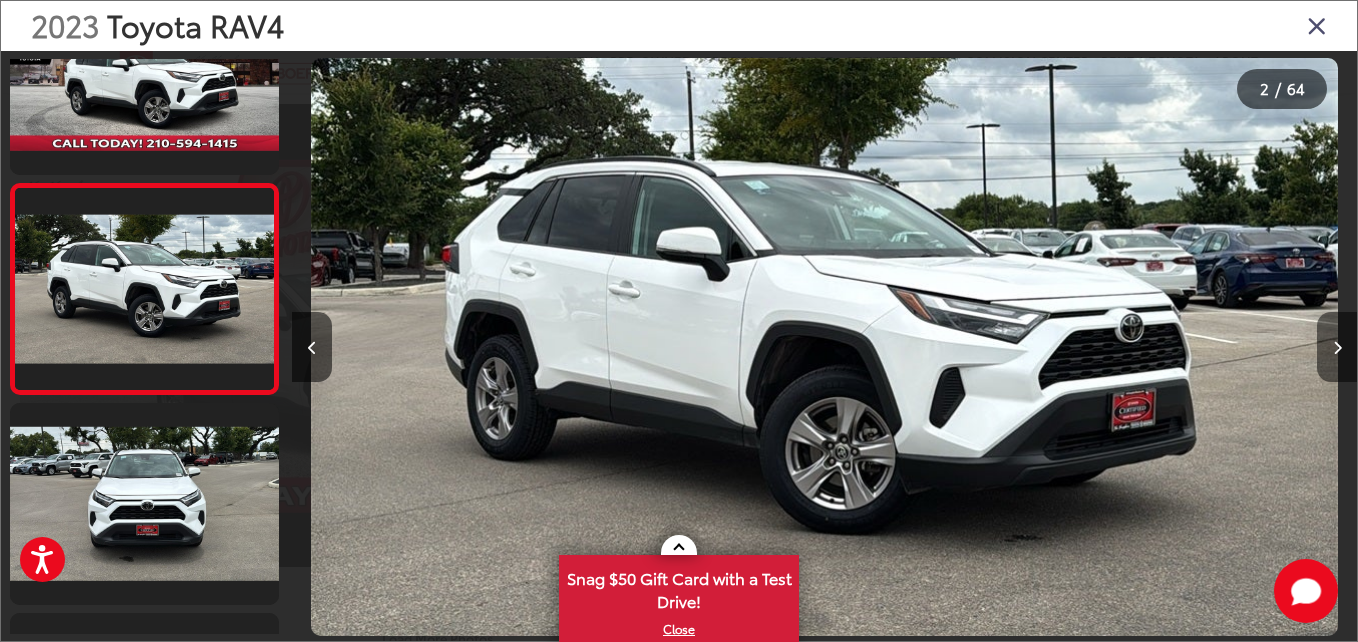 click at bounding box center [1337, 348] 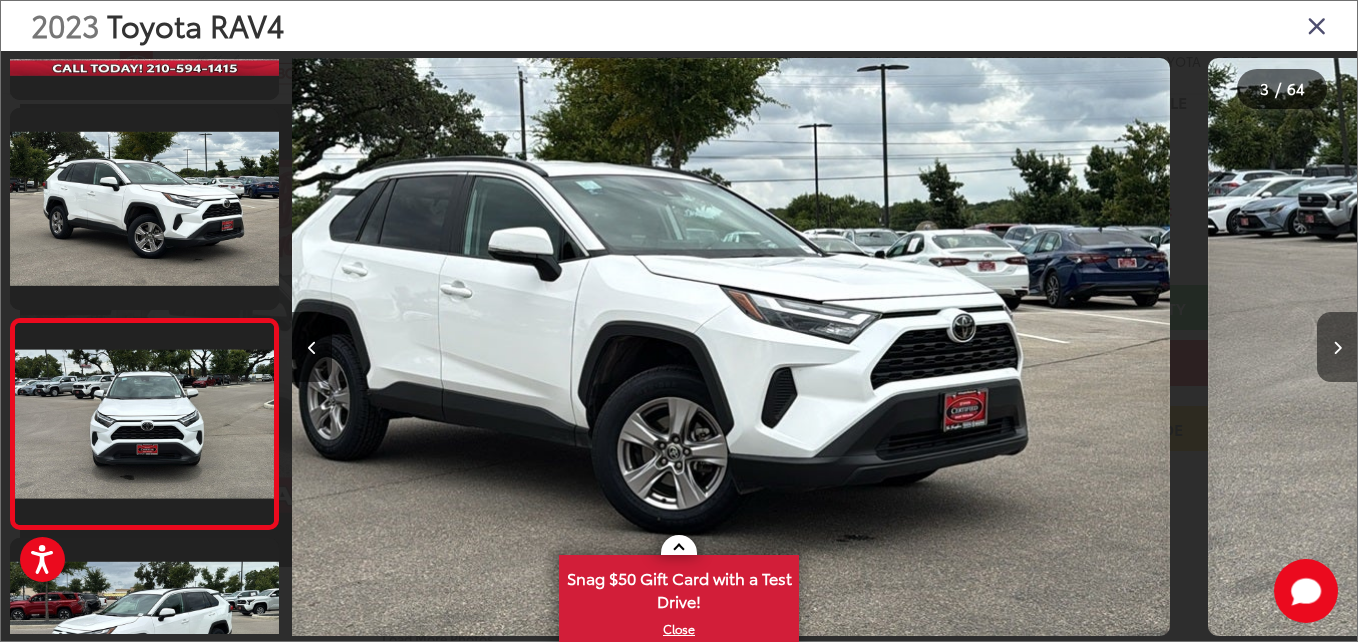 scroll, scrollTop: 284, scrollLeft: 0, axis: vertical 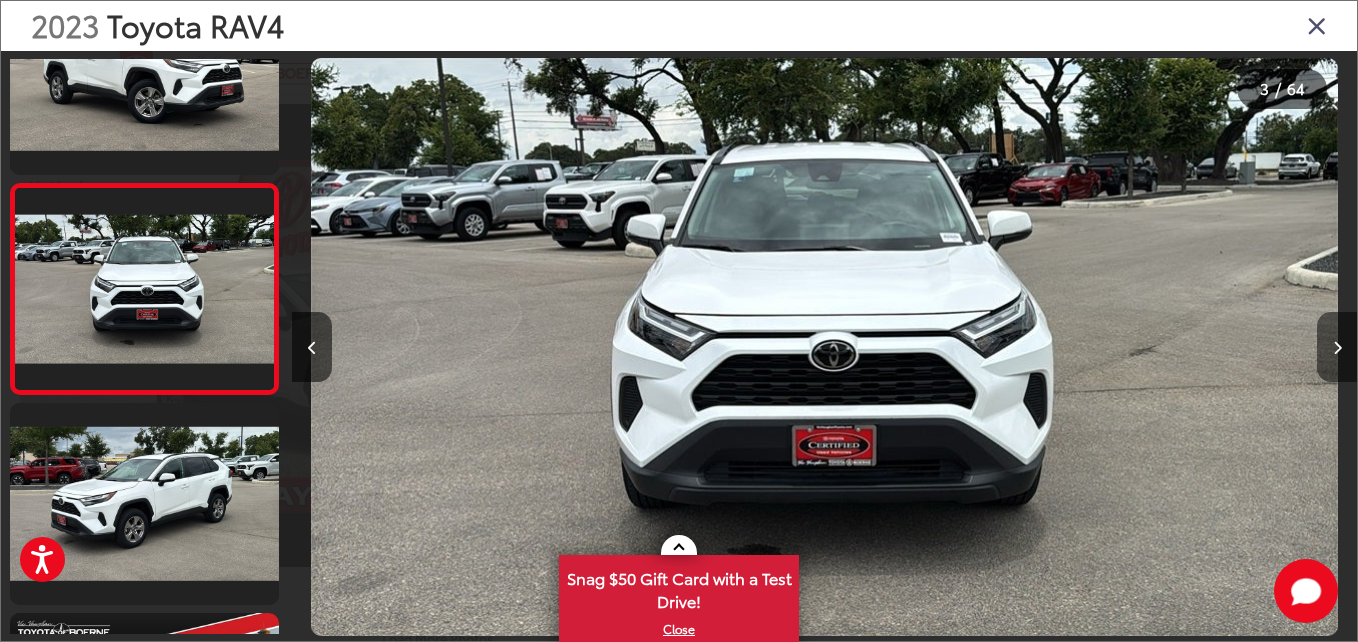 click at bounding box center [1337, 348] 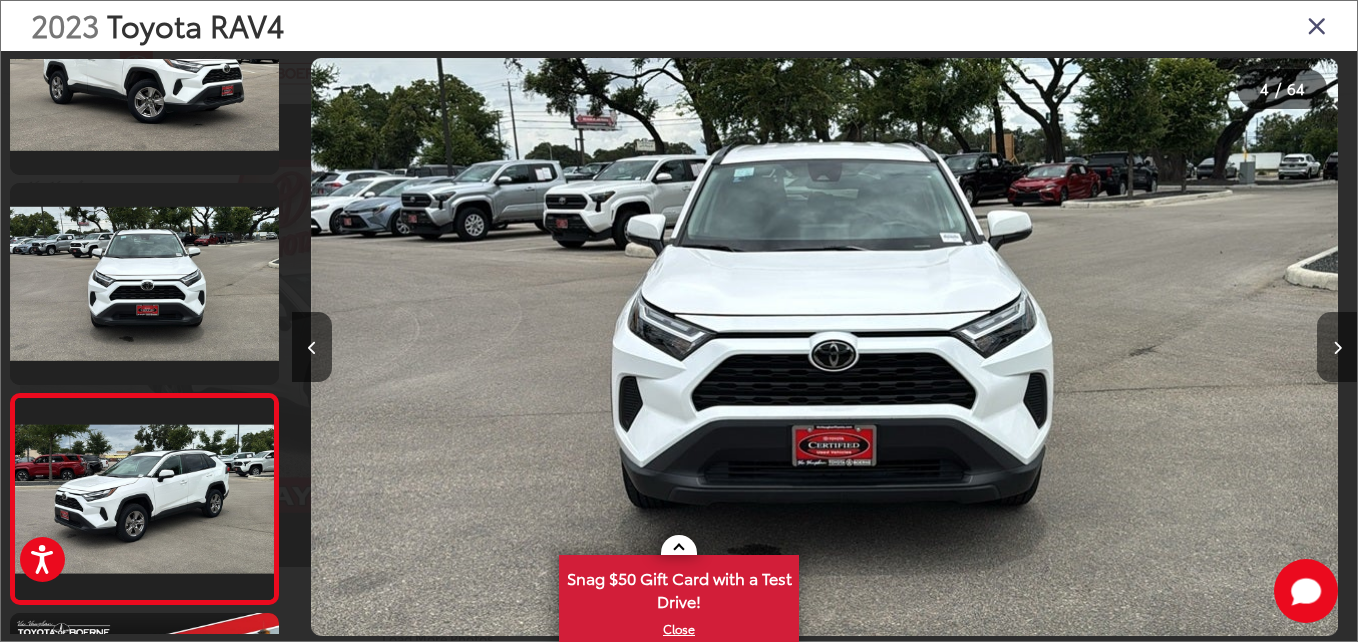 scroll, scrollTop: 0, scrollLeft: 2262, axis: horizontal 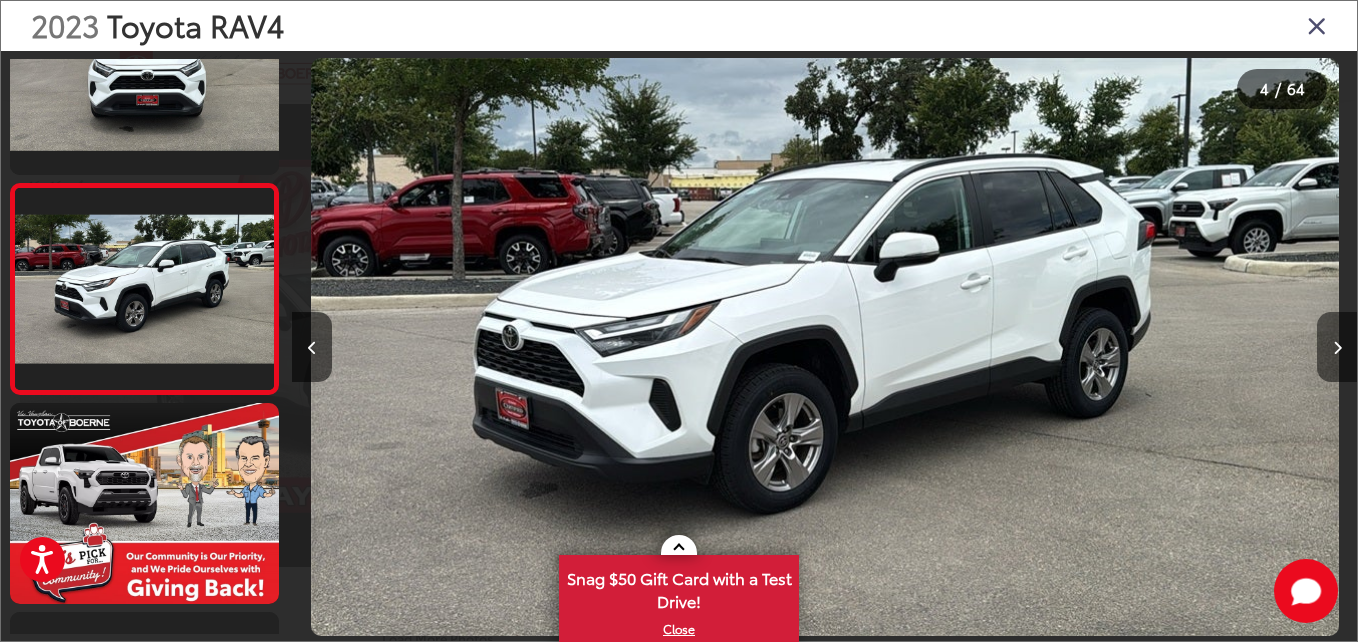 click at bounding box center (1337, 348) 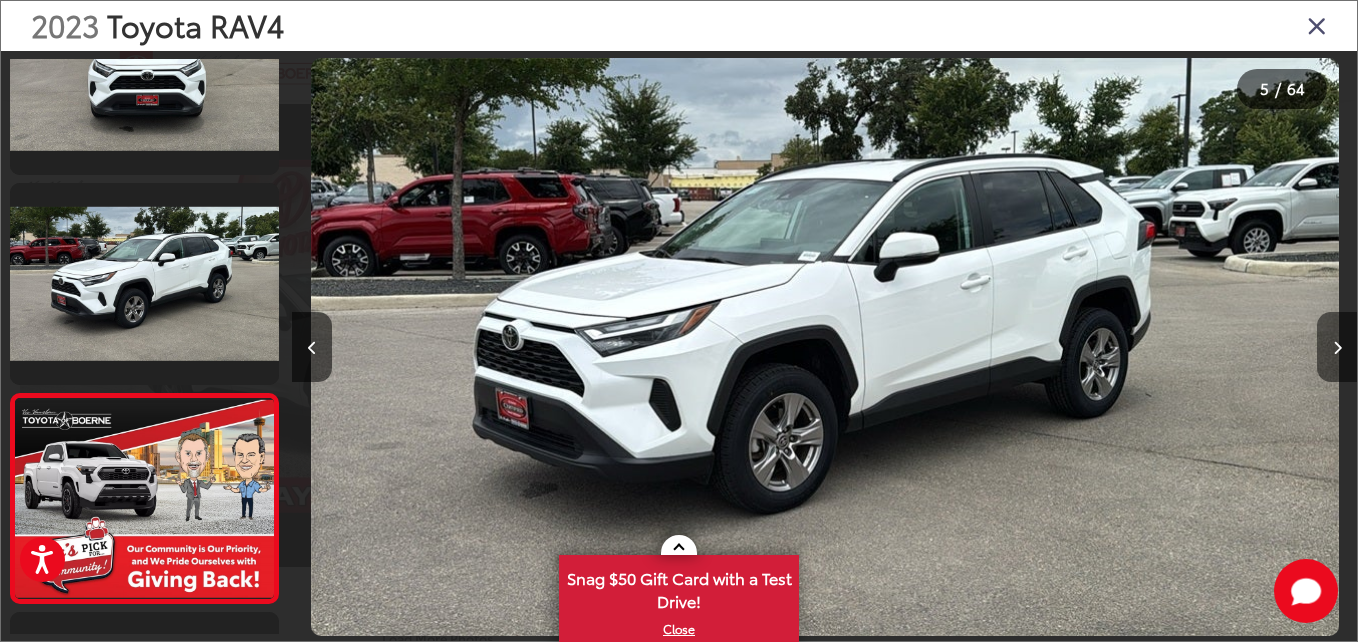 scroll, scrollTop: 0, scrollLeft: 3403, axis: horizontal 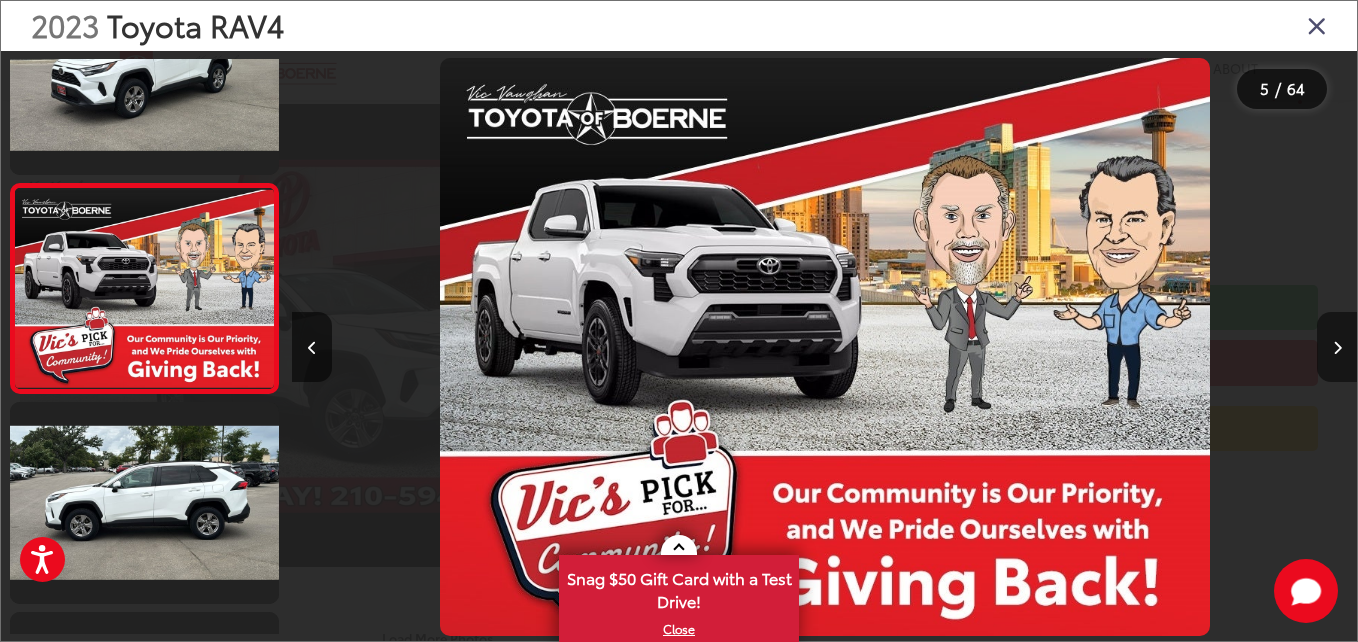 click at bounding box center [1337, 348] 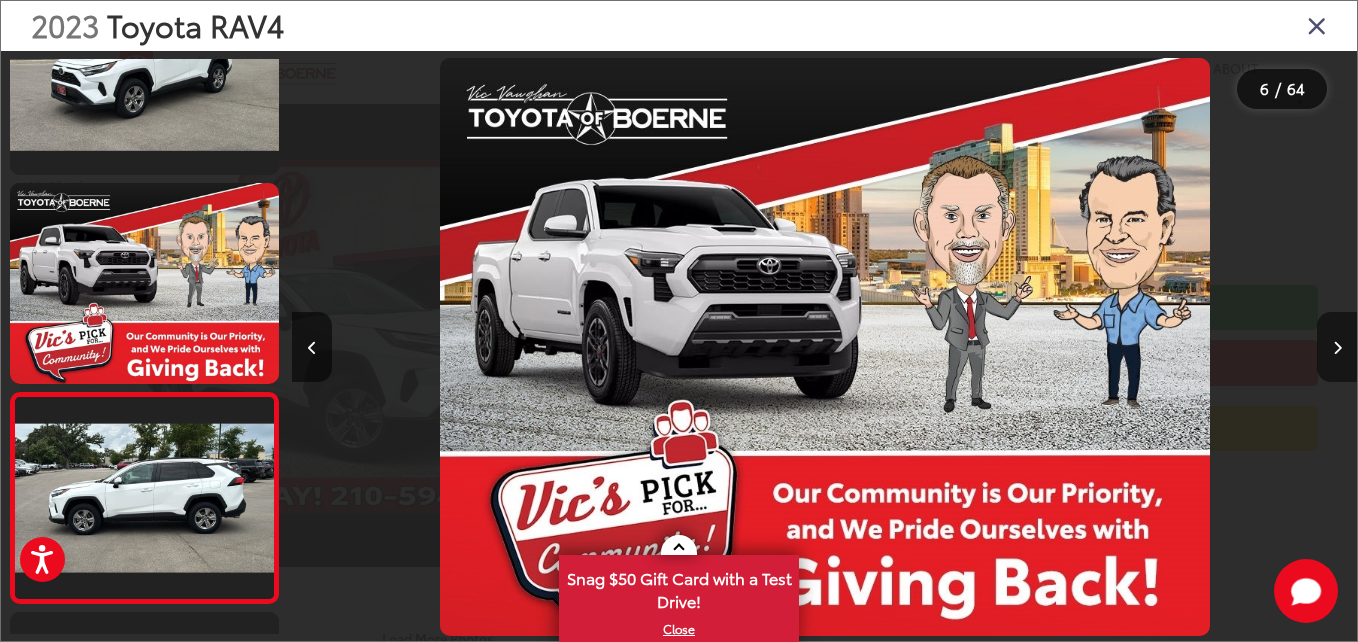 scroll, scrollTop: 0, scrollLeft: 4511, axis: horizontal 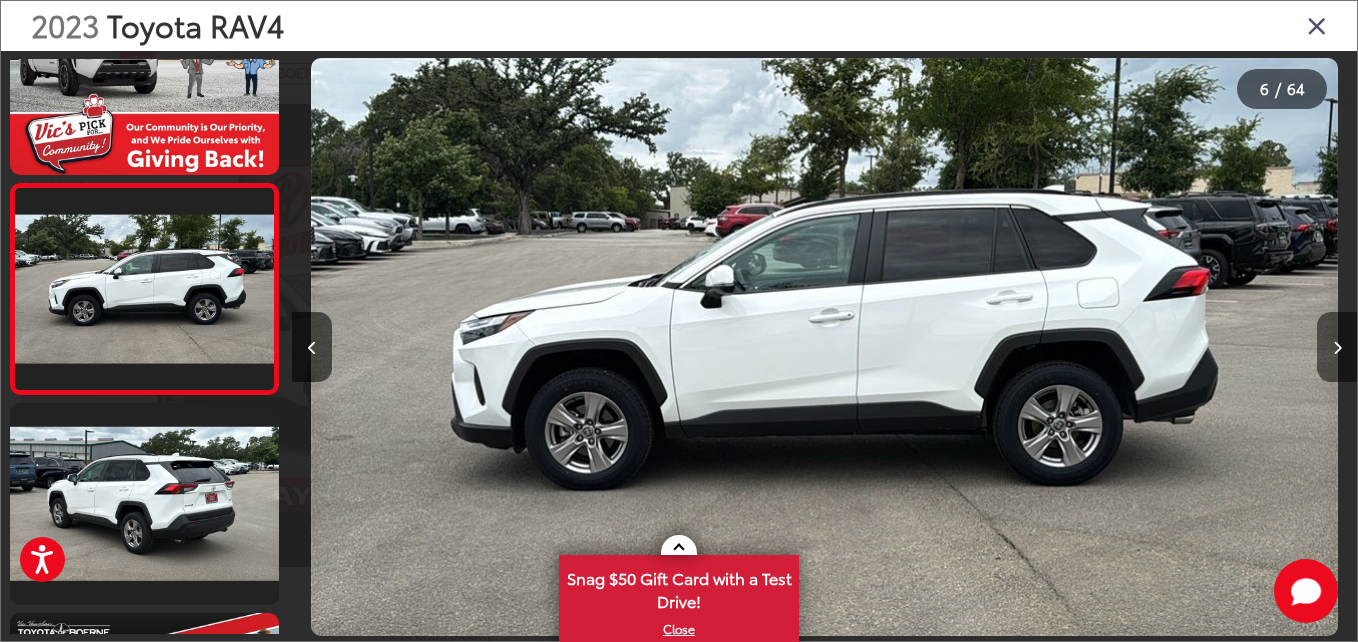 click at bounding box center [1337, 348] 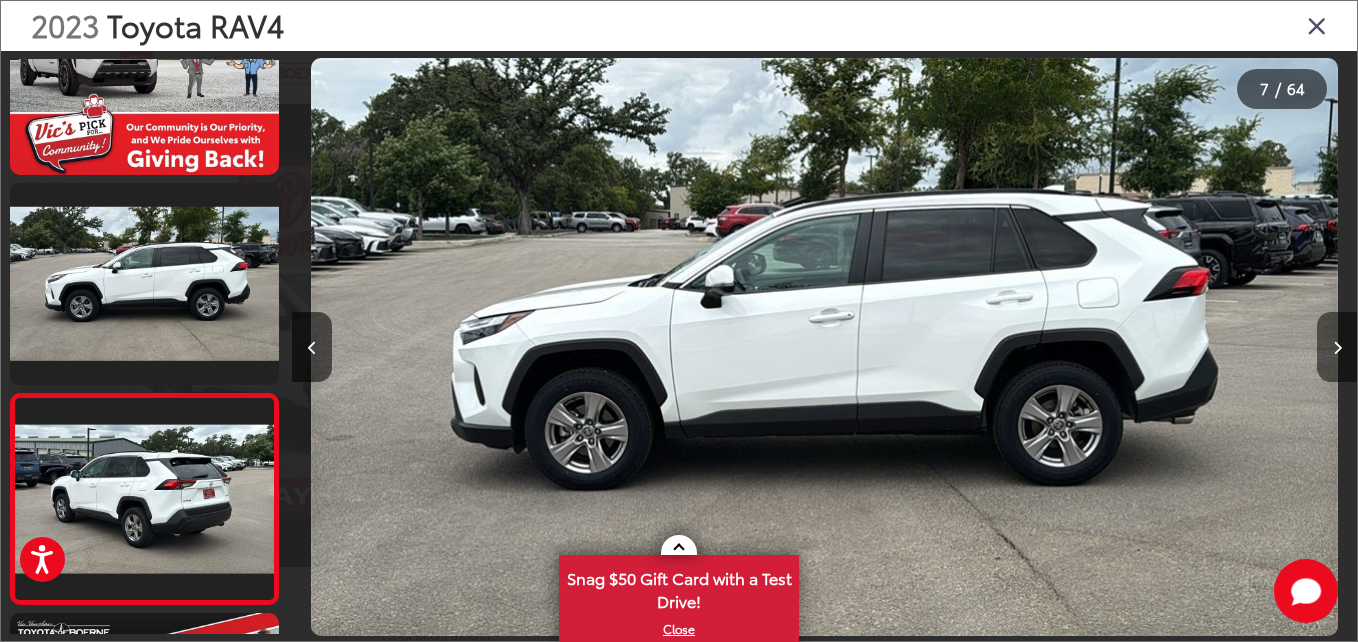 scroll, scrollTop: 0, scrollLeft: 5625, axis: horizontal 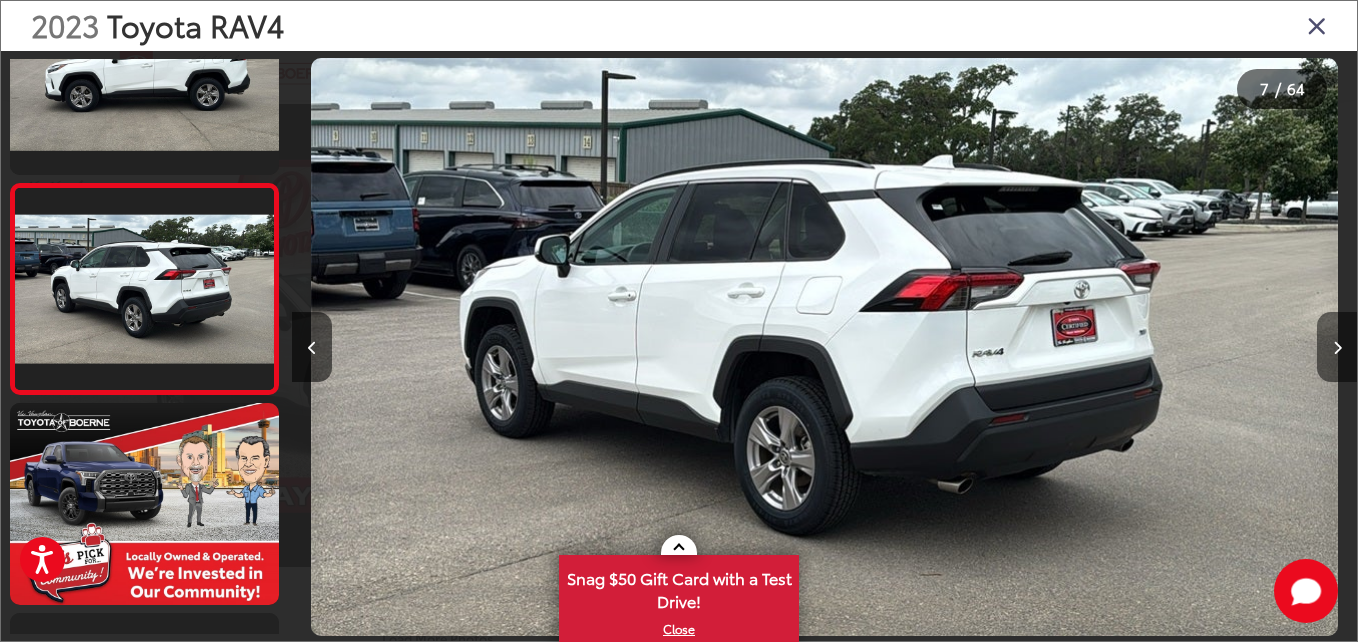 click at bounding box center (1337, 348) 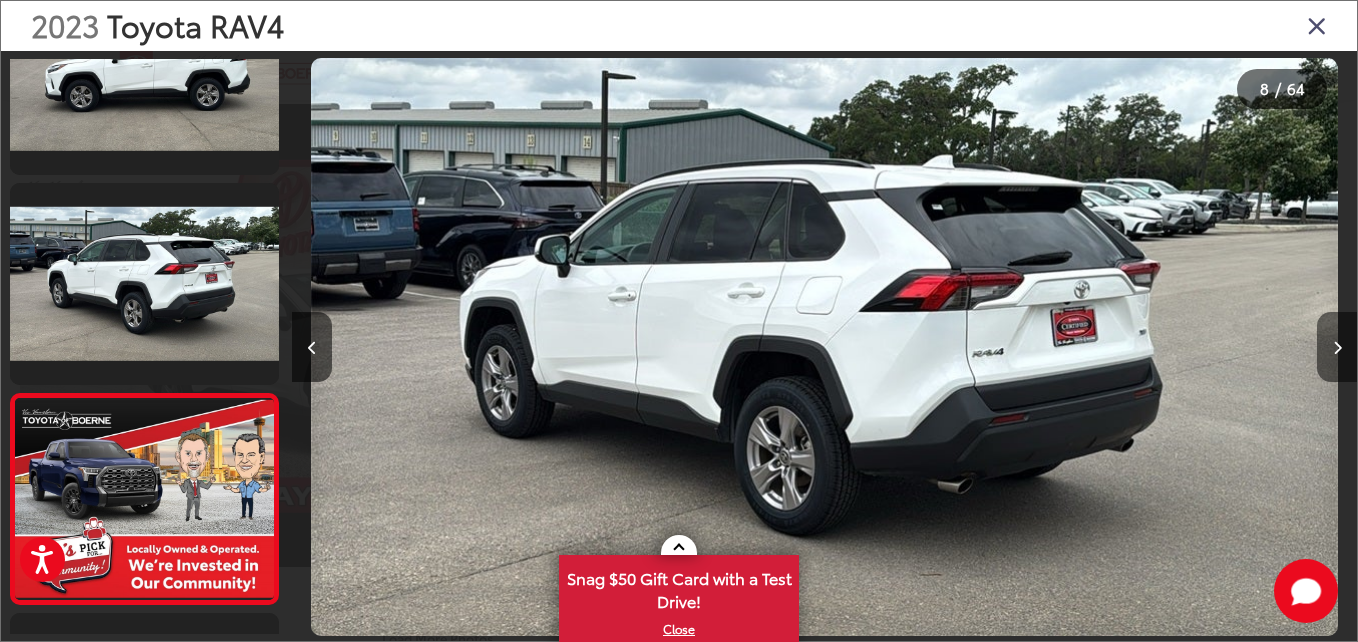 scroll, scrollTop: 0, scrollLeft: 6959, axis: horizontal 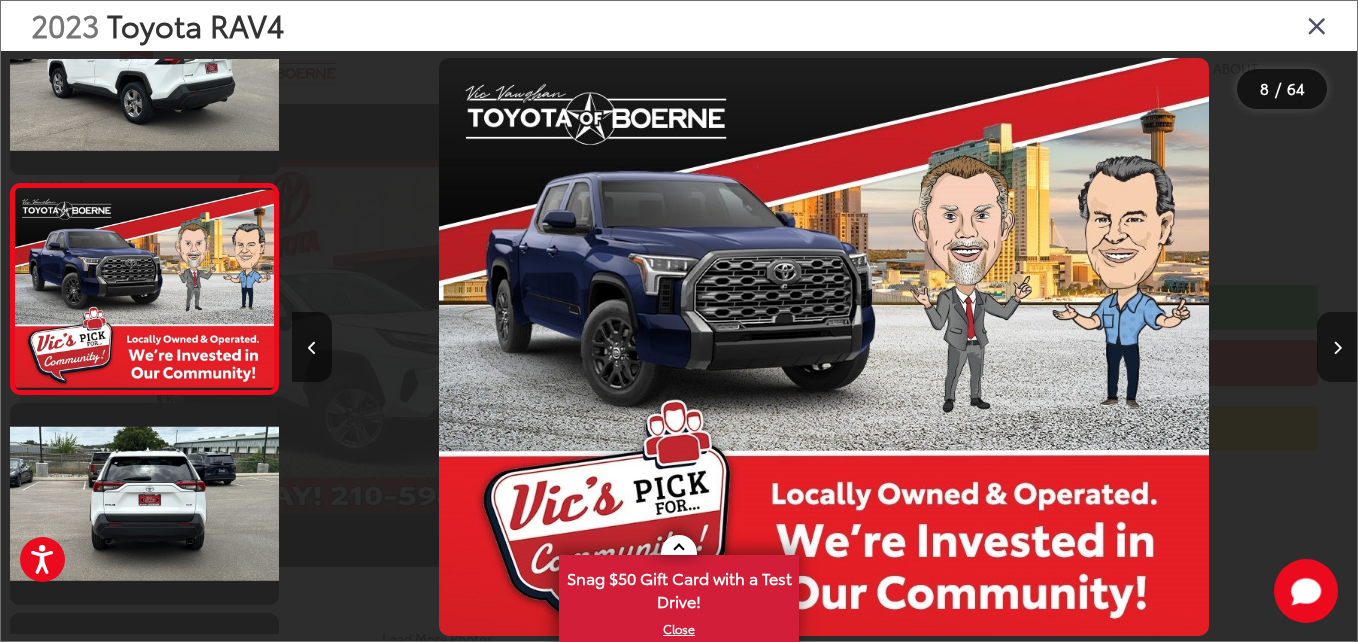 click at bounding box center (1337, 348) 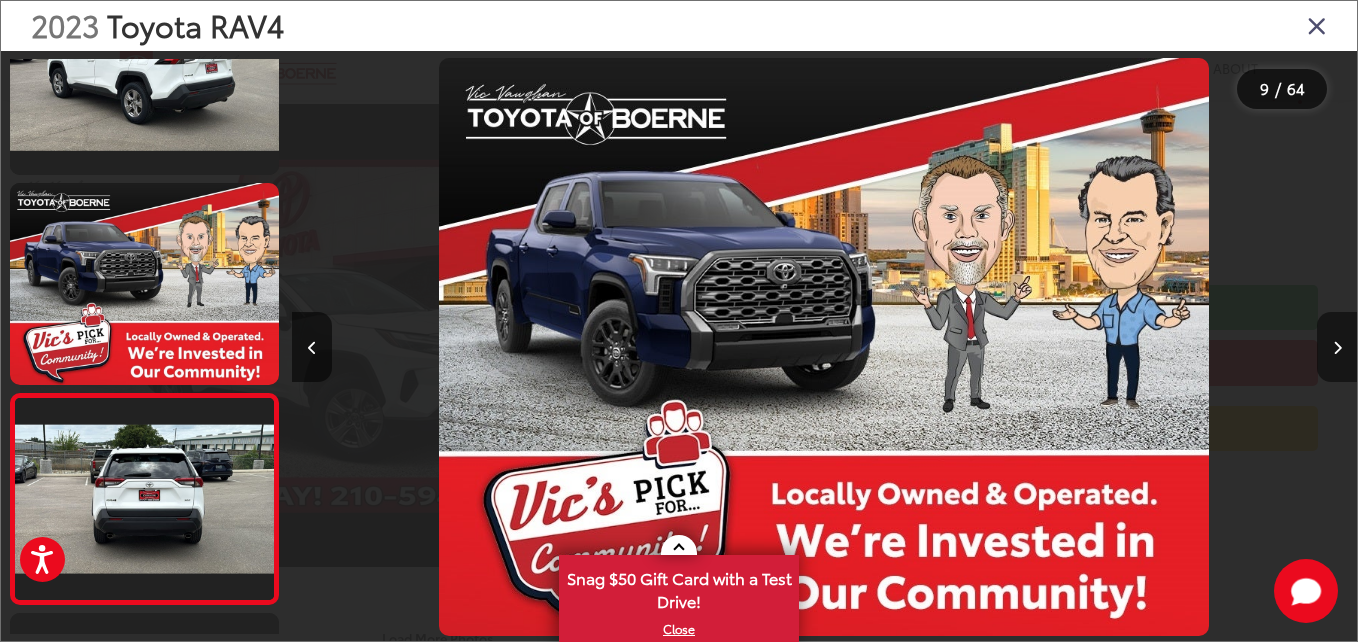 scroll, scrollTop: 0, scrollLeft: 7622, axis: horizontal 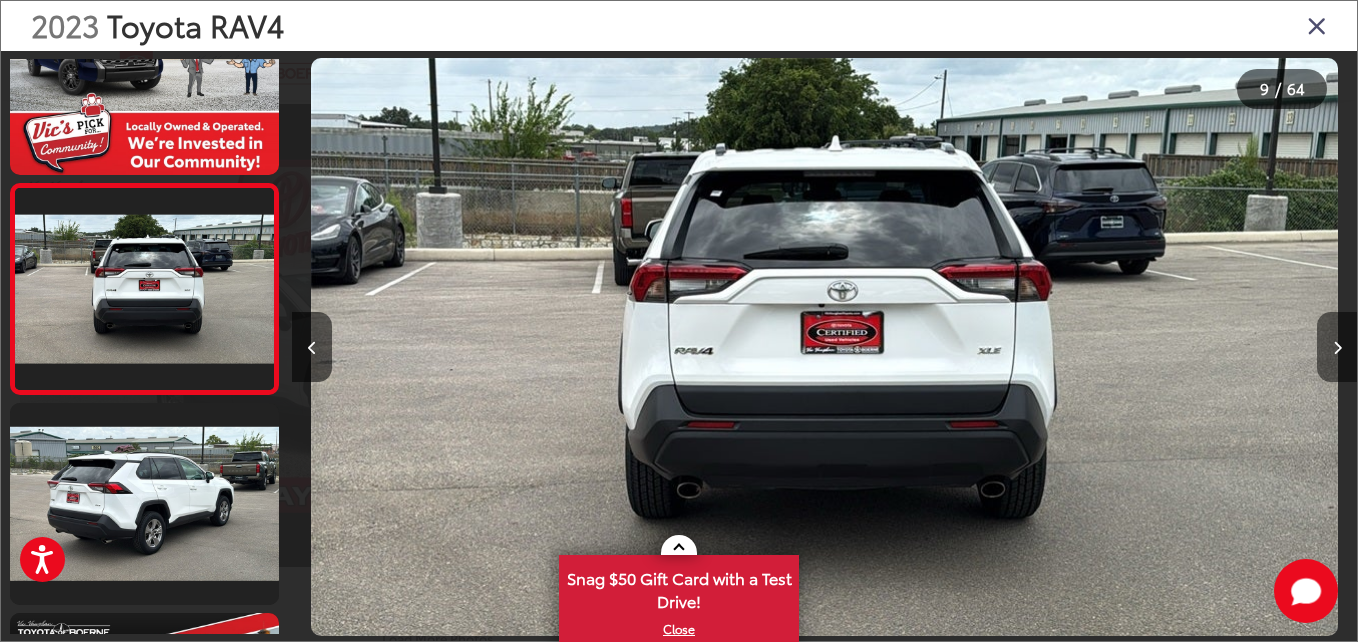 click at bounding box center (1337, 348) 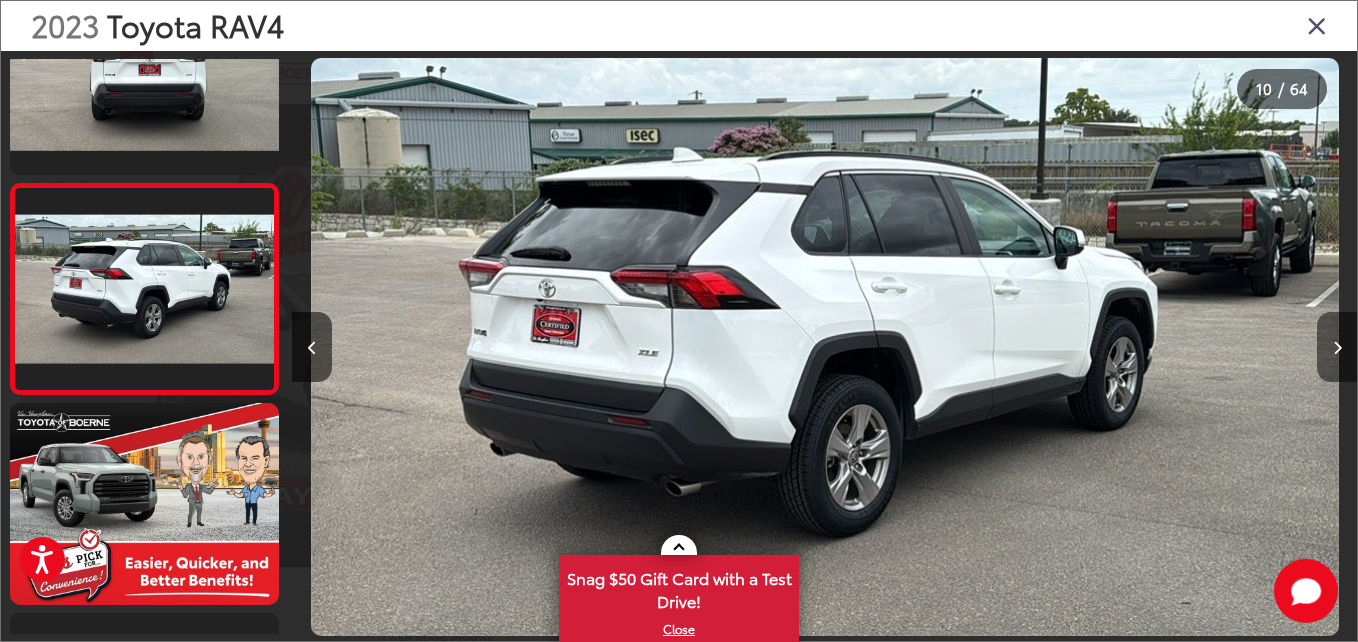 click at bounding box center (1337, 348) 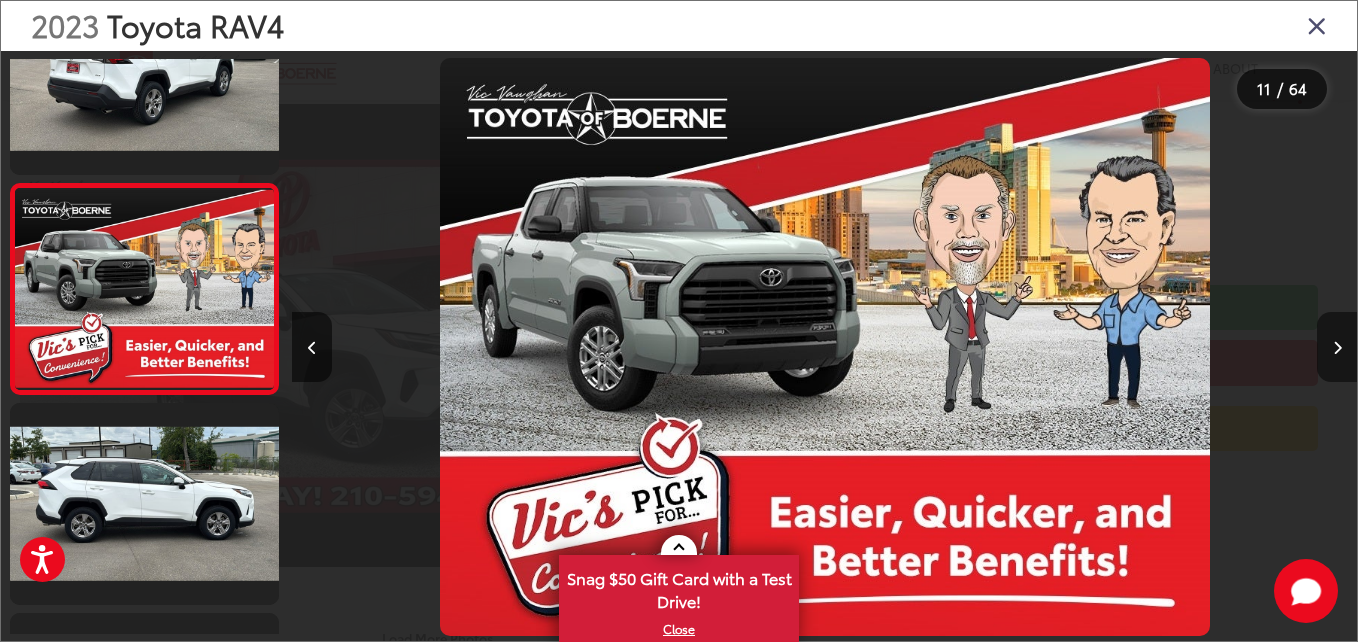 click at bounding box center [1337, 348] 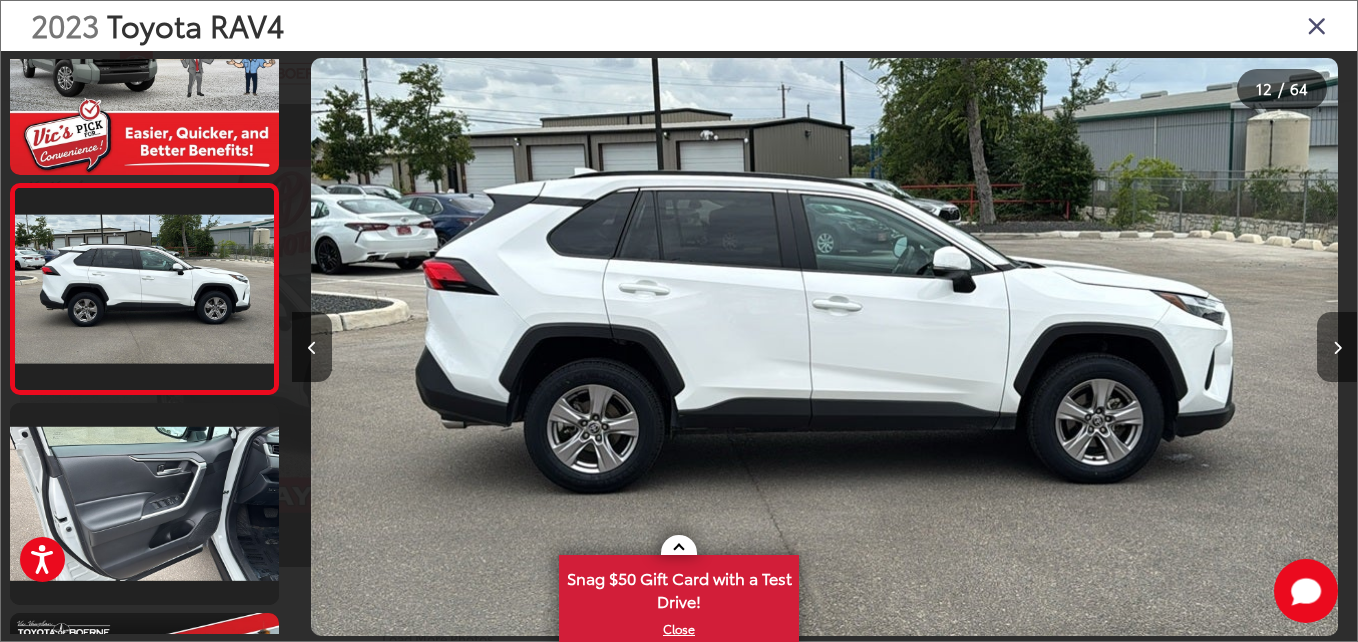 click at bounding box center (1337, 348) 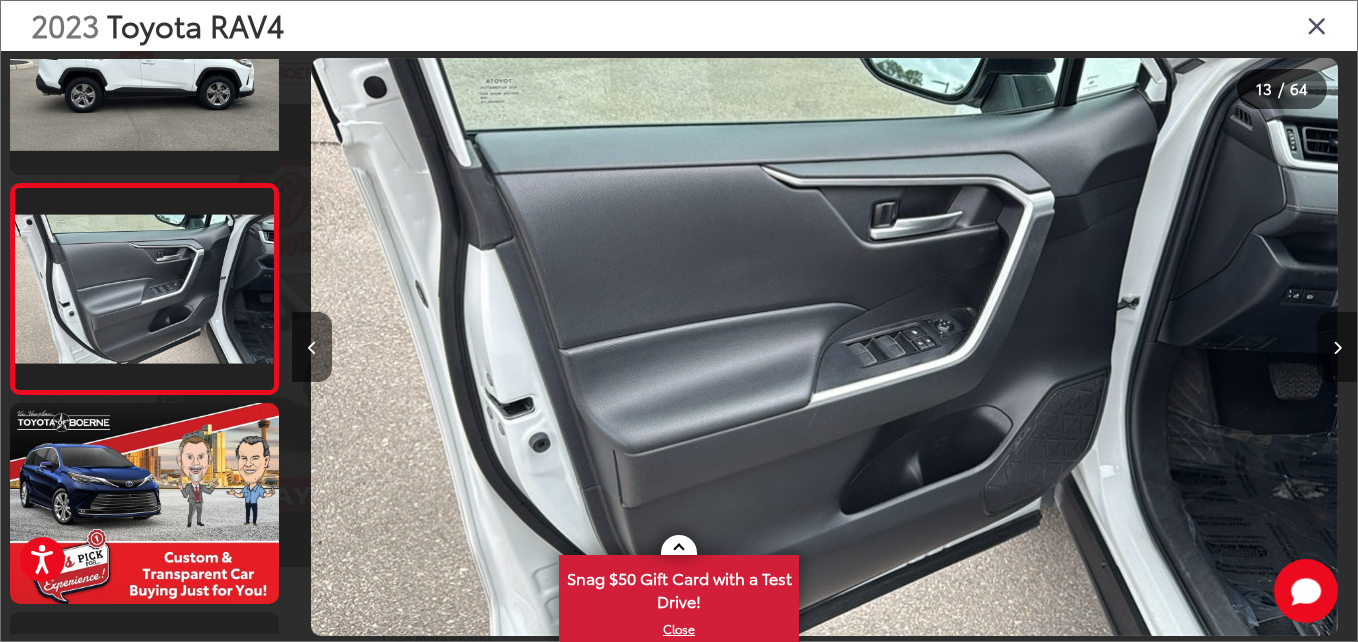 click at bounding box center (1337, 348) 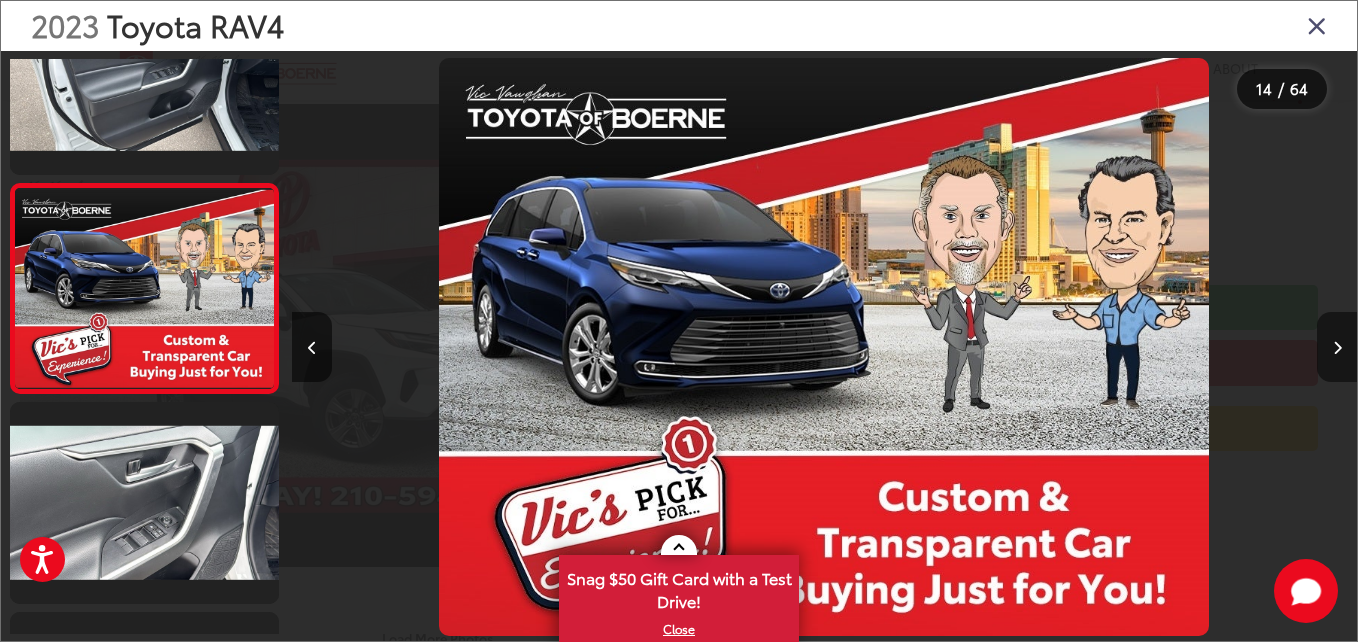 click at bounding box center [1337, 348] 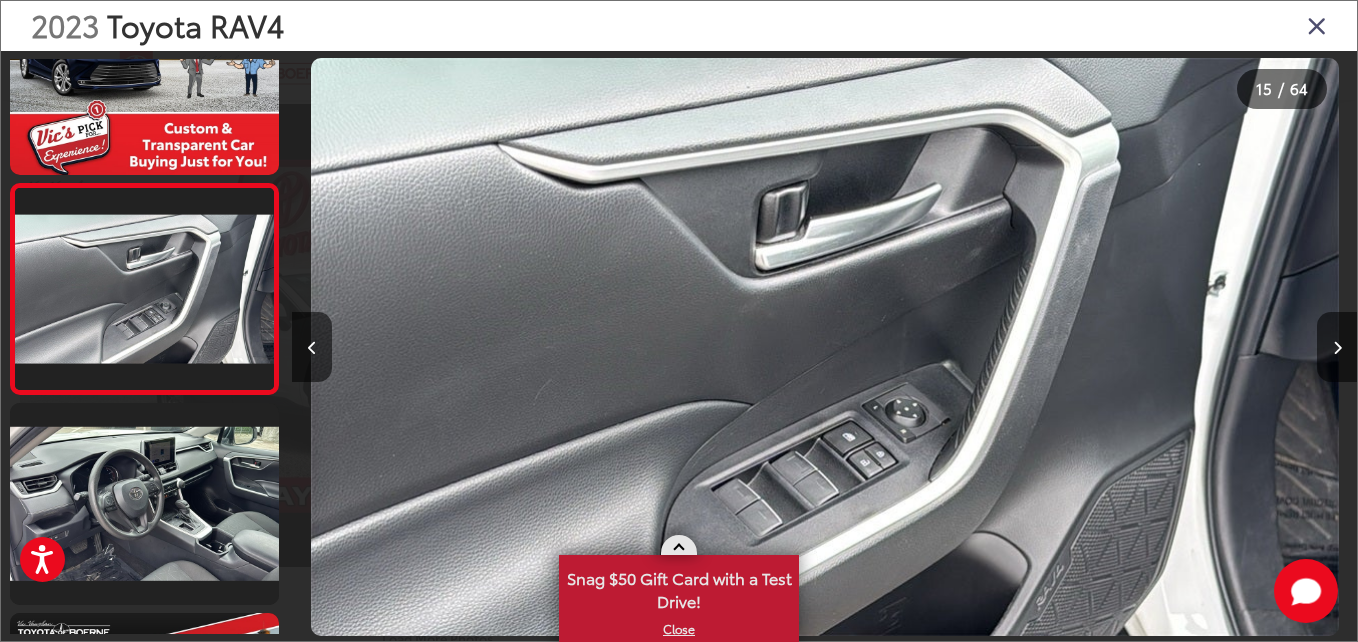 click at bounding box center (679, 545) 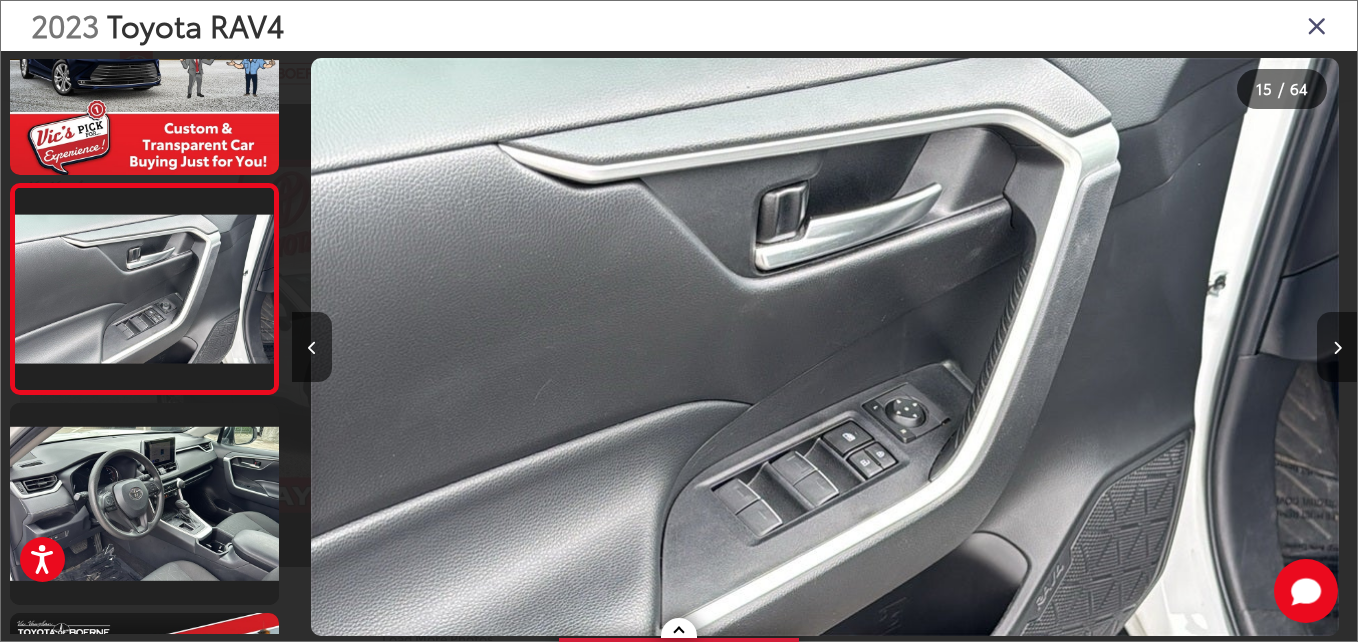 click at bounding box center (1337, 348) 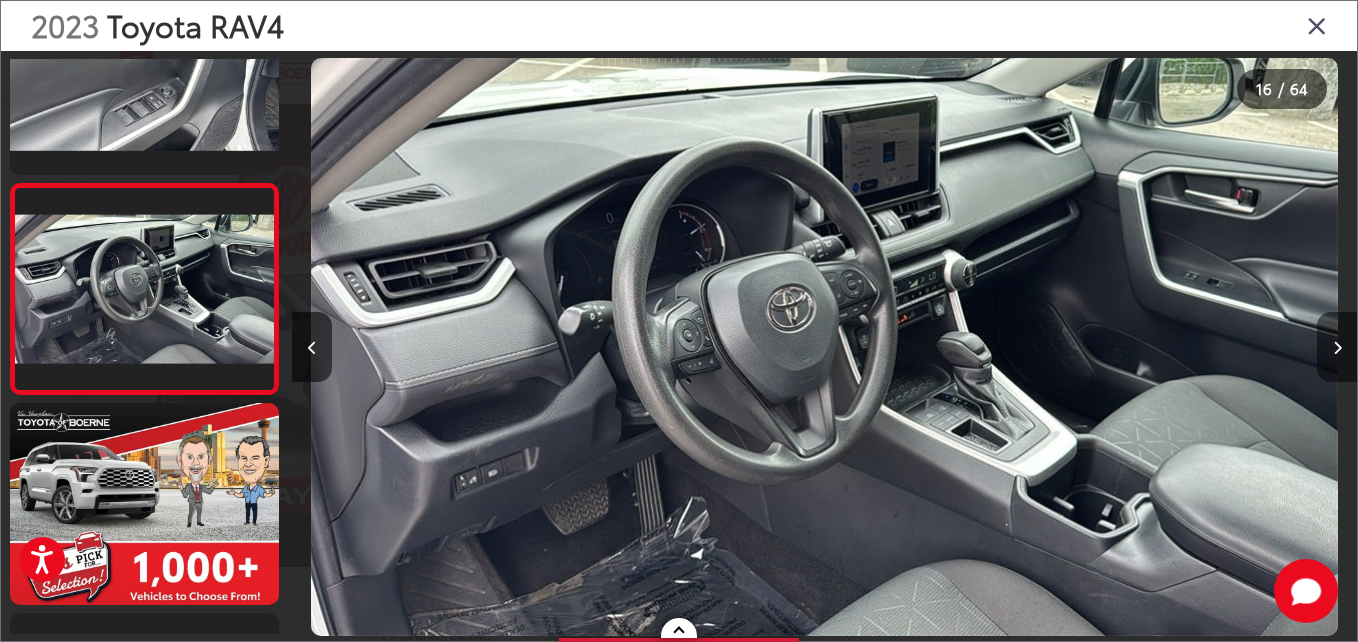 click at bounding box center (1337, 348) 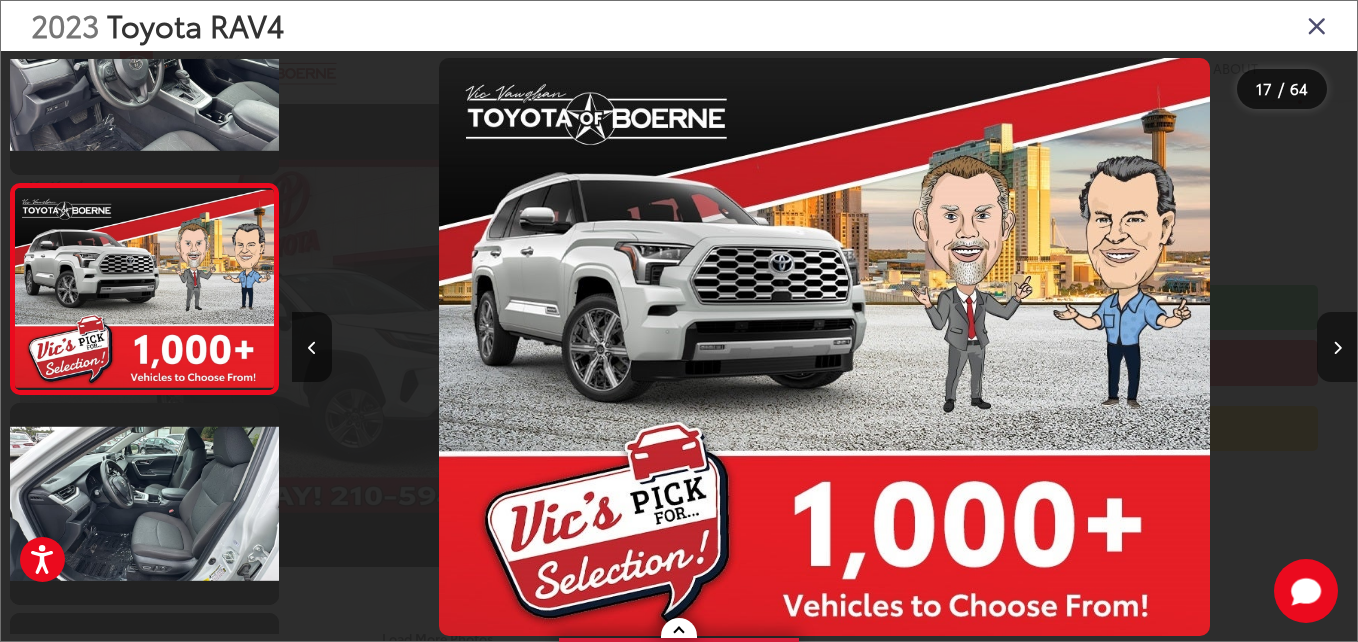 click at bounding box center (1337, 348) 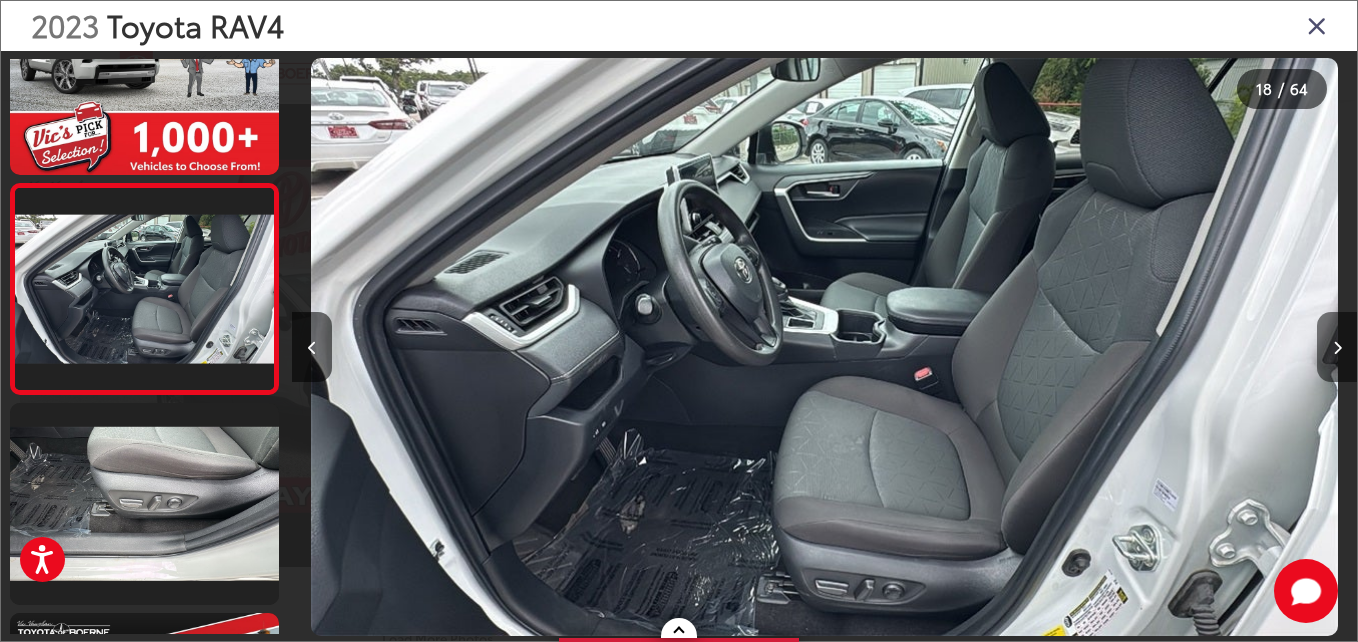 click at bounding box center (1337, 348) 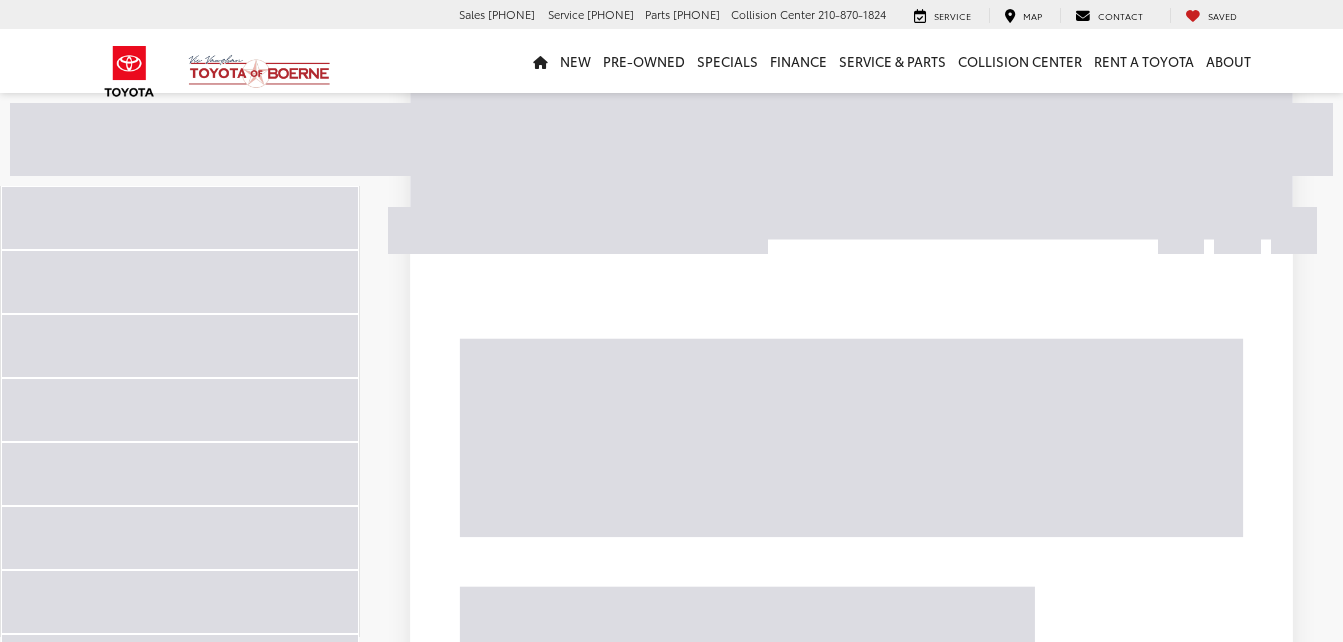 scroll, scrollTop: 2736, scrollLeft: 0, axis: vertical 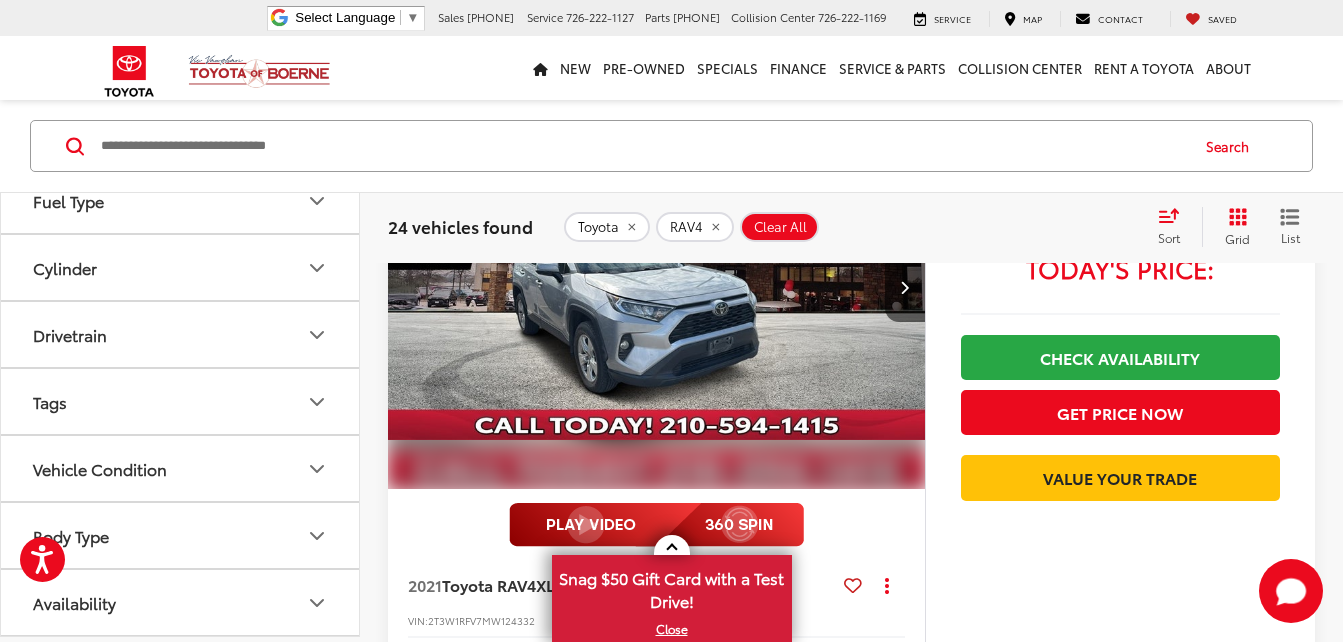 click at bounding box center (657, 288) 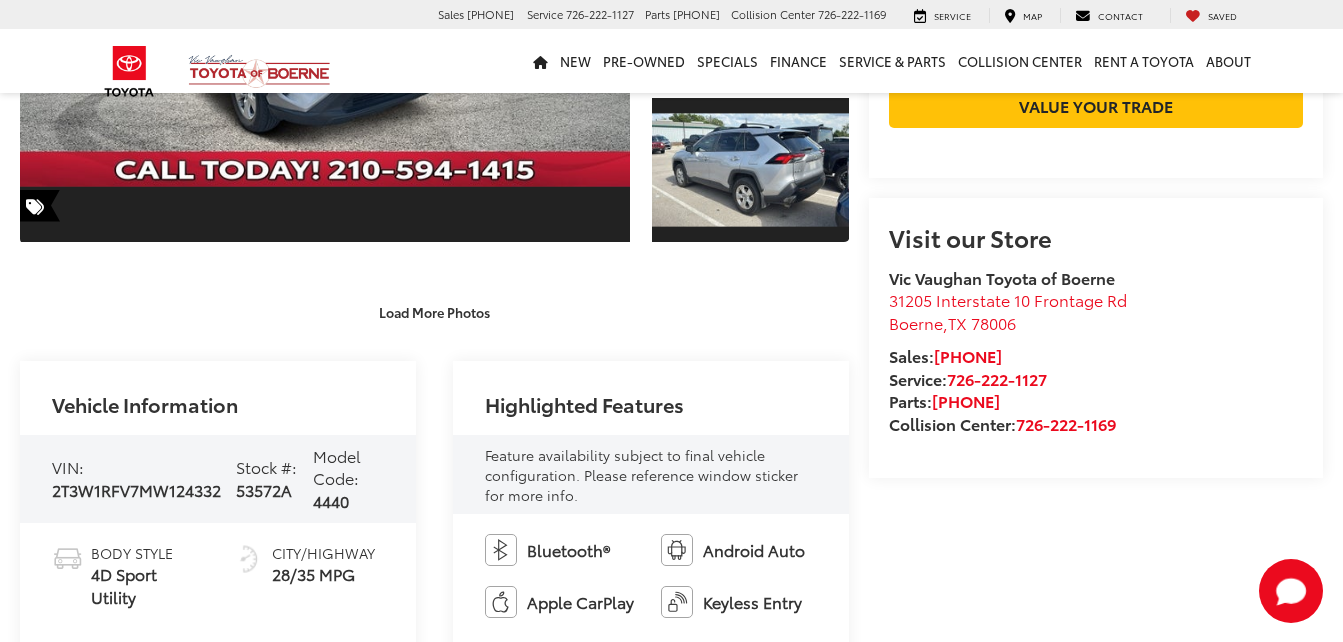 scroll, scrollTop: 0, scrollLeft: 0, axis: both 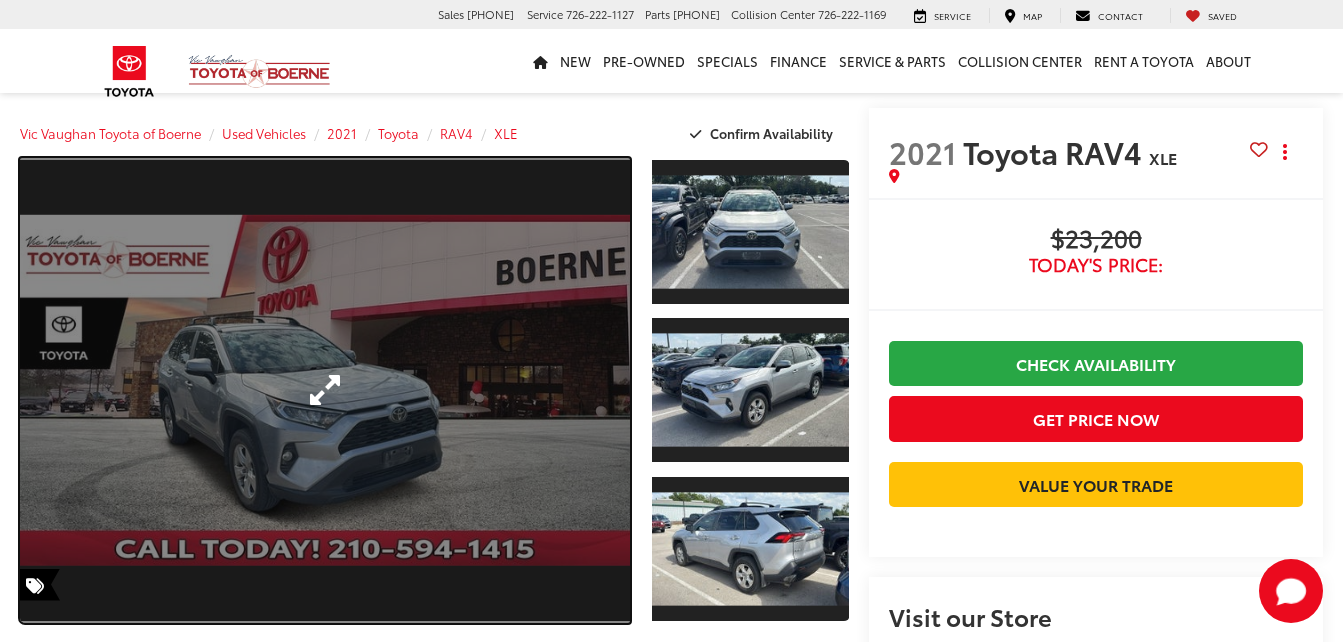 click at bounding box center (325, 390) 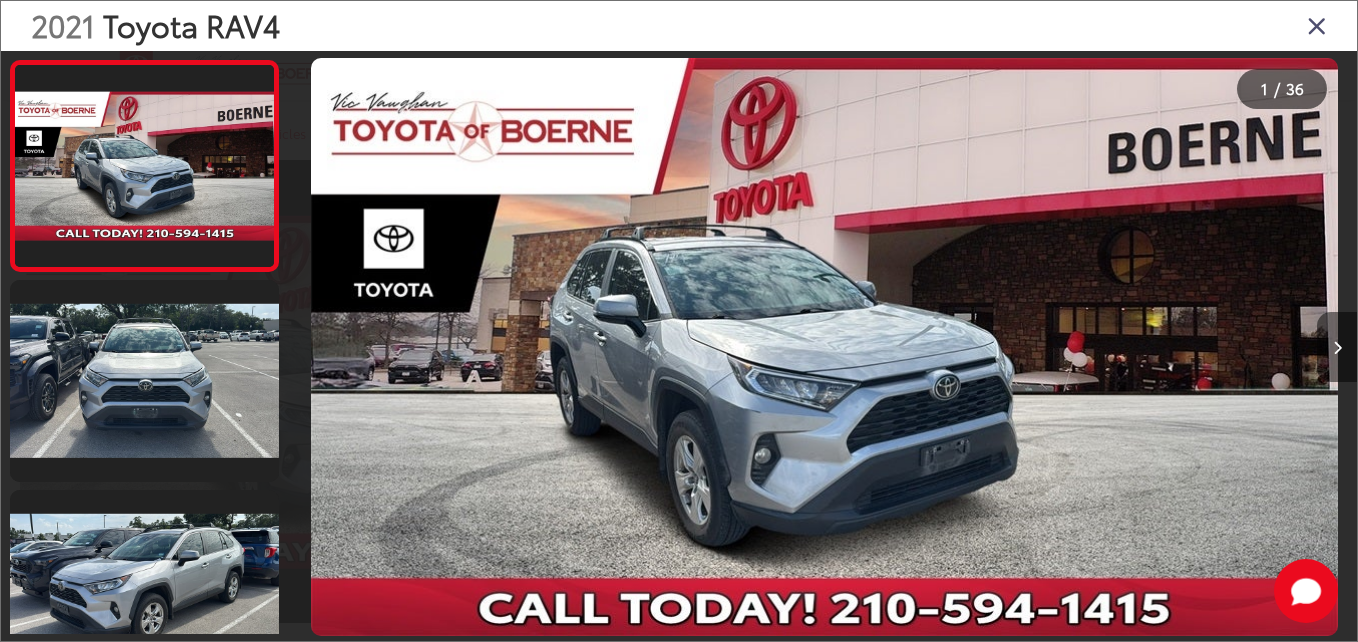 click at bounding box center (1337, 348) 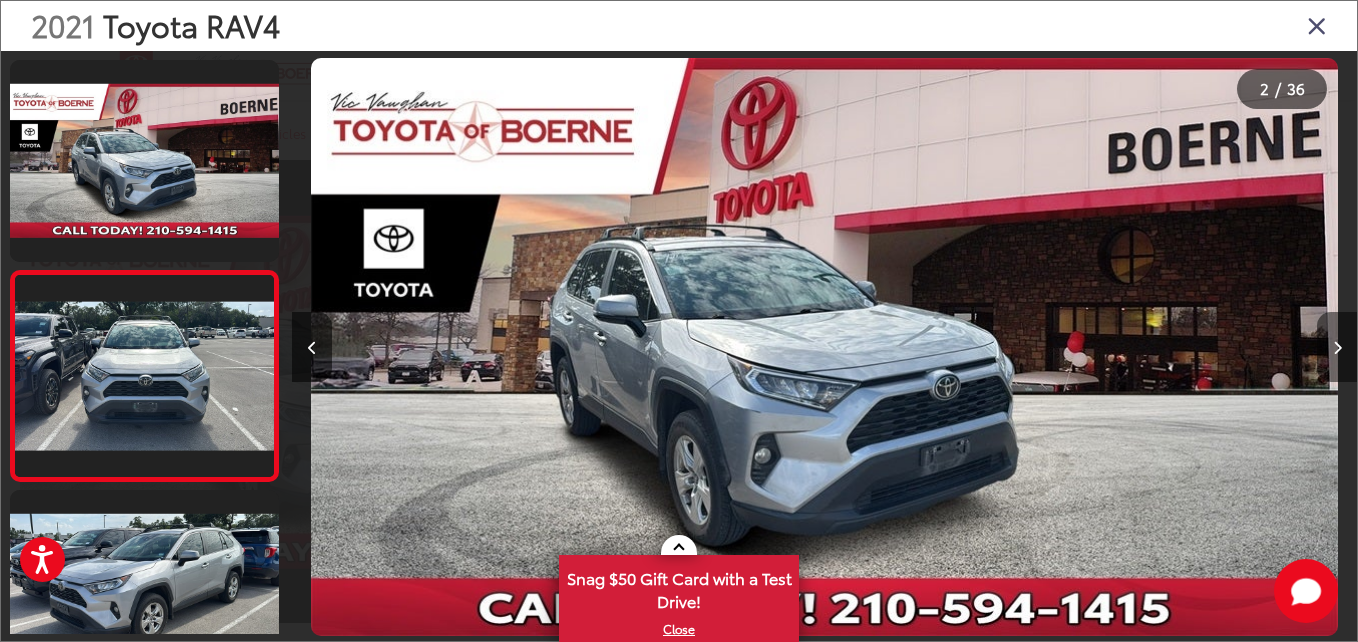 scroll, scrollTop: 0, scrollLeft: 945, axis: horizontal 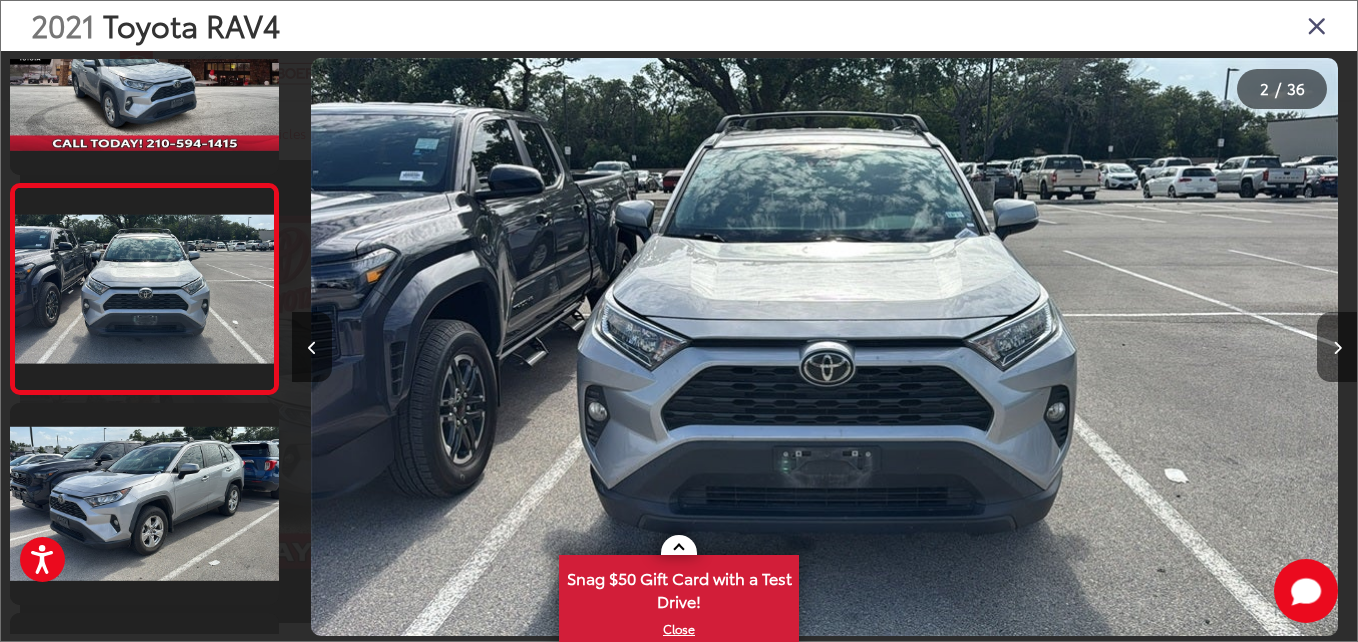 click at bounding box center (1337, 348) 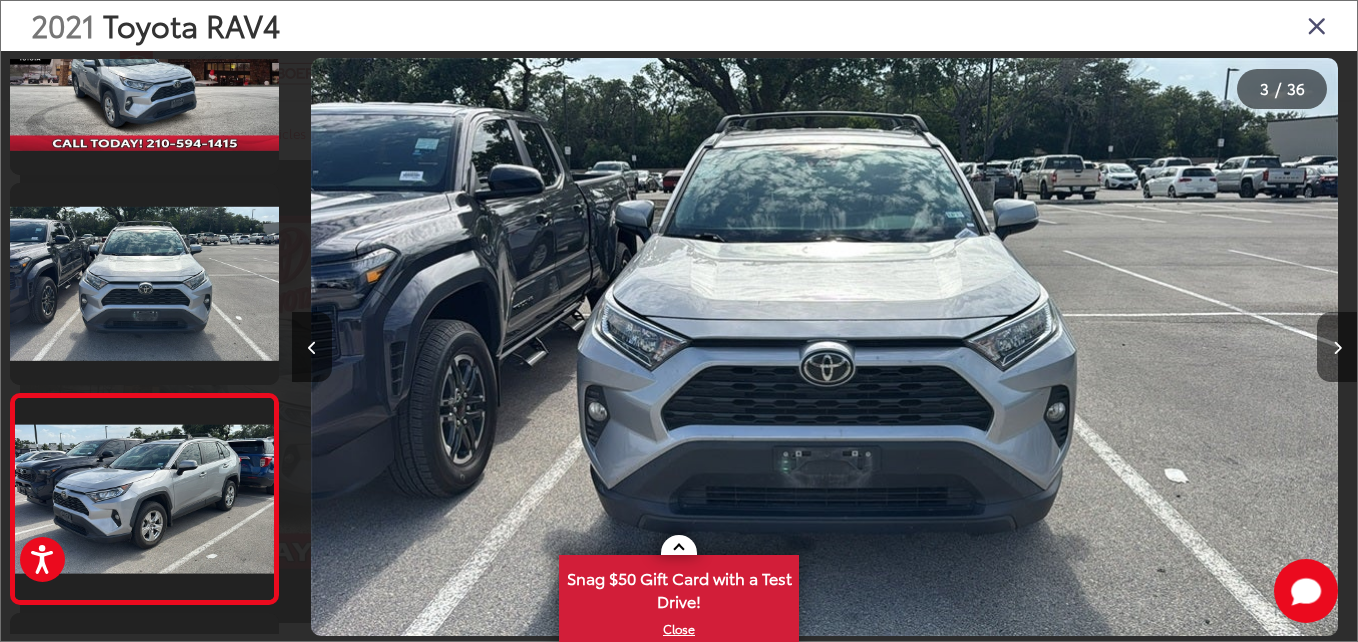 scroll, scrollTop: 0, scrollLeft: 1524, axis: horizontal 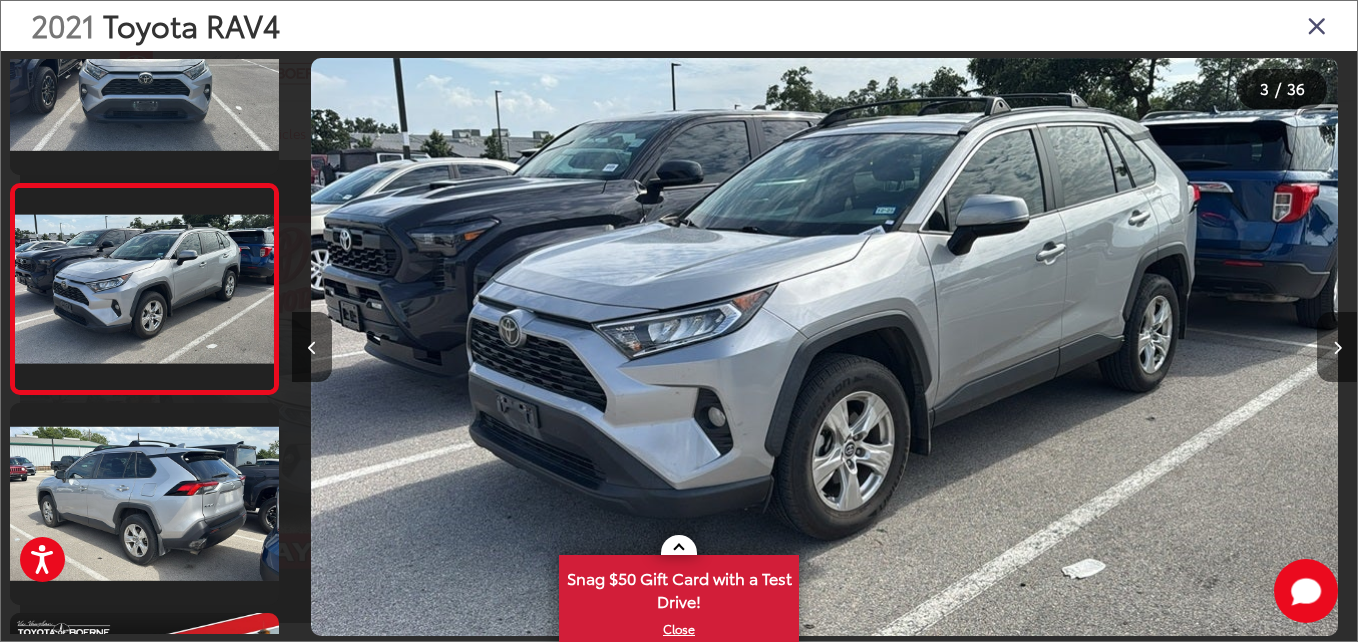 click at bounding box center (1337, 348) 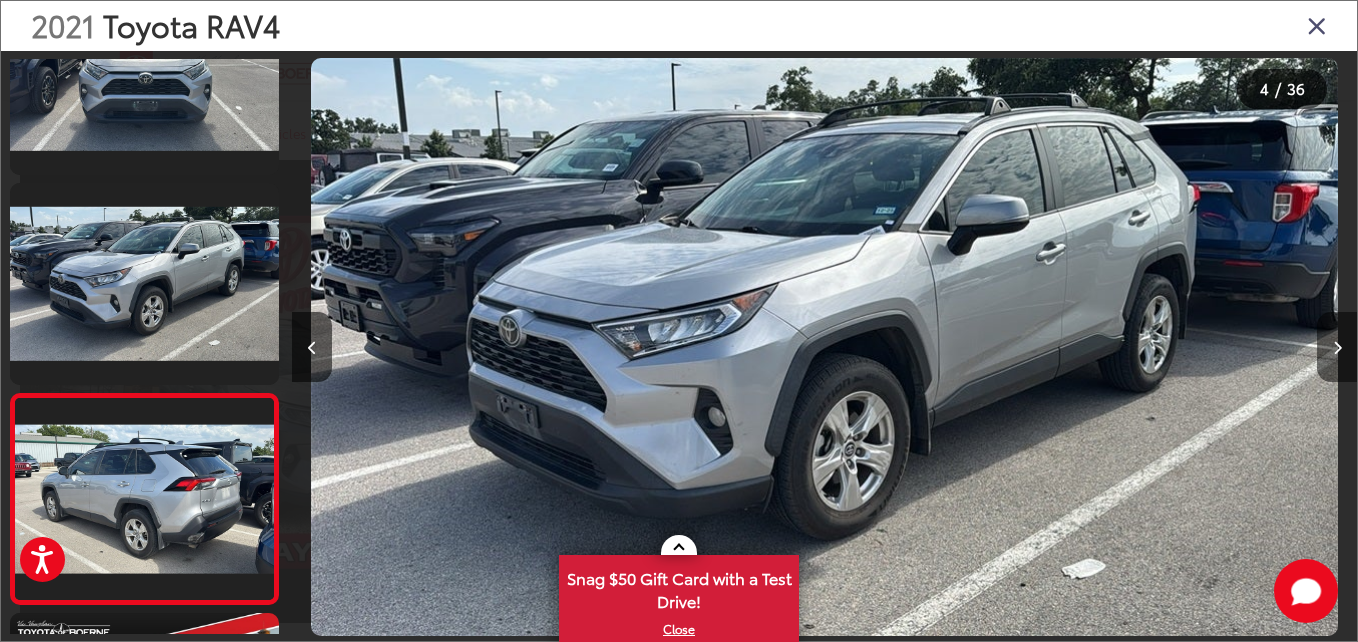 scroll, scrollTop: 0, scrollLeft: 2589, axis: horizontal 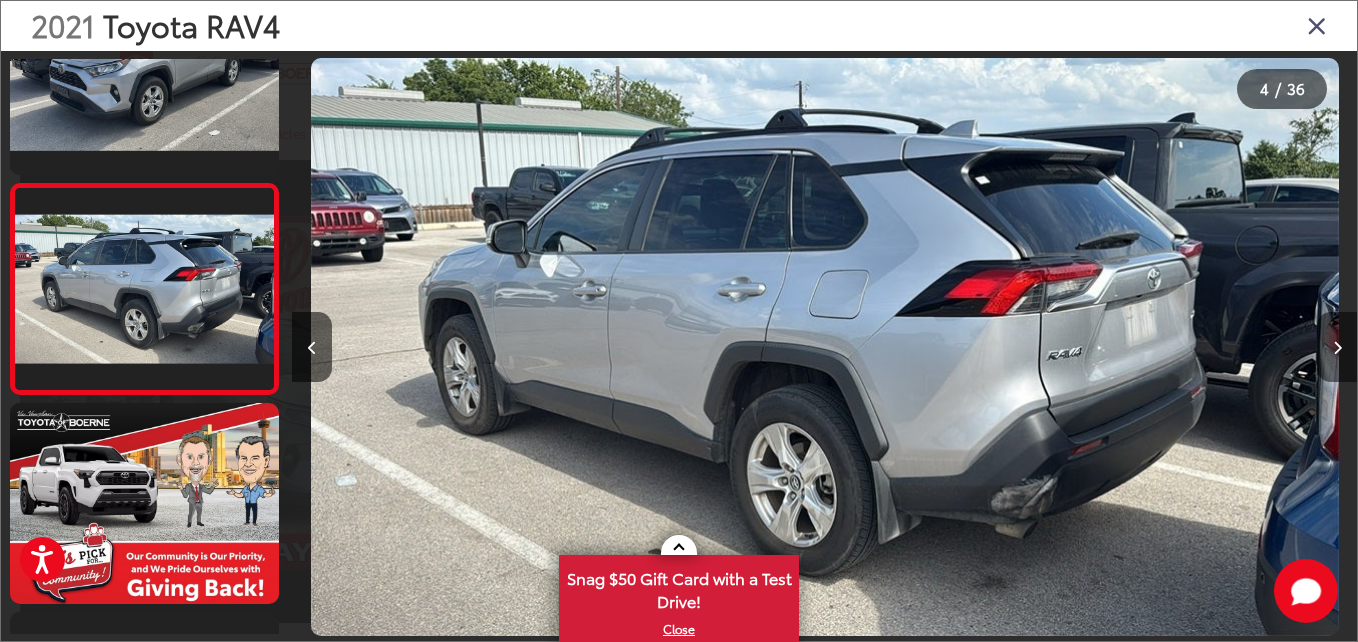 click at bounding box center (1337, 348) 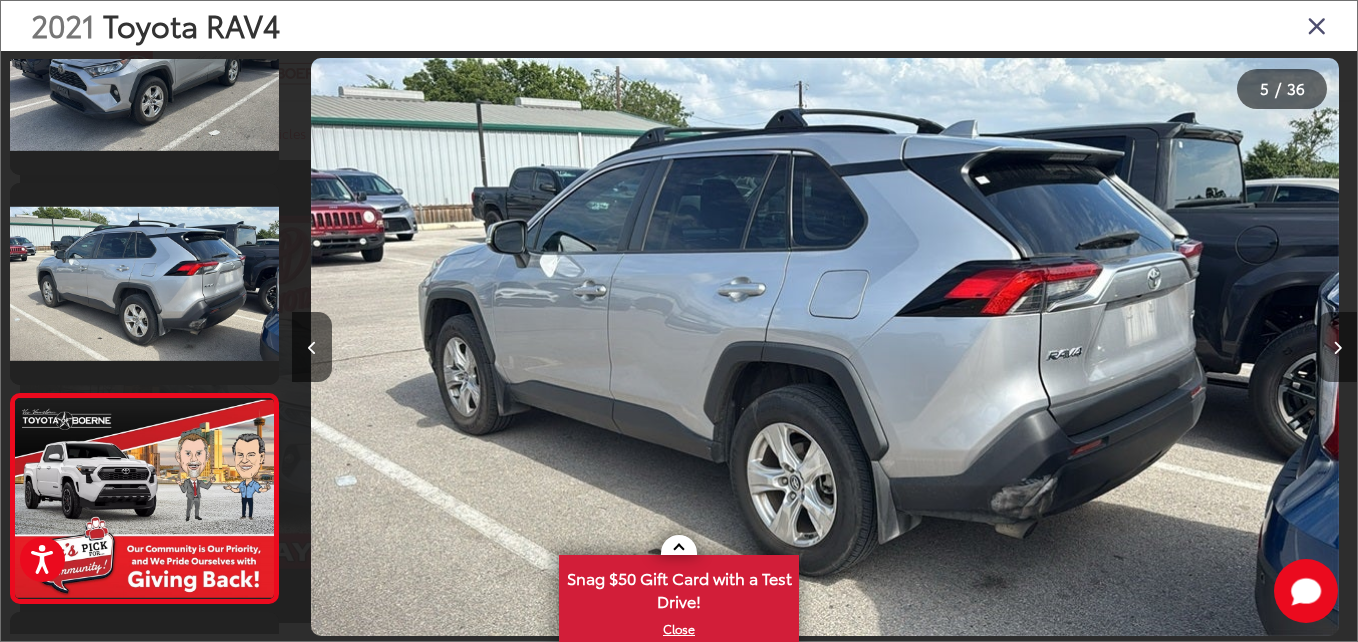 scroll, scrollTop: 0, scrollLeft: 3362, axis: horizontal 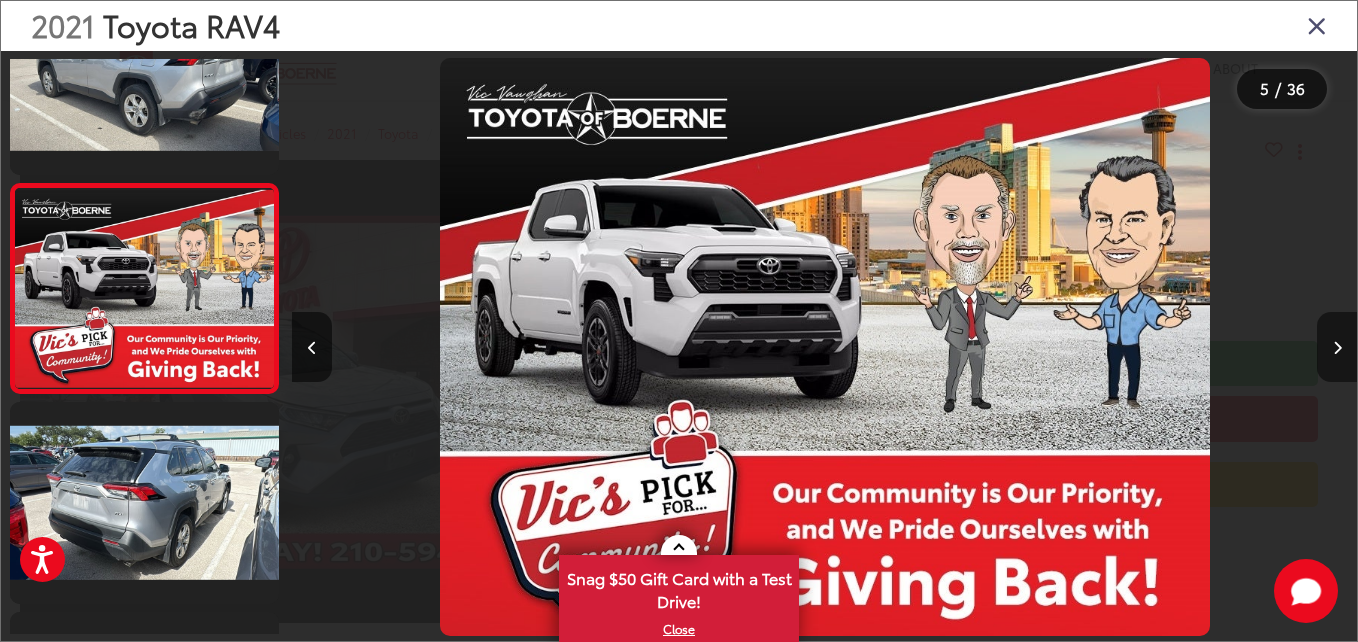 click at bounding box center [1337, 348] 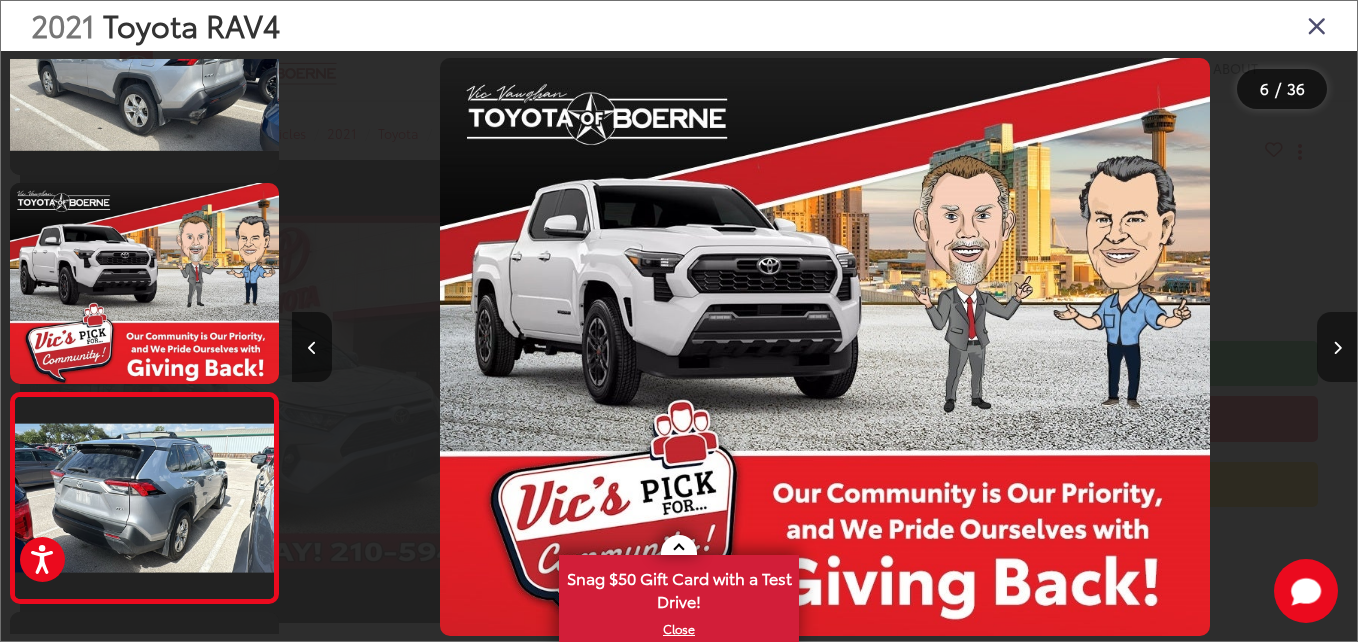 scroll, scrollTop: 0, scrollLeft: 4718, axis: horizontal 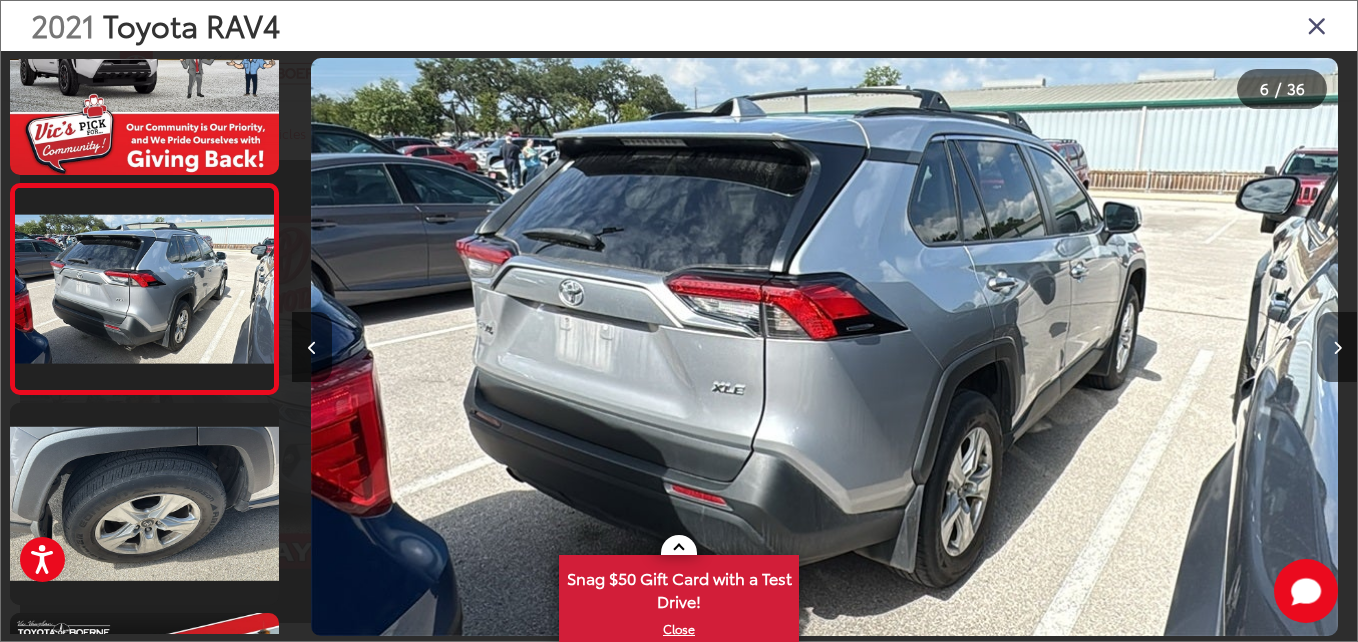 click at bounding box center [1337, 348] 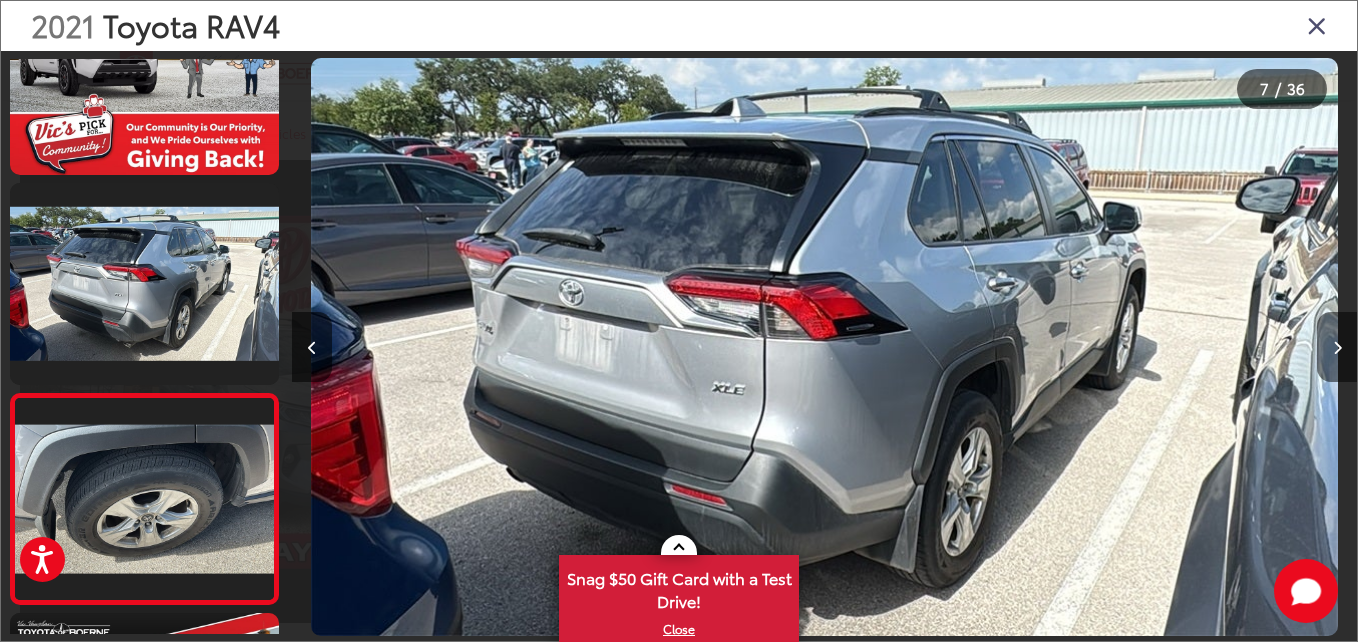 scroll, scrollTop: 0, scrollLeft: 5493, axis: horizontal 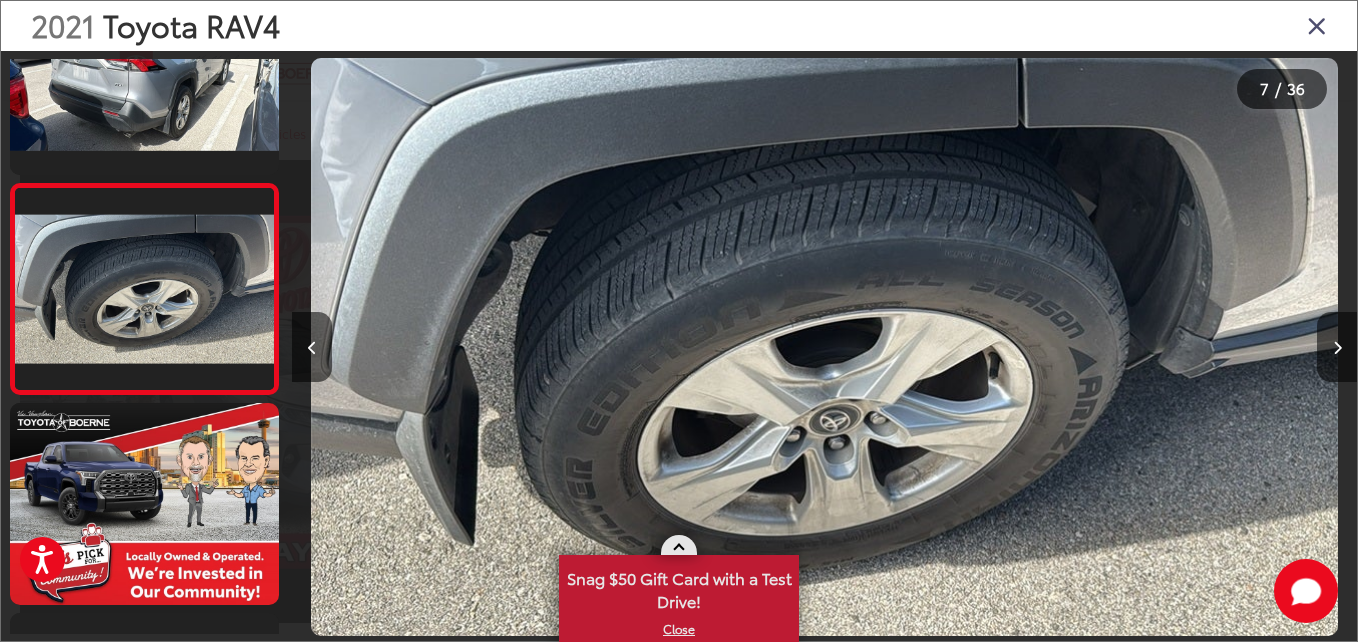 click at bounding box center (679, 546) 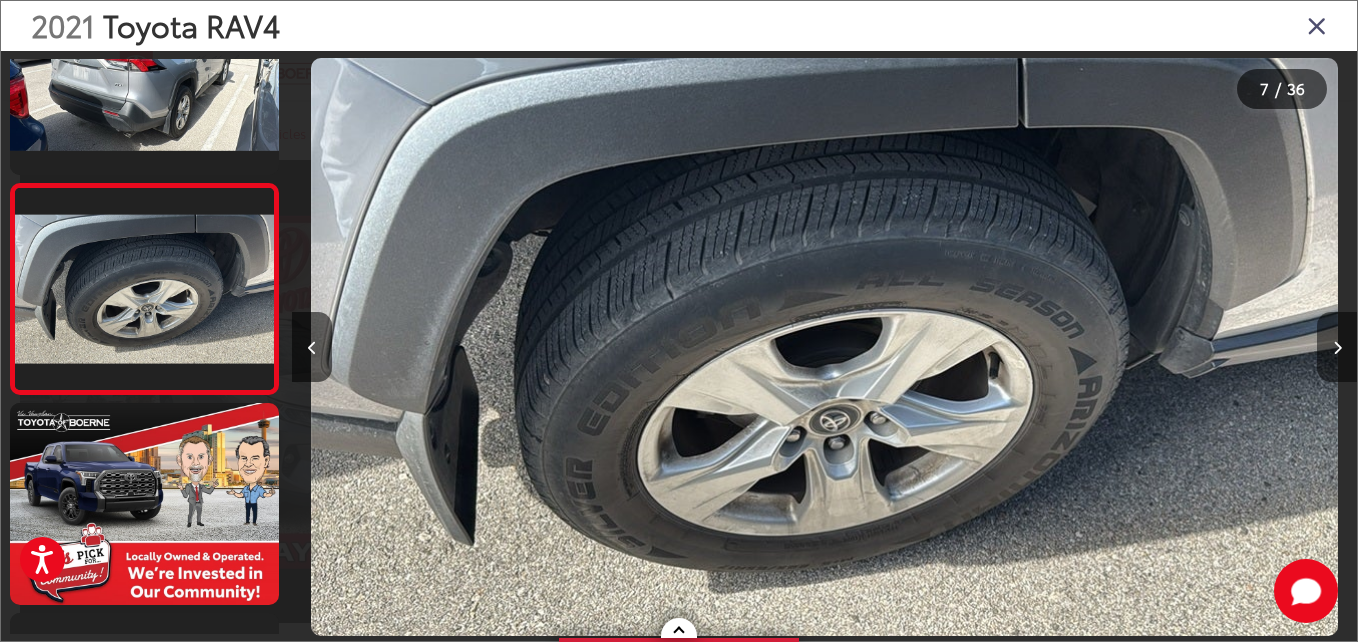 click at bounding box center [1337, 347] 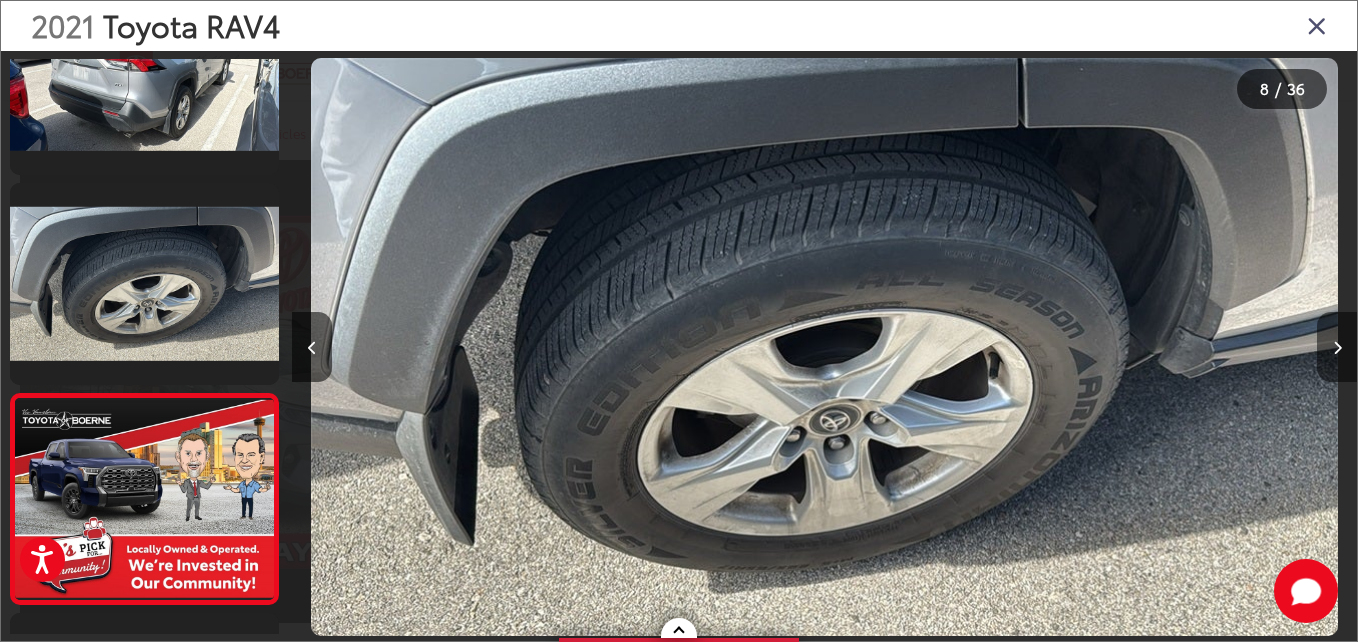 scroll, scrollTop: 0, scrollLeft: 7070, axis: horizontal 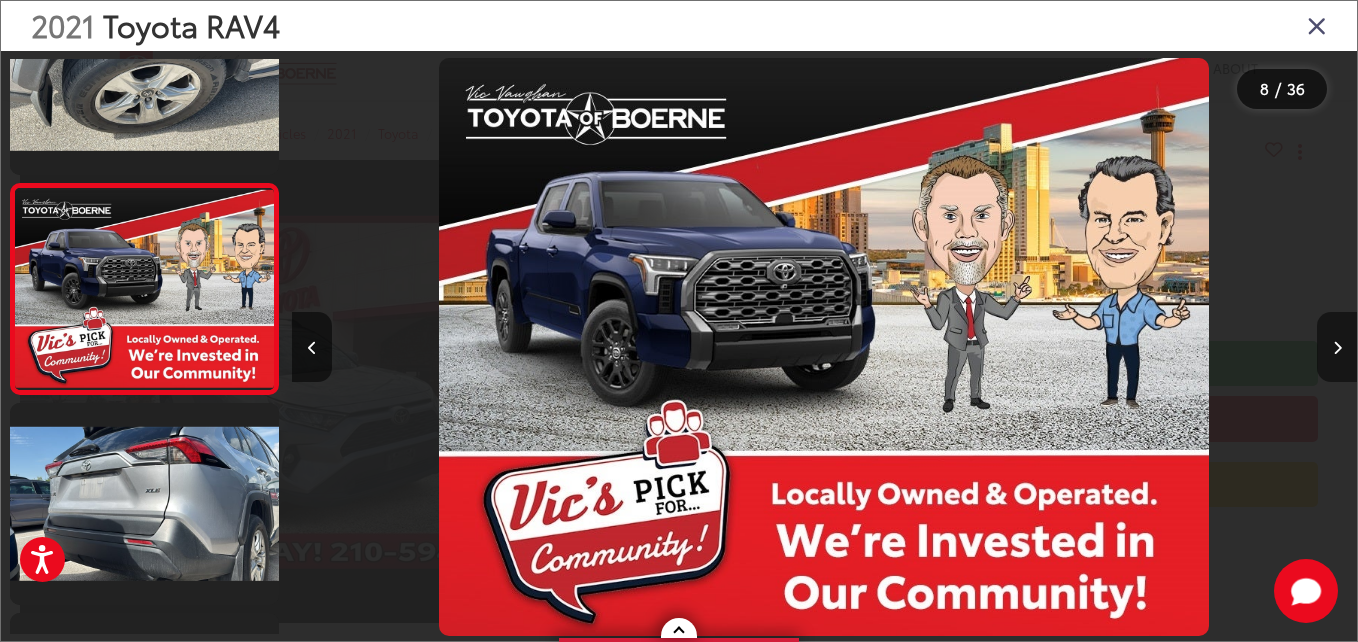 click at bounding box center (1337, 347) 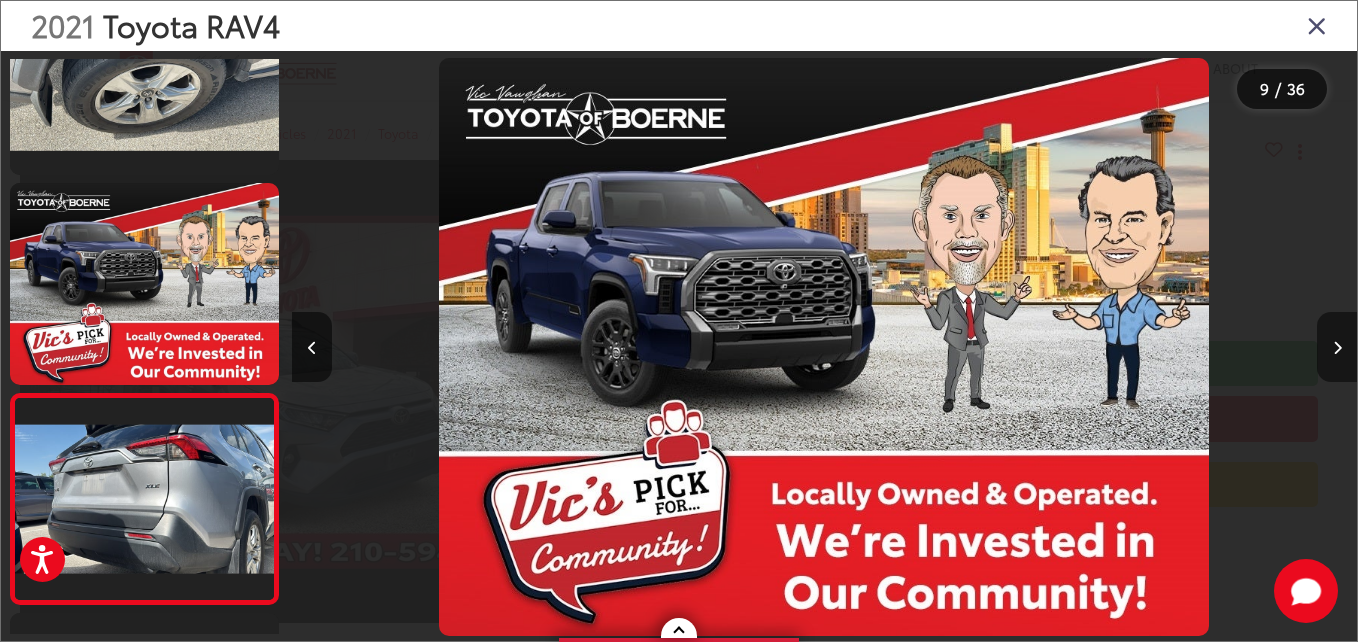 scroll, scrollTop: 0, scrollLeft: 7969, axis: horizontal 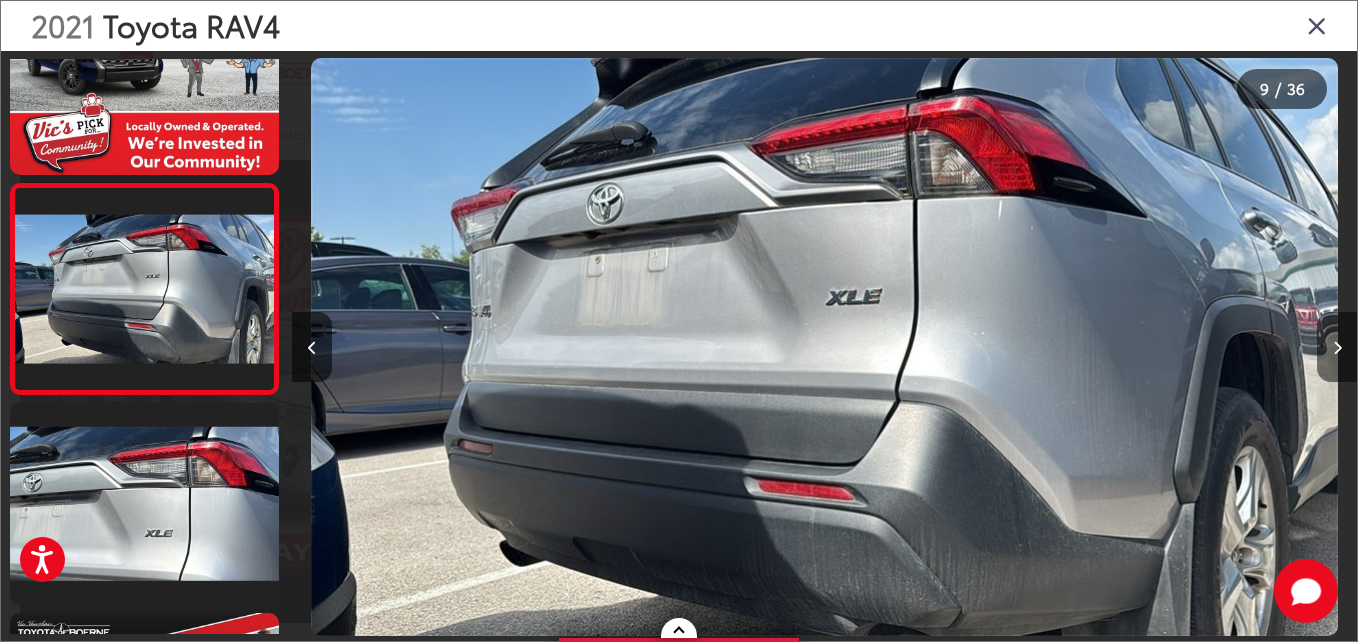 click at bounding box center (1337, 347) 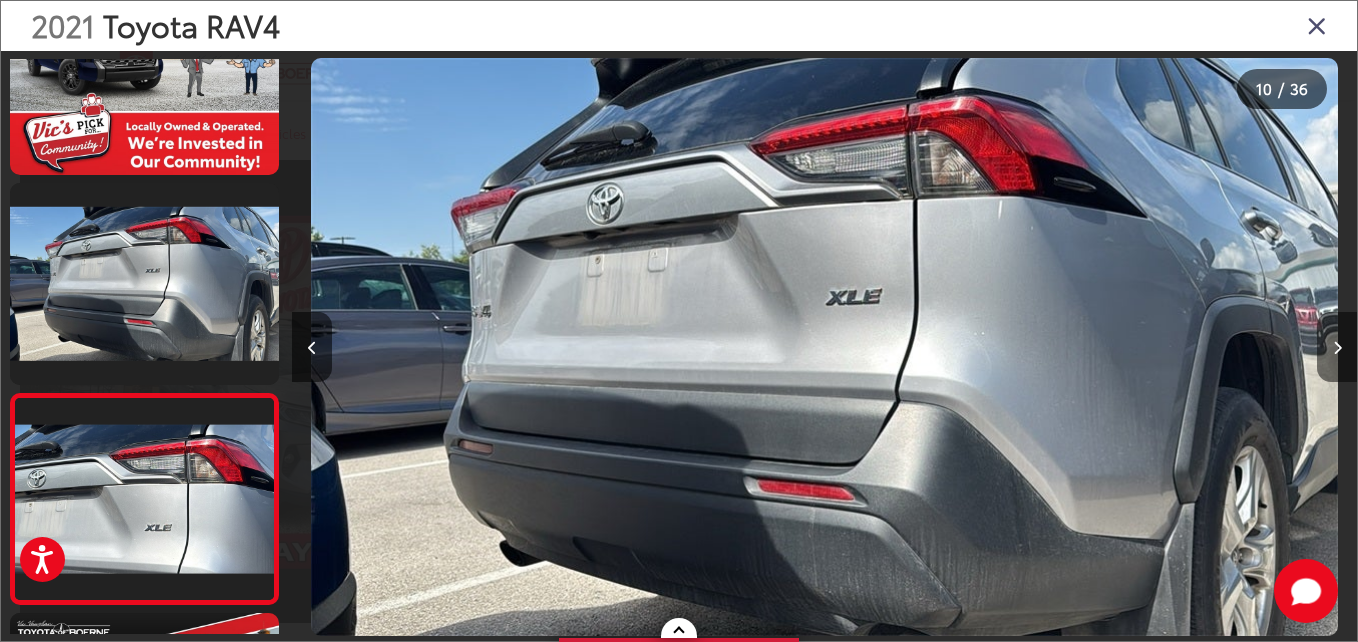 scroll, scrollTop: 0, scrollLeft: 8978, axis: horizontal 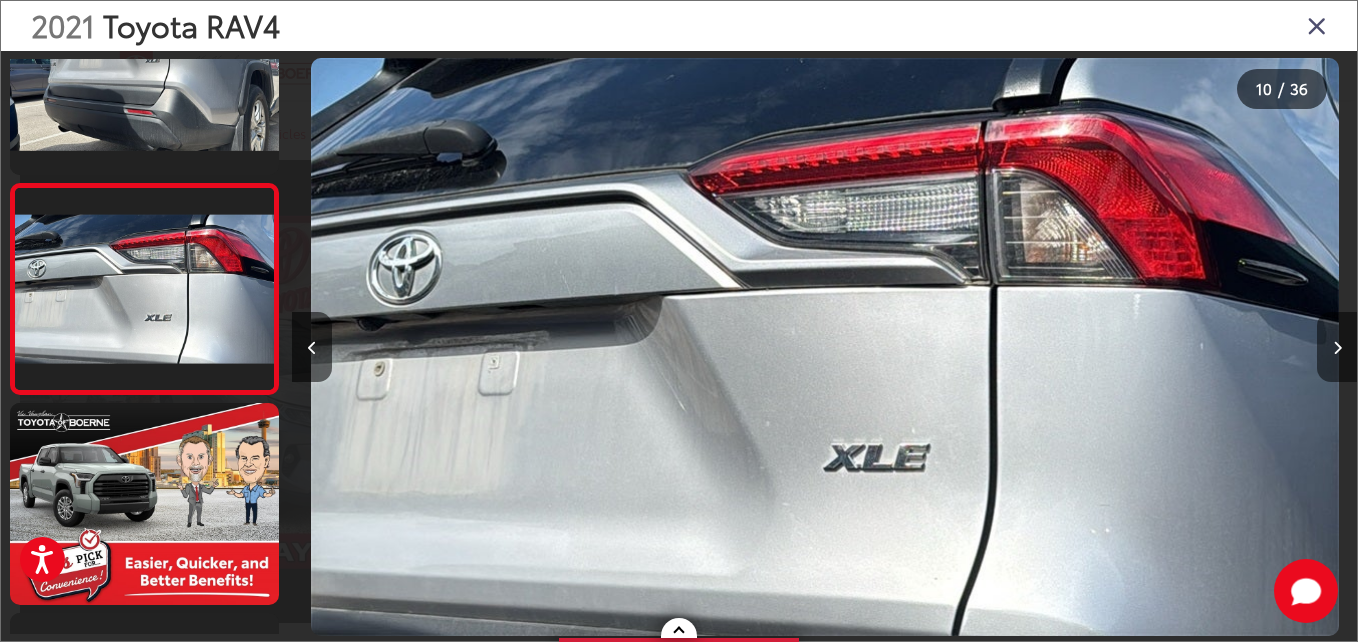 click at bounding box center [1337, 347] 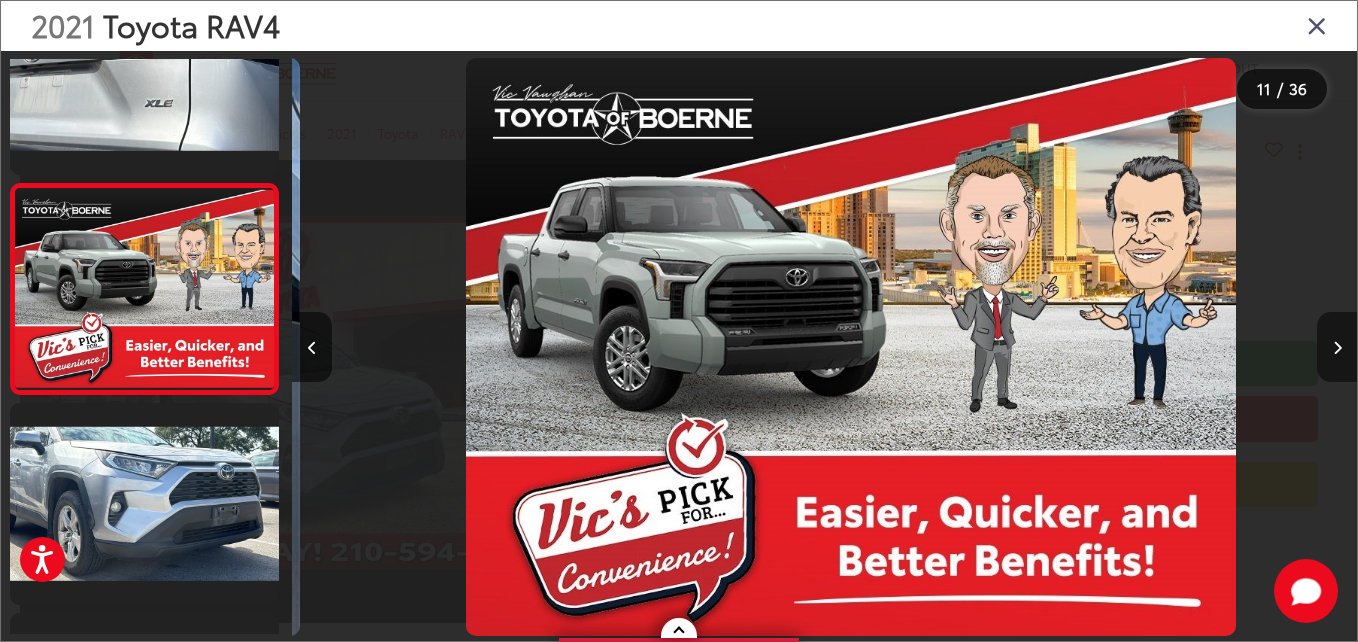 click at bounding box center (1337, 347) 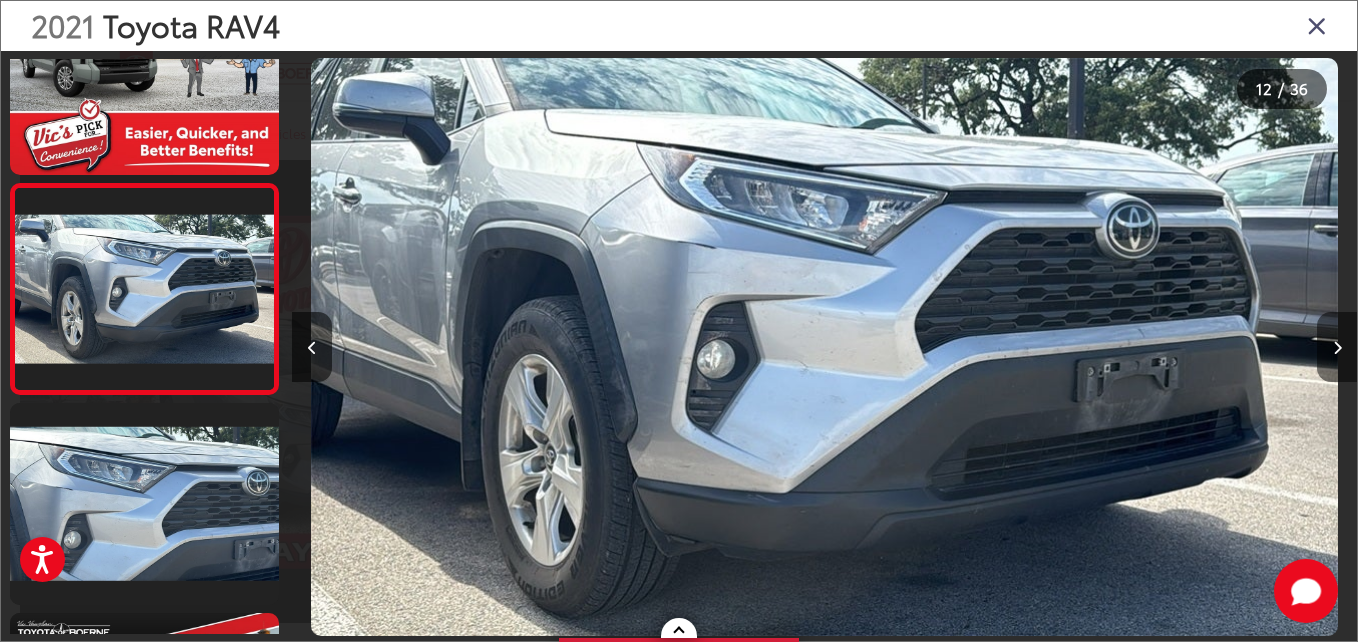 click at bounding box center (1337, 347) 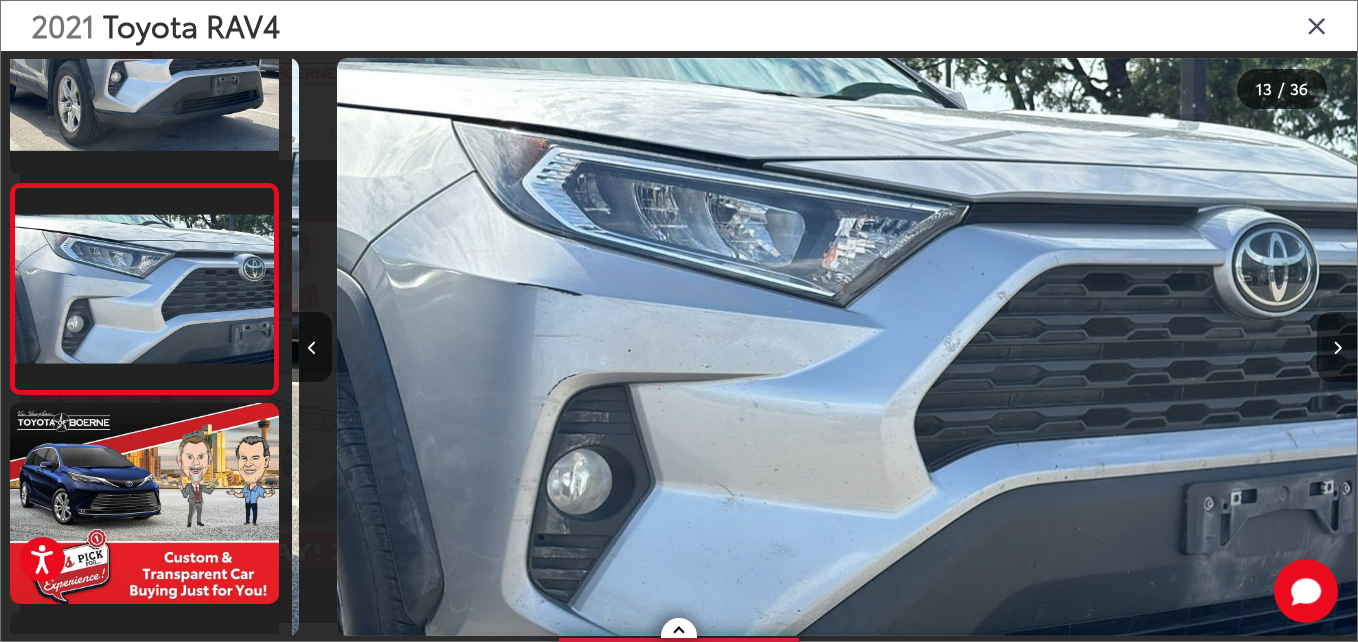 click at bounding box center [1337, 347] 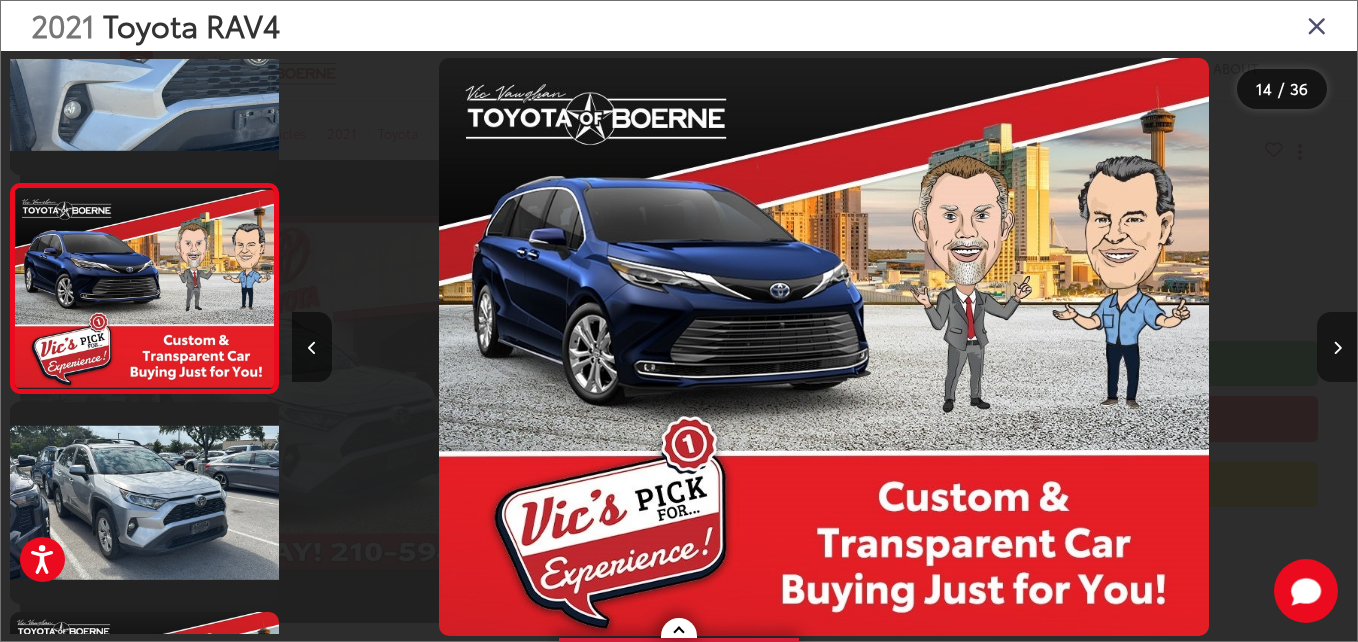 click at bounding box center (1337, 347) 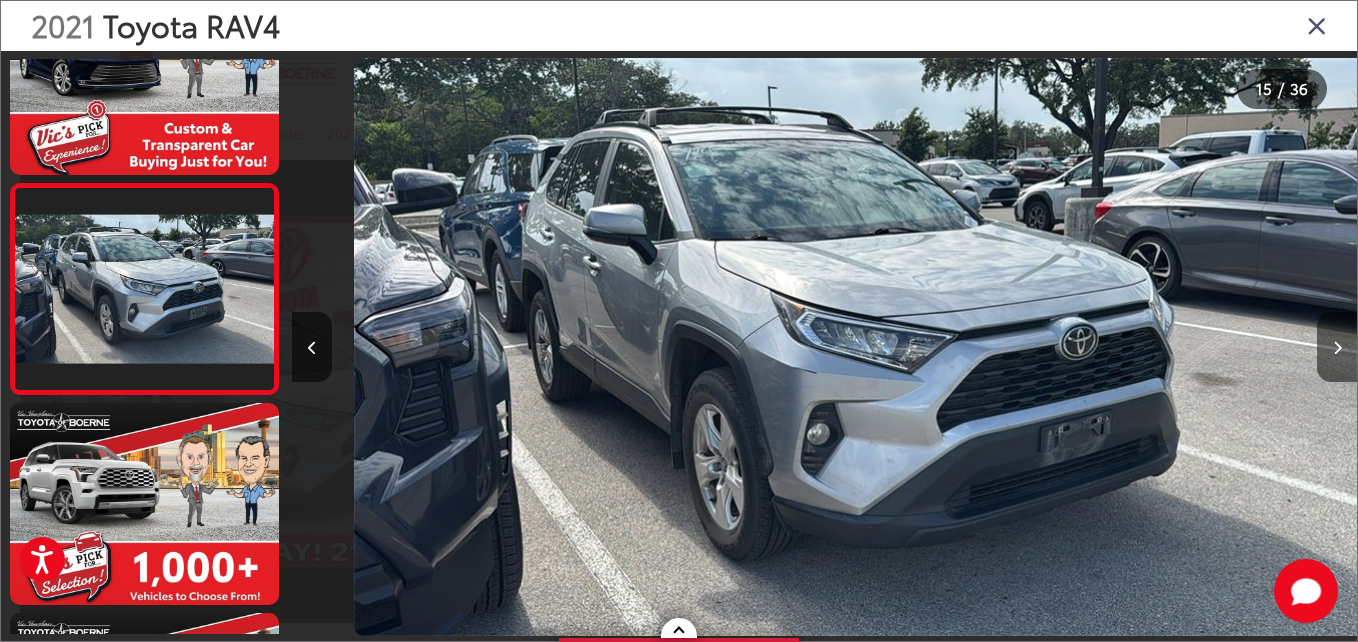 click at bounding box center (1337, 347) 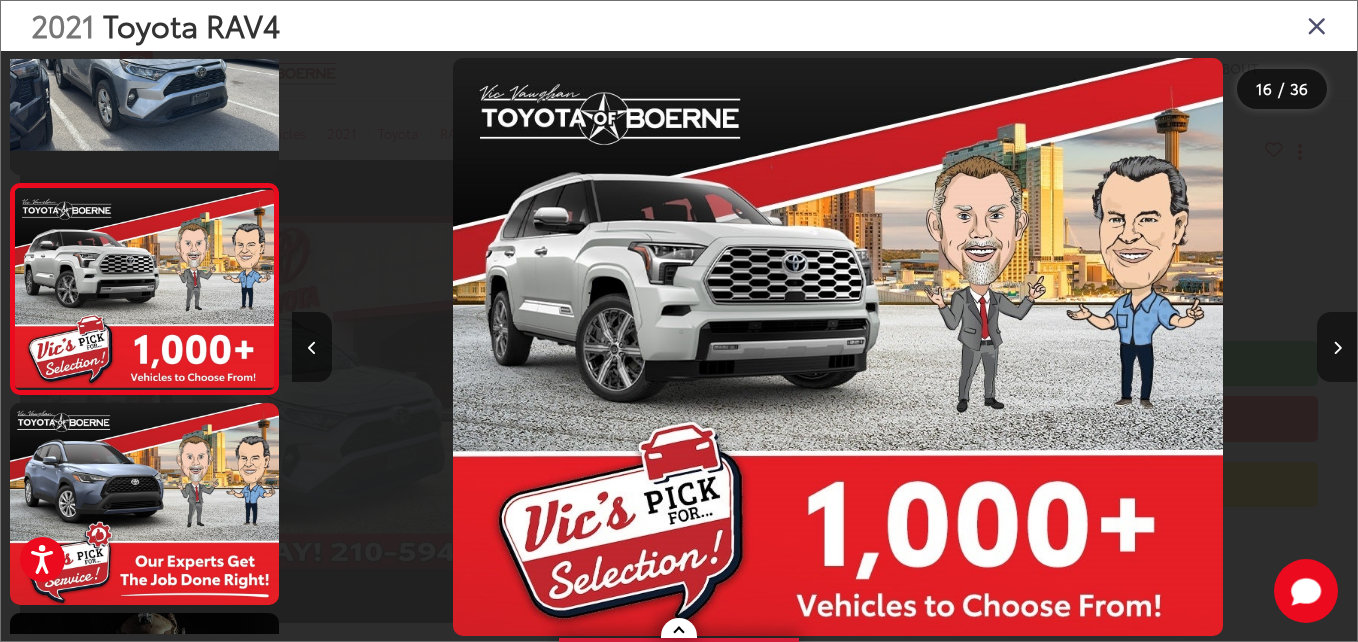 click at bounding box center [1337, 347] 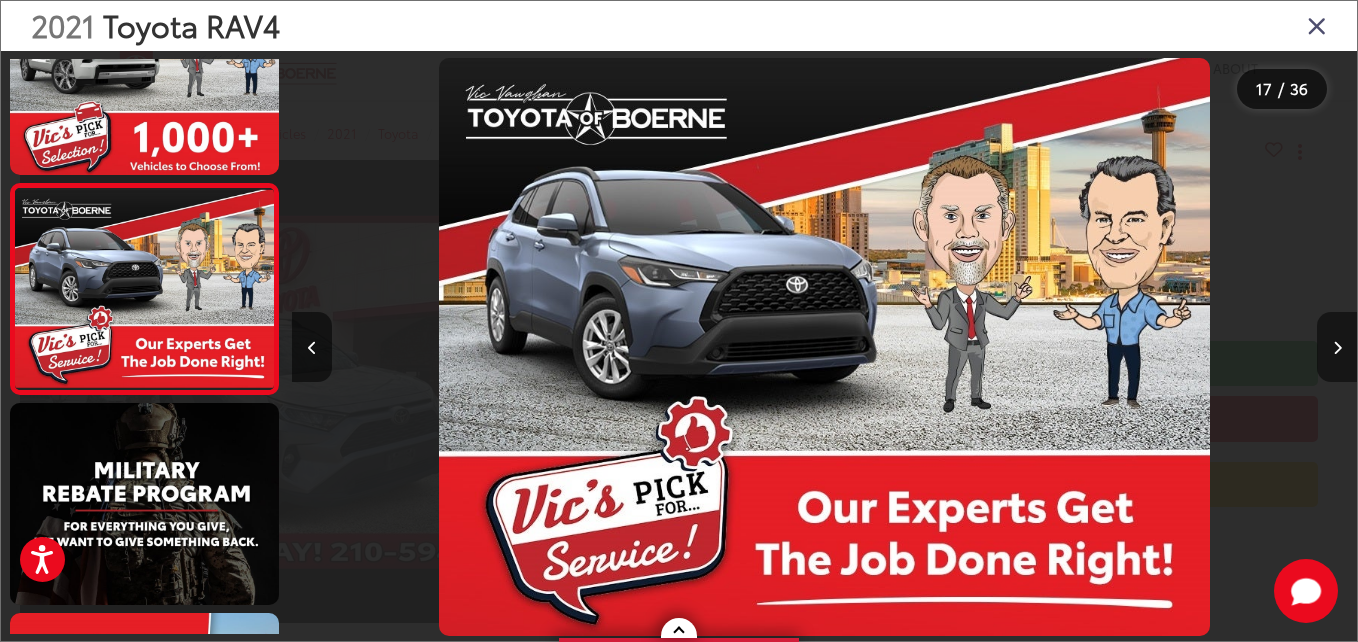 click at bounding box center [1337, 347] 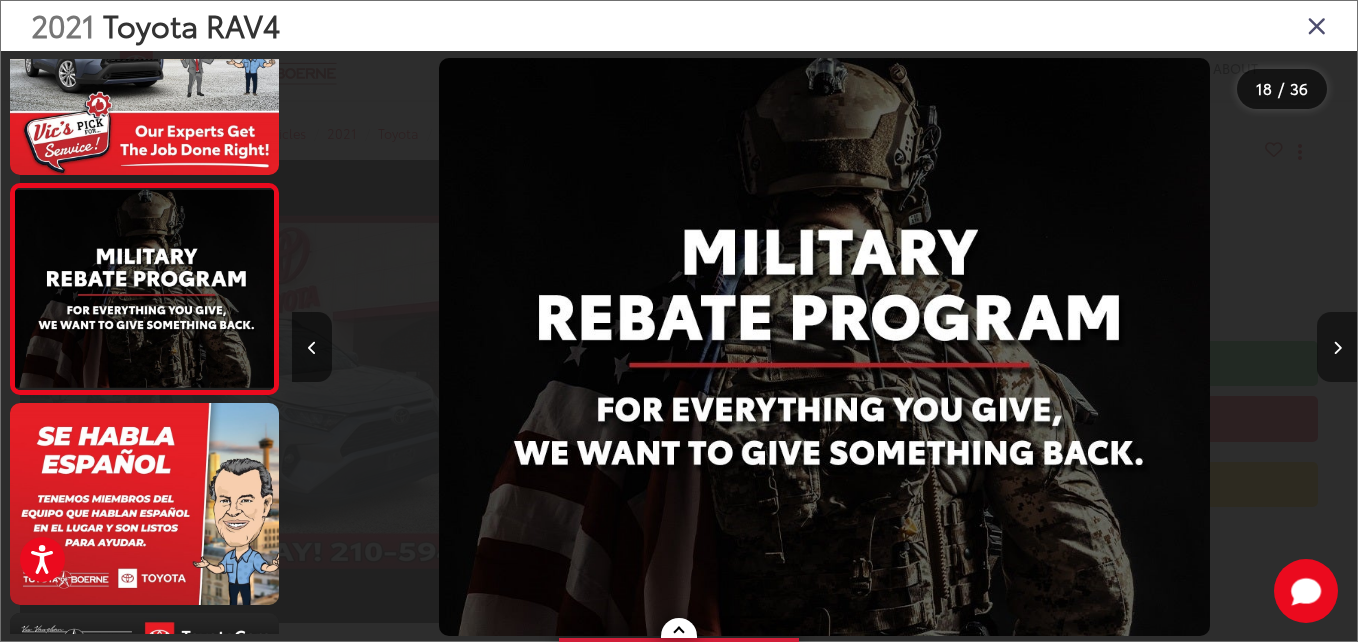 click at bounding box center [1337, 348] 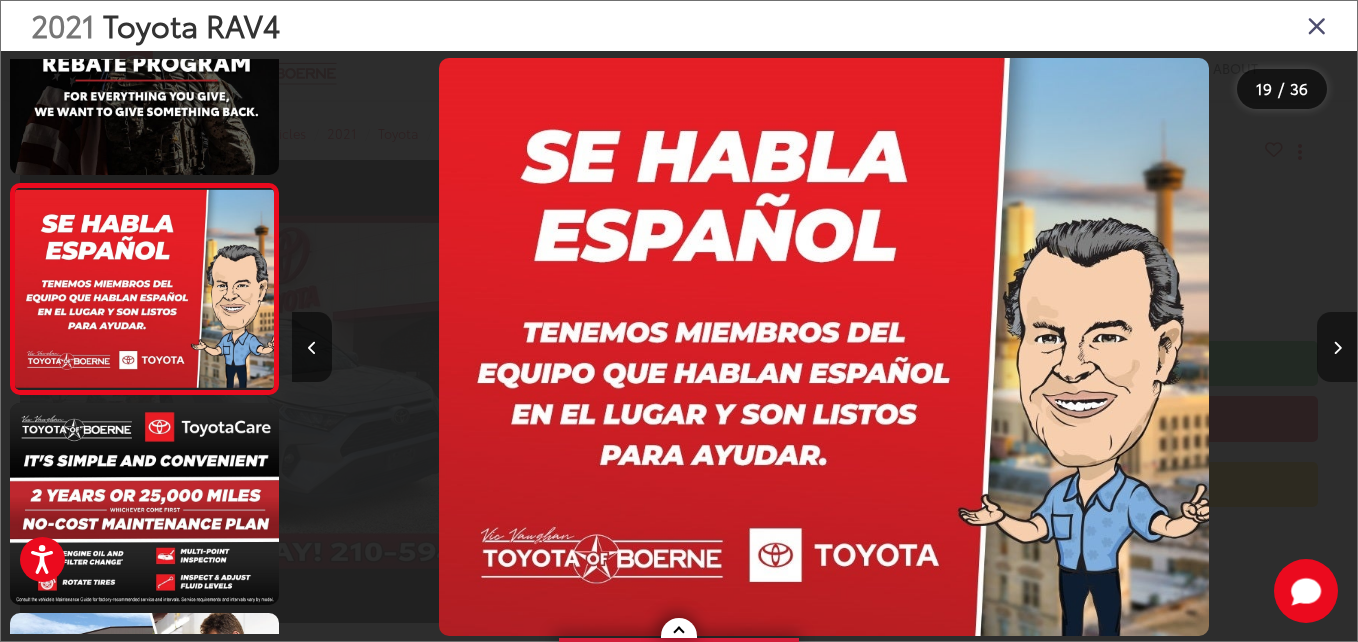 click at bounding box center [1337, 348] 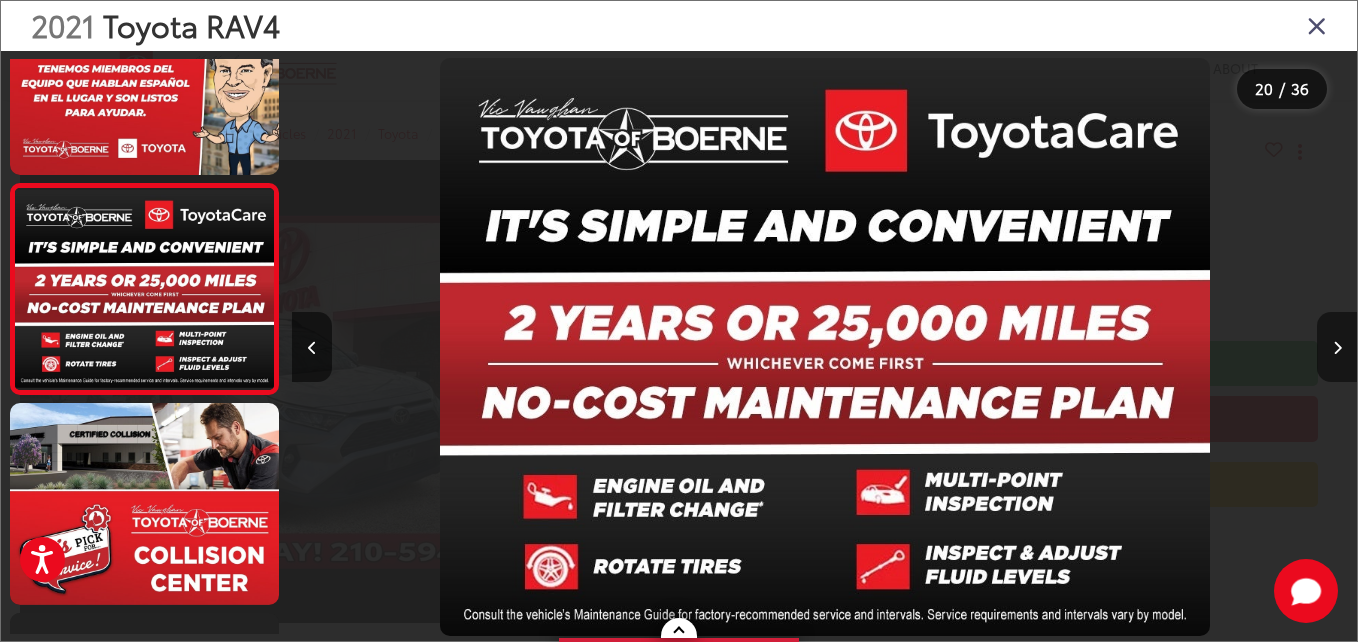 click at bounding box center [1337, 348] 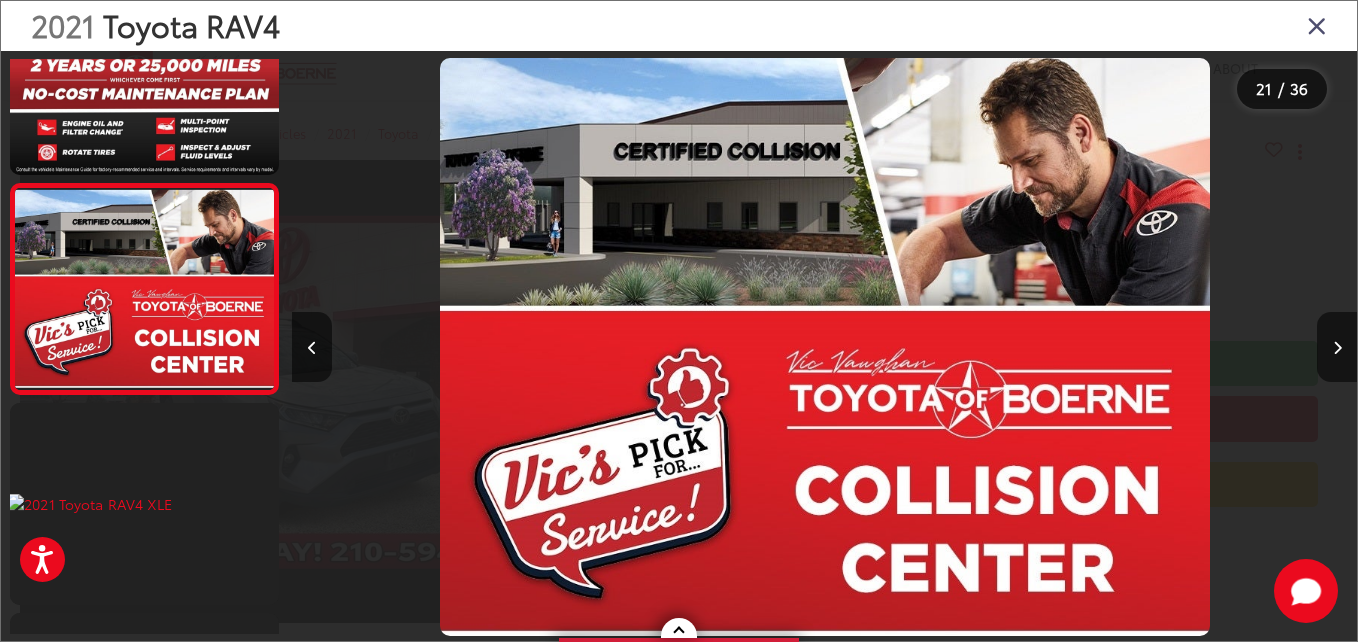 click on "2021   Toyota RAV4" at bounding box center (679, 26) 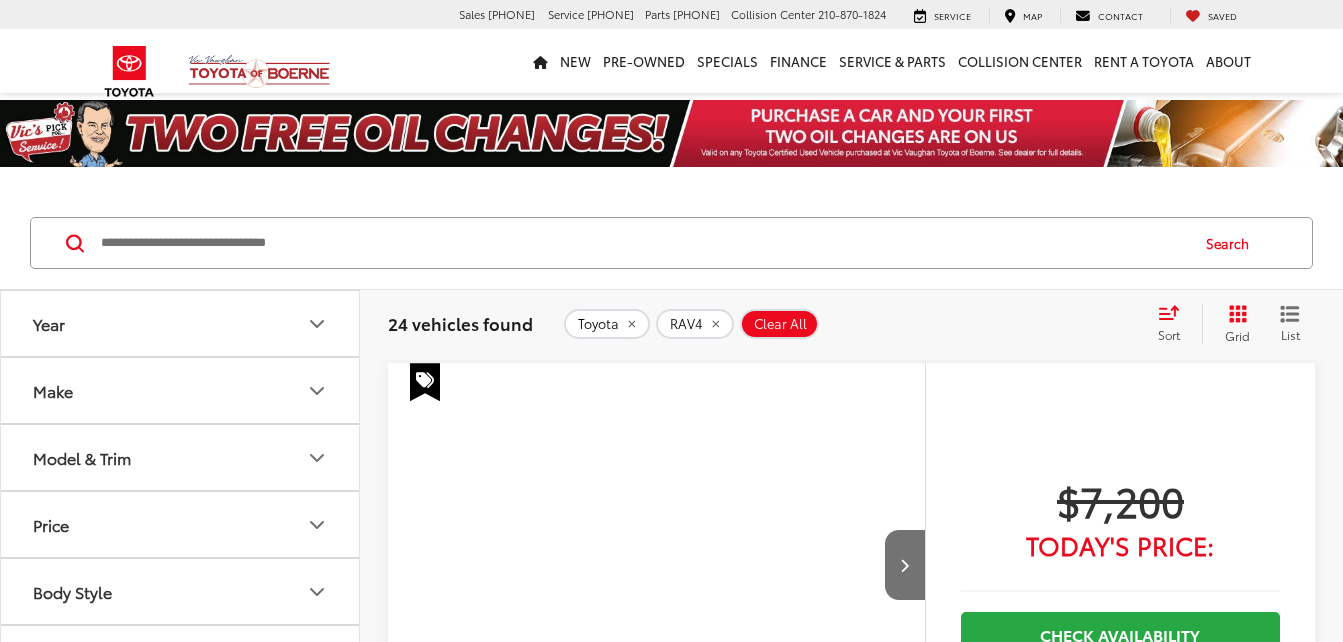 scroll, scrollTop: 2542, scrollLeft: 0, axis: vertical 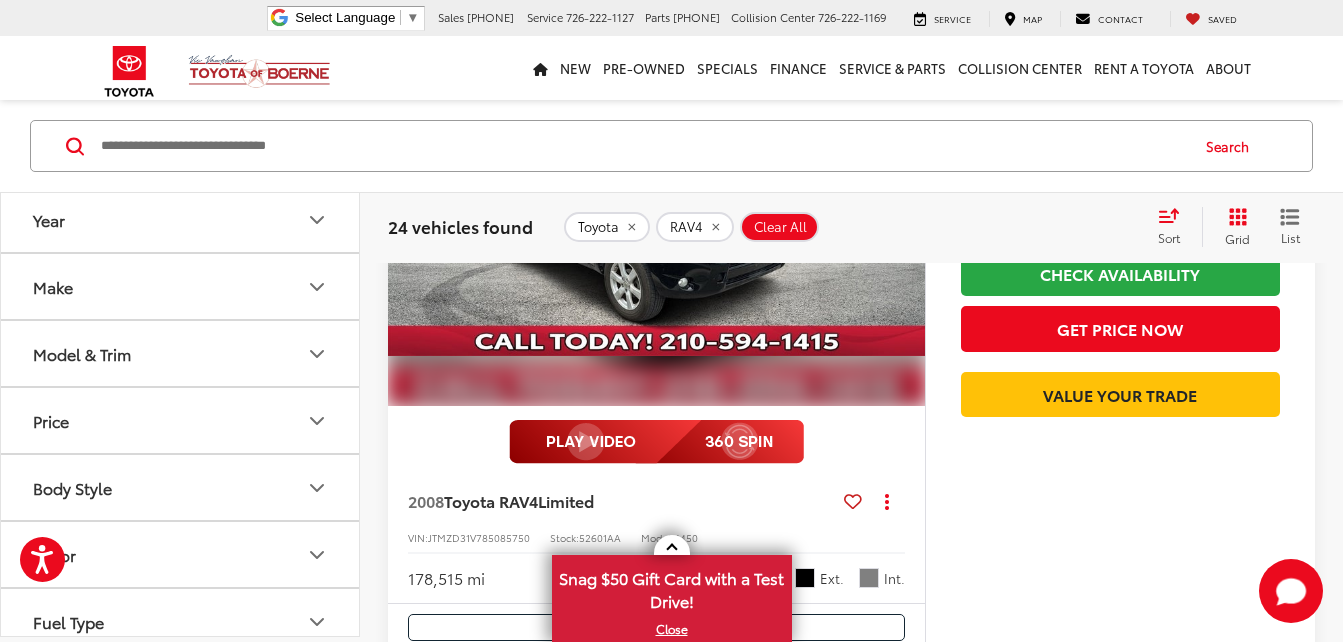 click at bounding box center [657, 204] 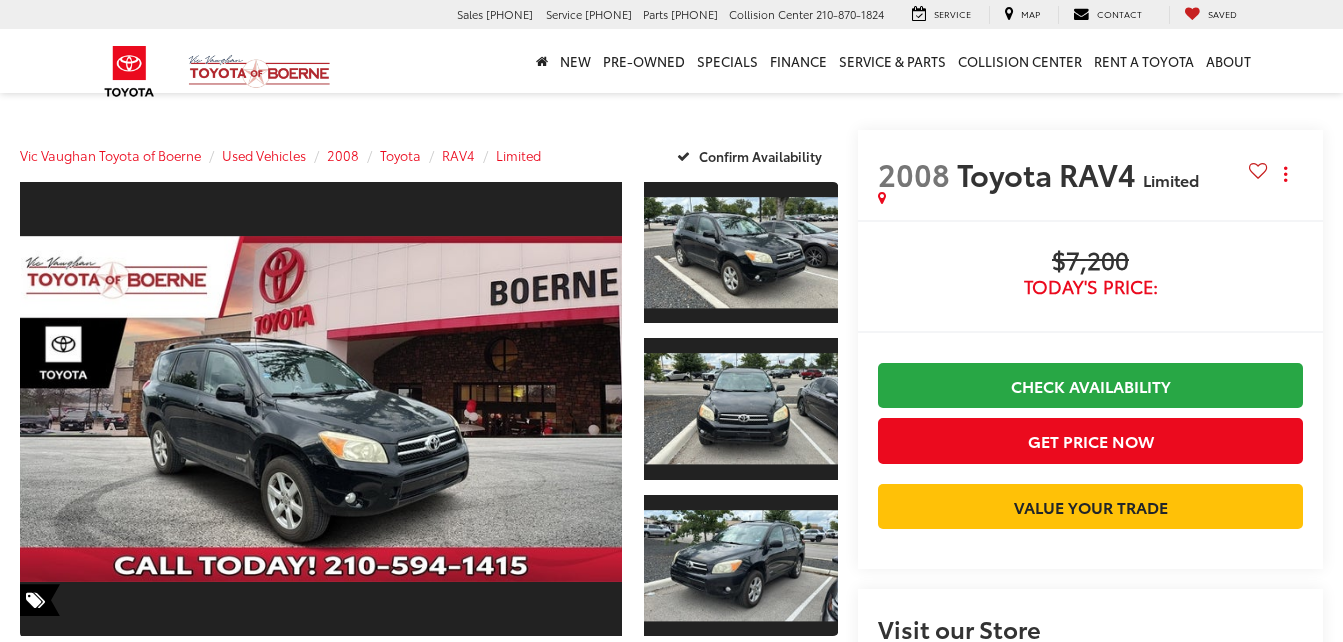 scroll, scrollTop: 0, scrollLeft: 0, axis: both 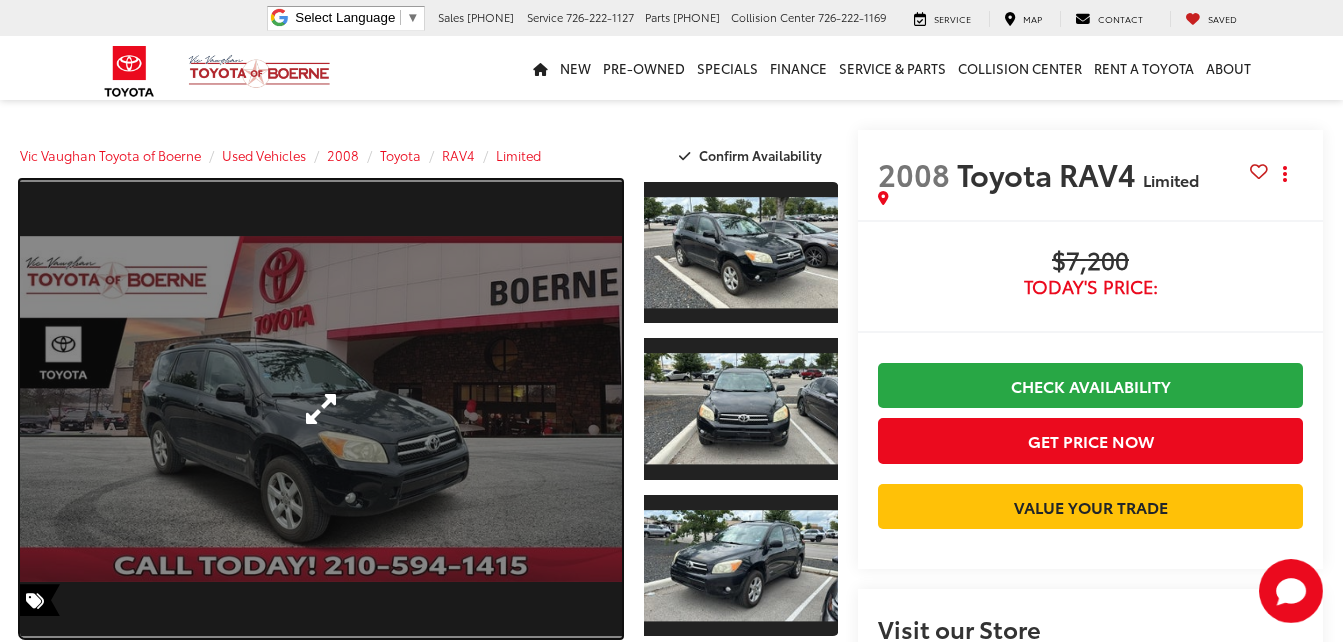 click at bounding box center (321, 409) 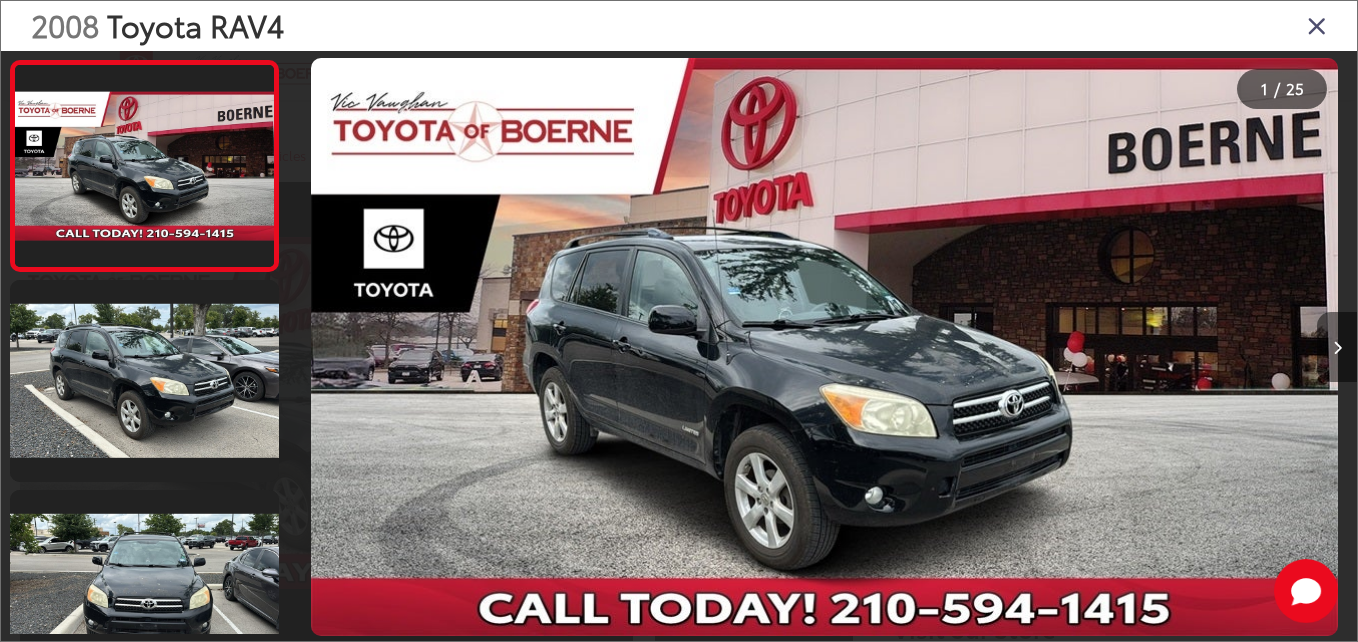 click at bounding box center (1337, 347) 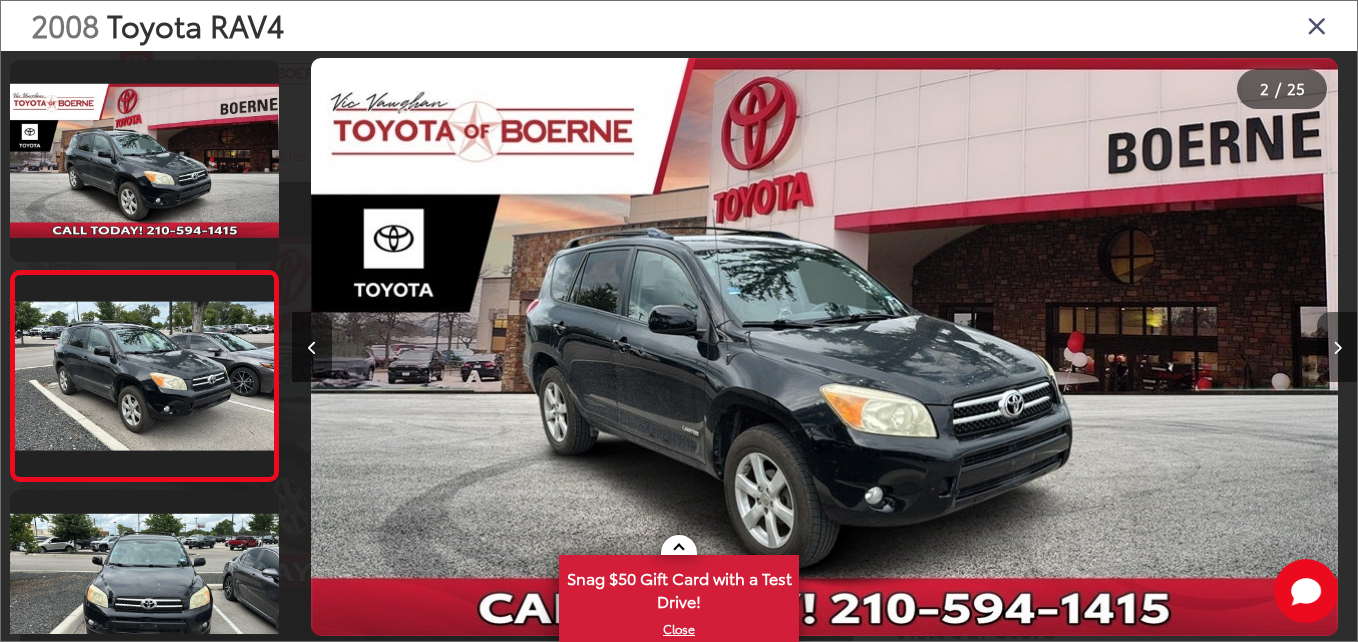 scroll, scrollTop: 0, scrollLeft: 945, axis: horizontal 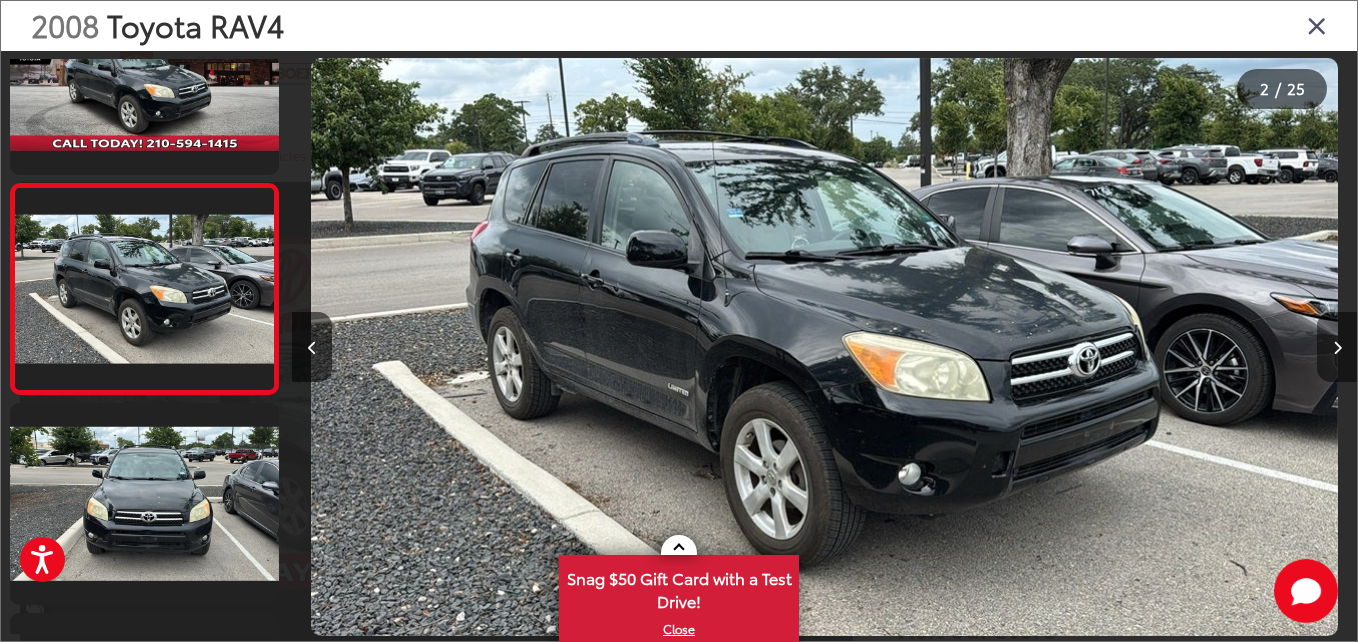 click at bounding box center [1337, 347] 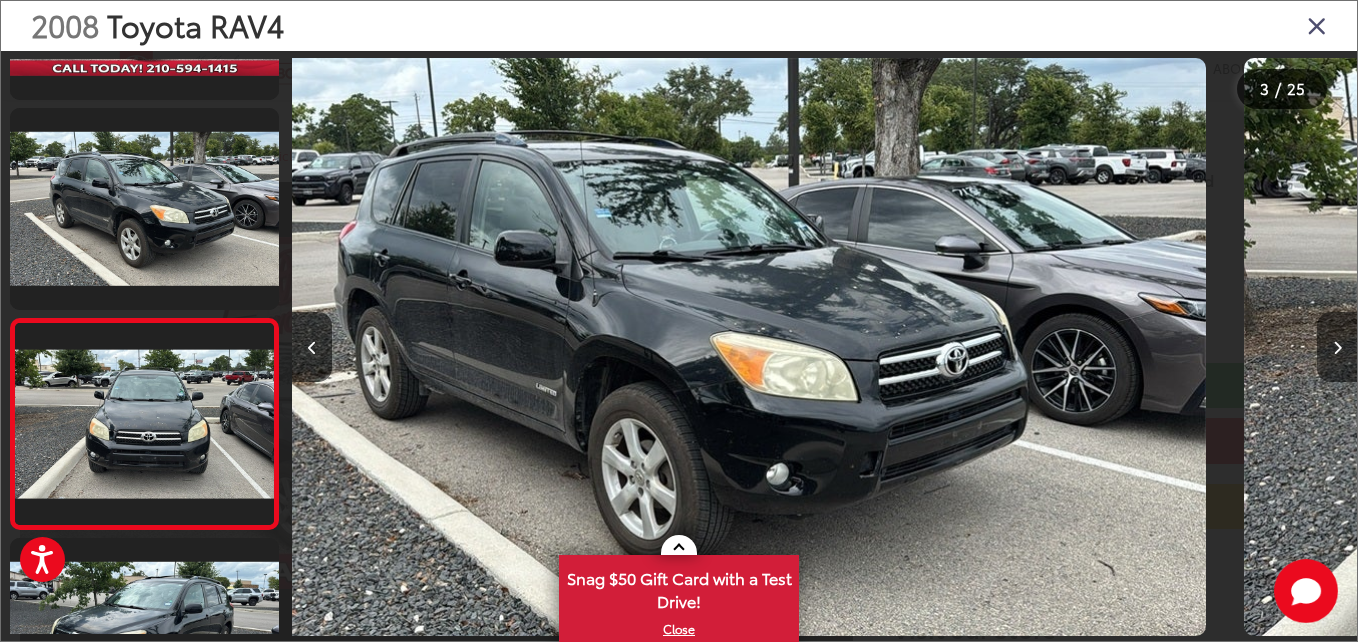 scroll, scrollTop: 293, scrollLeft: 0, axis: vertical 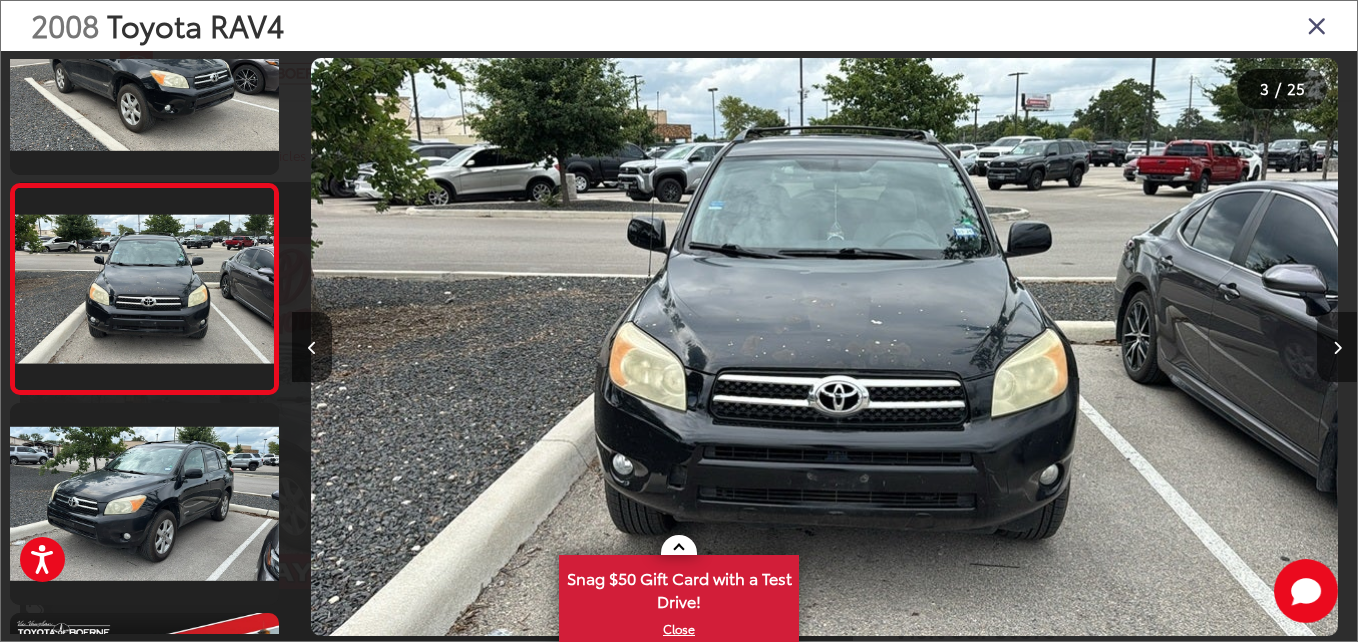 click at bounding box center (1337, 347) 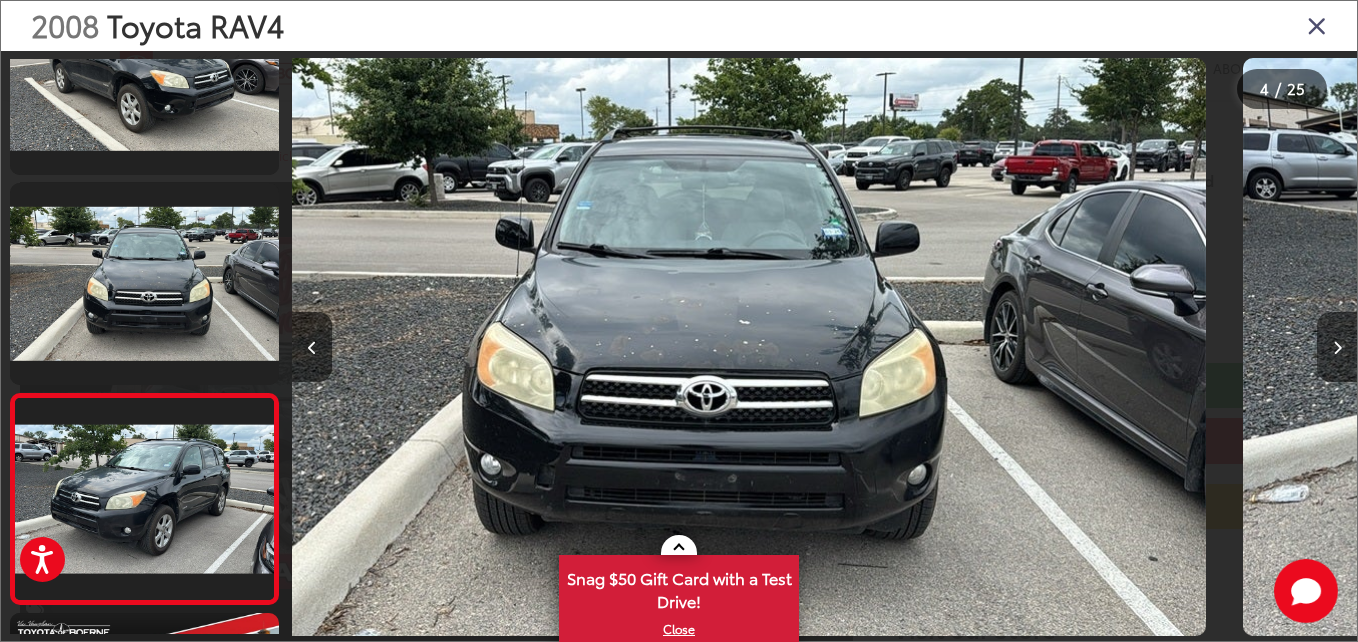 scroll, scrollTop: 396, scrollLeft: 0, axis: vertical 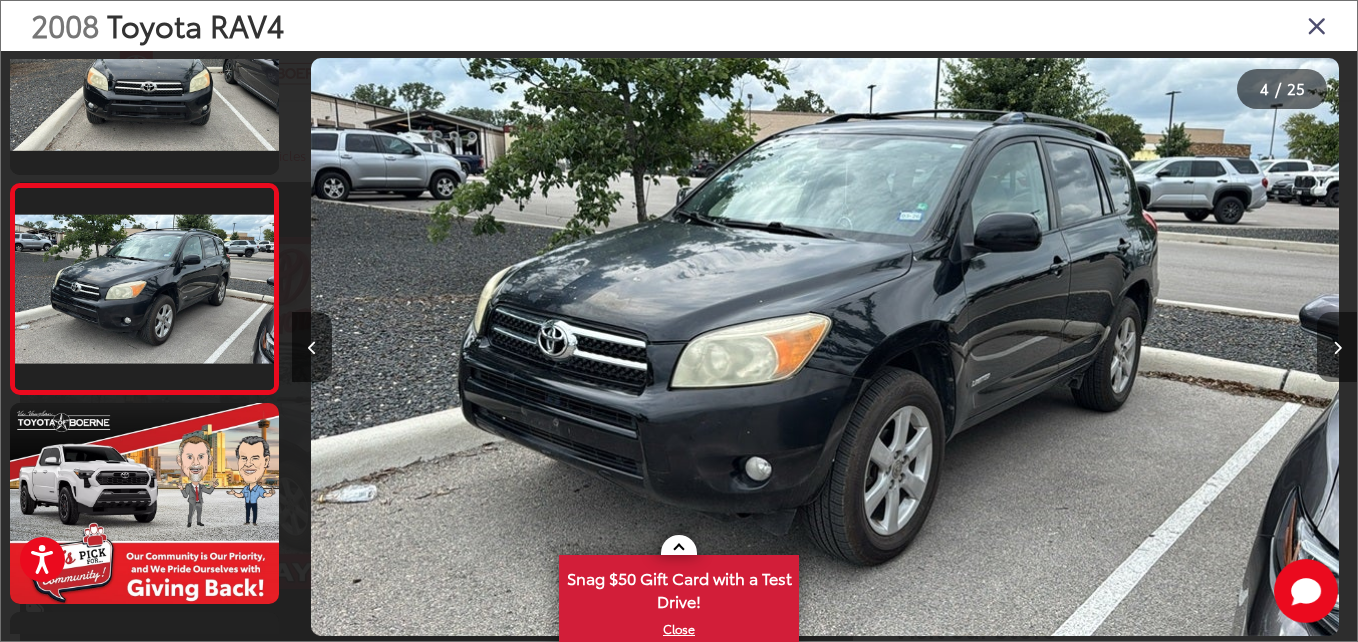 click at bounding box center (1337, 347) 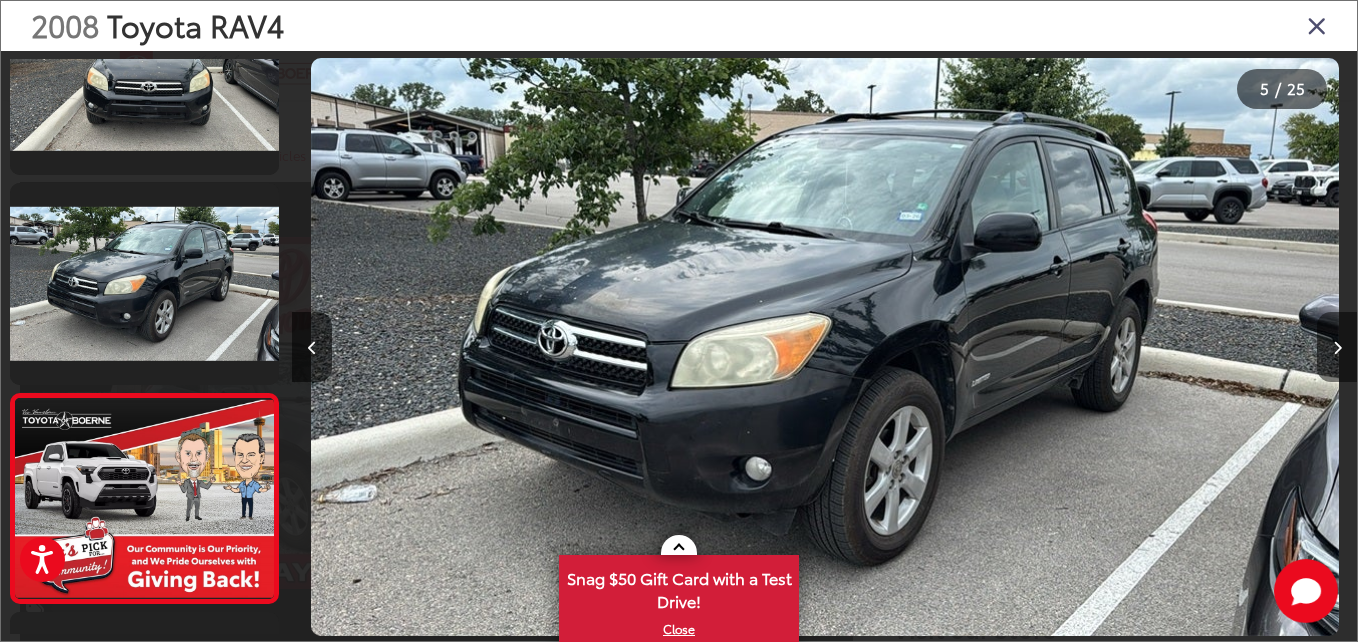 scroll, scrollTop: 0, scrollLeft: 3543, axis: horizontal 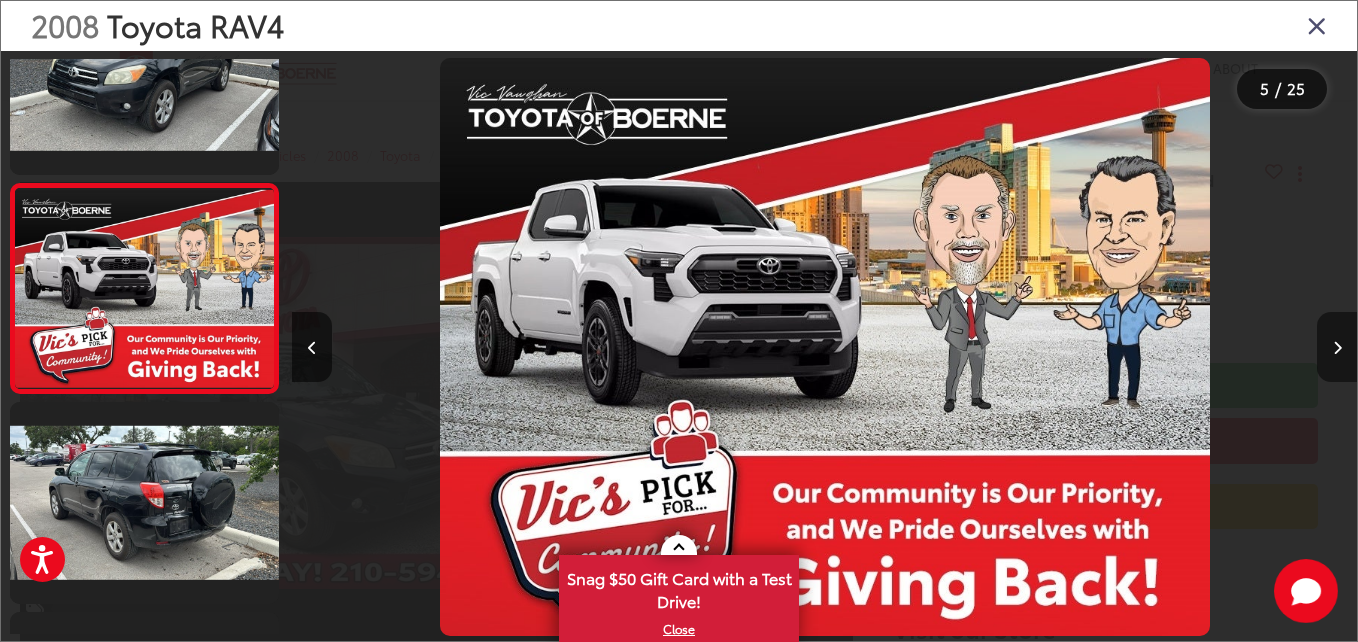 click at bounding box center (1337, 347) 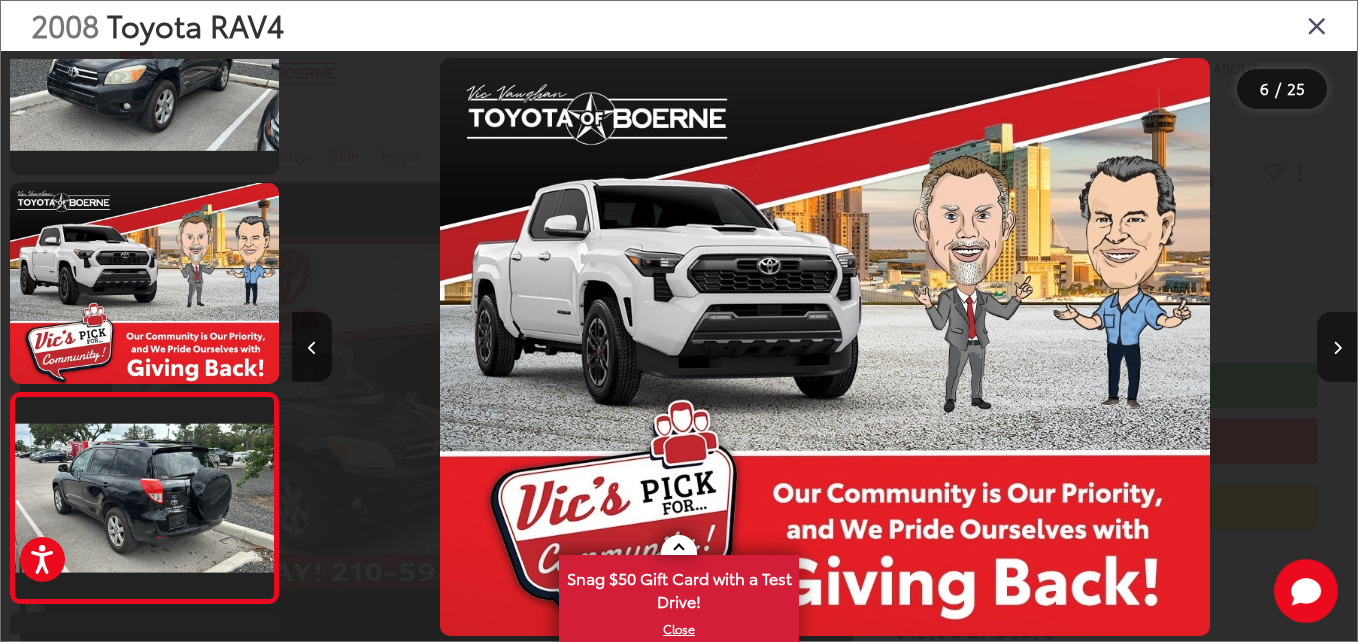 scroll, scrollTop: 0, scrollLeft: 4717, axis: horizontal 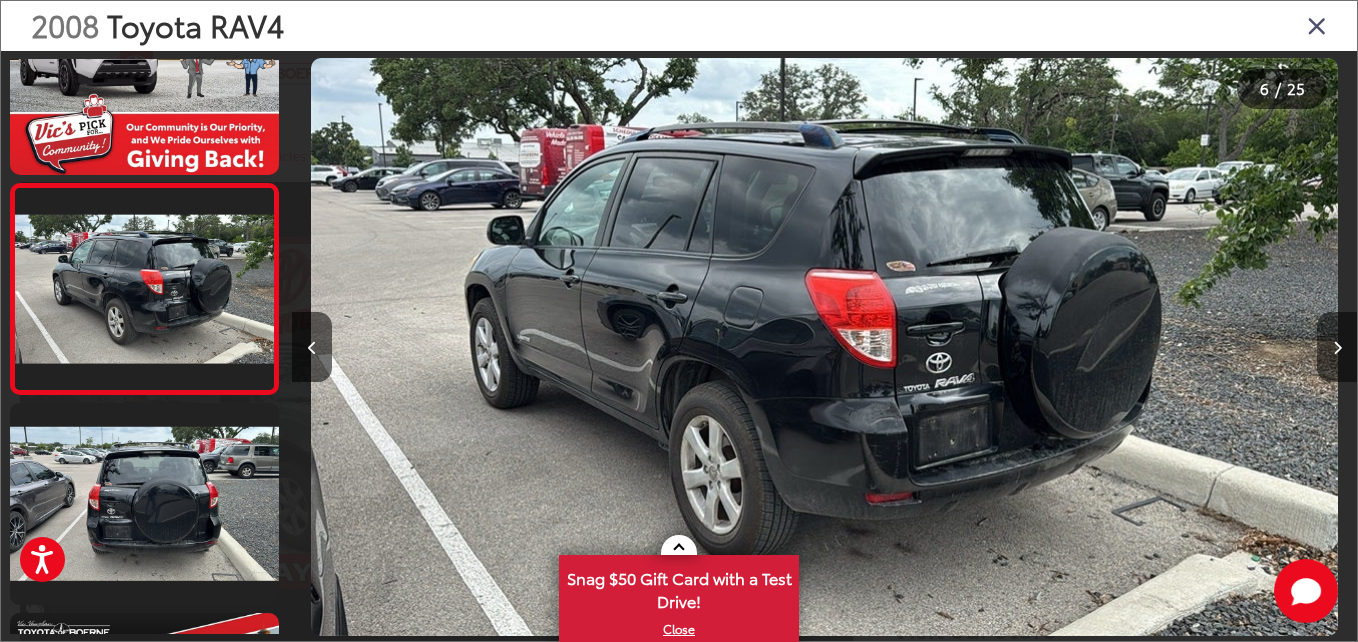 click at bounding box center [1337, 347] 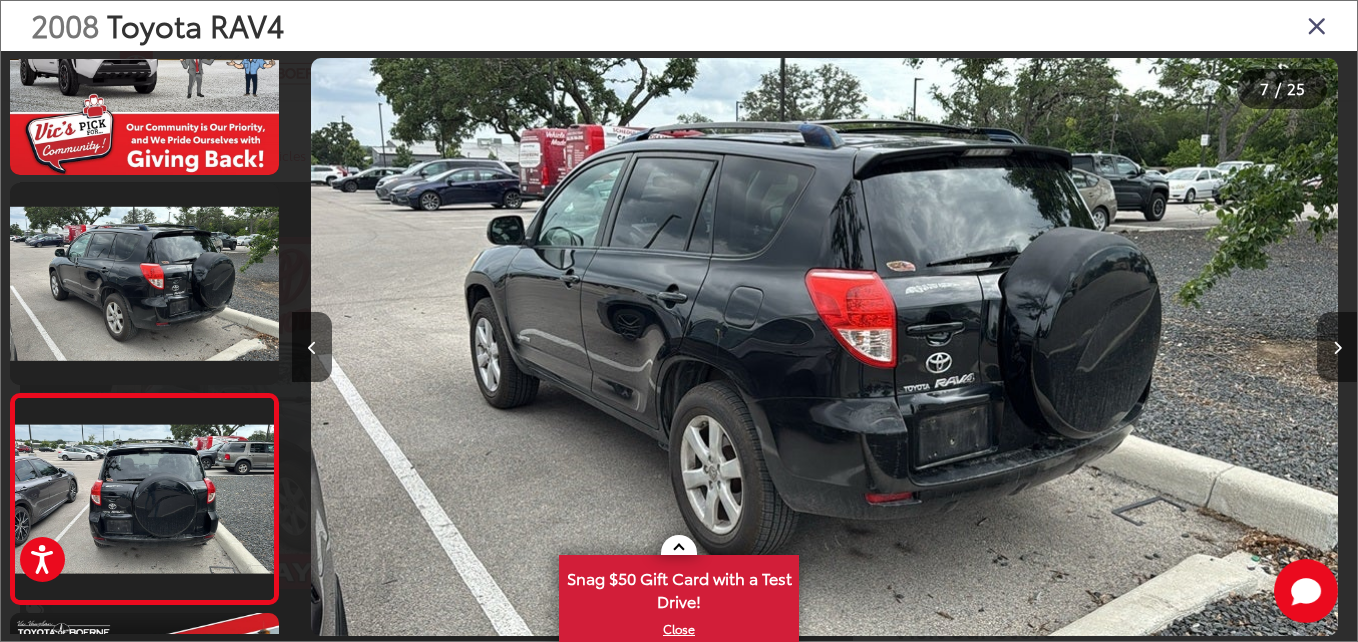 scroll, scrollTop: 0, scrollLeft: 5783, axis: horizontal 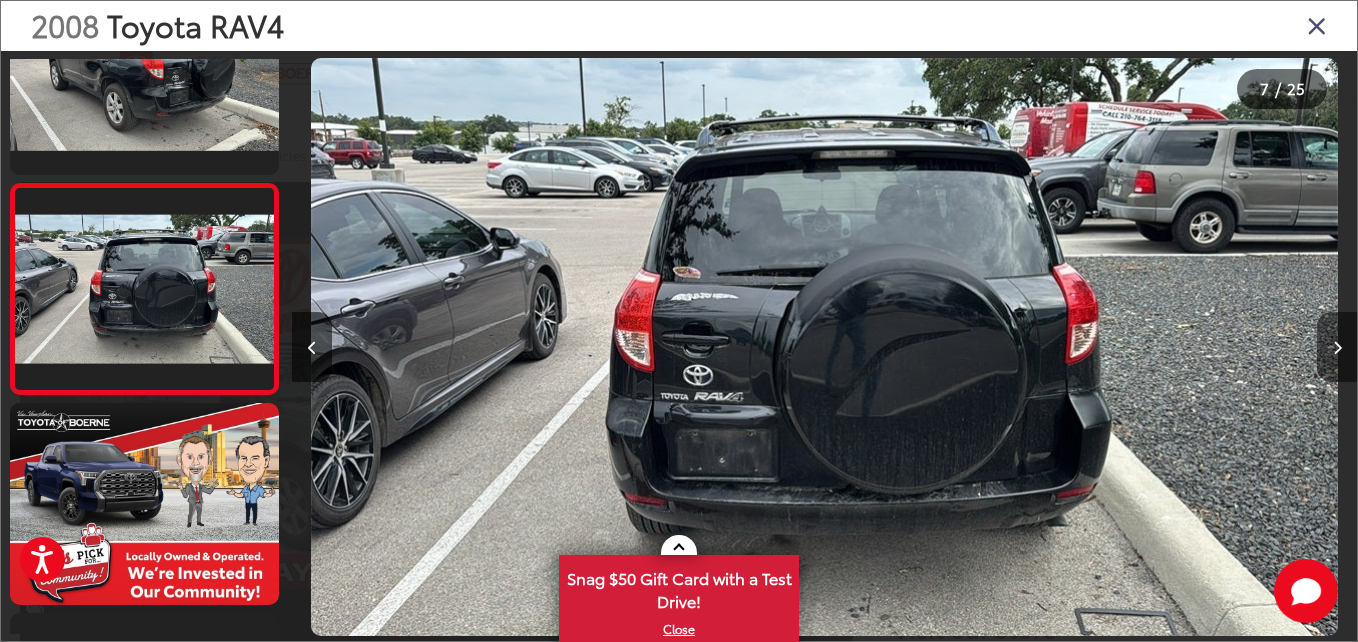 click at bounding box center (1337, 347) 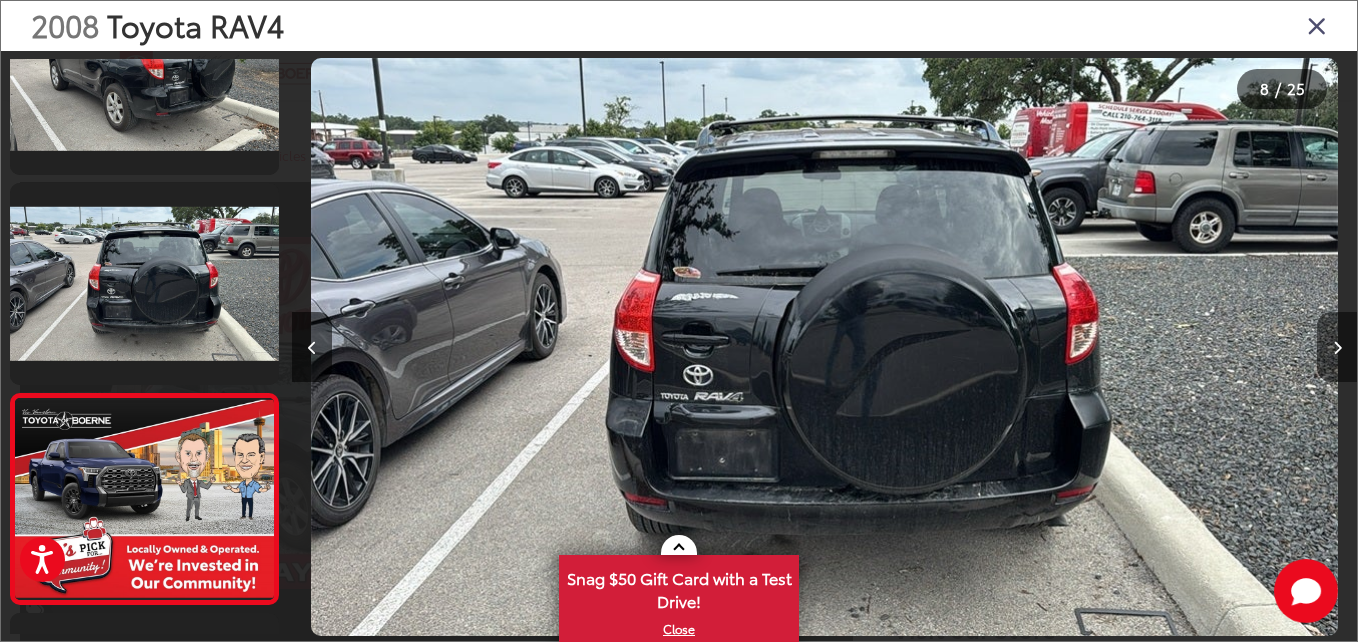 scroll, scrollTop: 0, scrollLeft: 6793, axis: horizontal 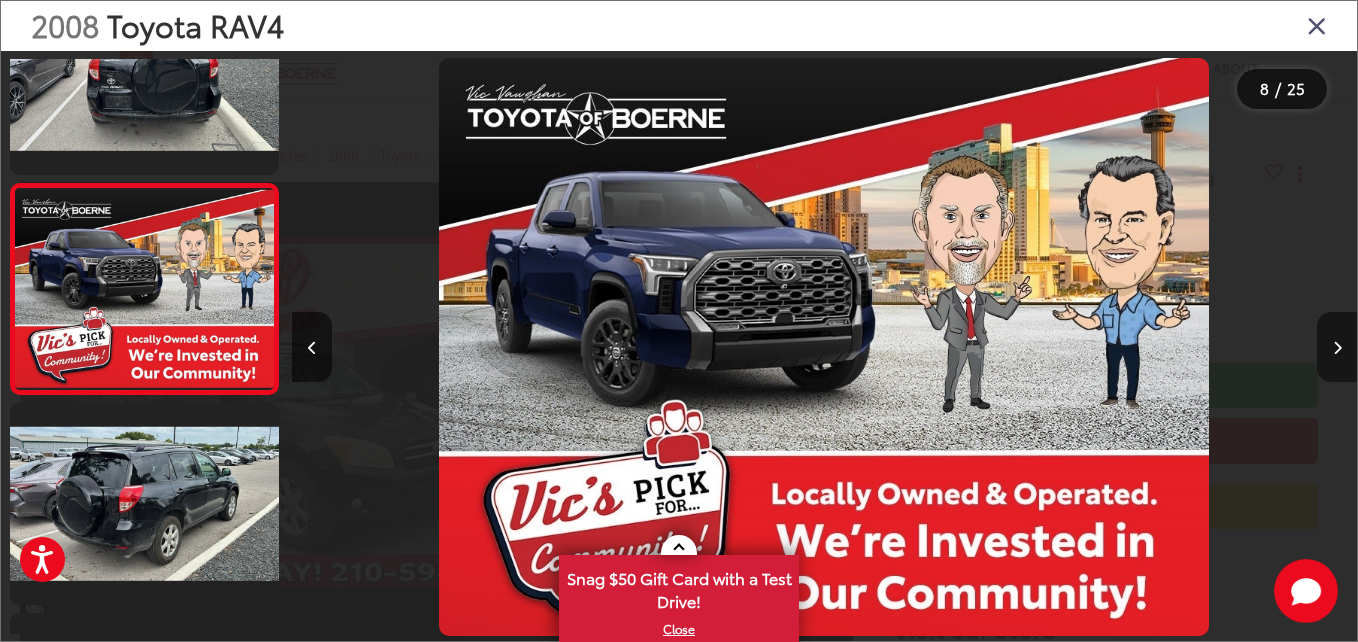 click at bounding box center [1337, 347] 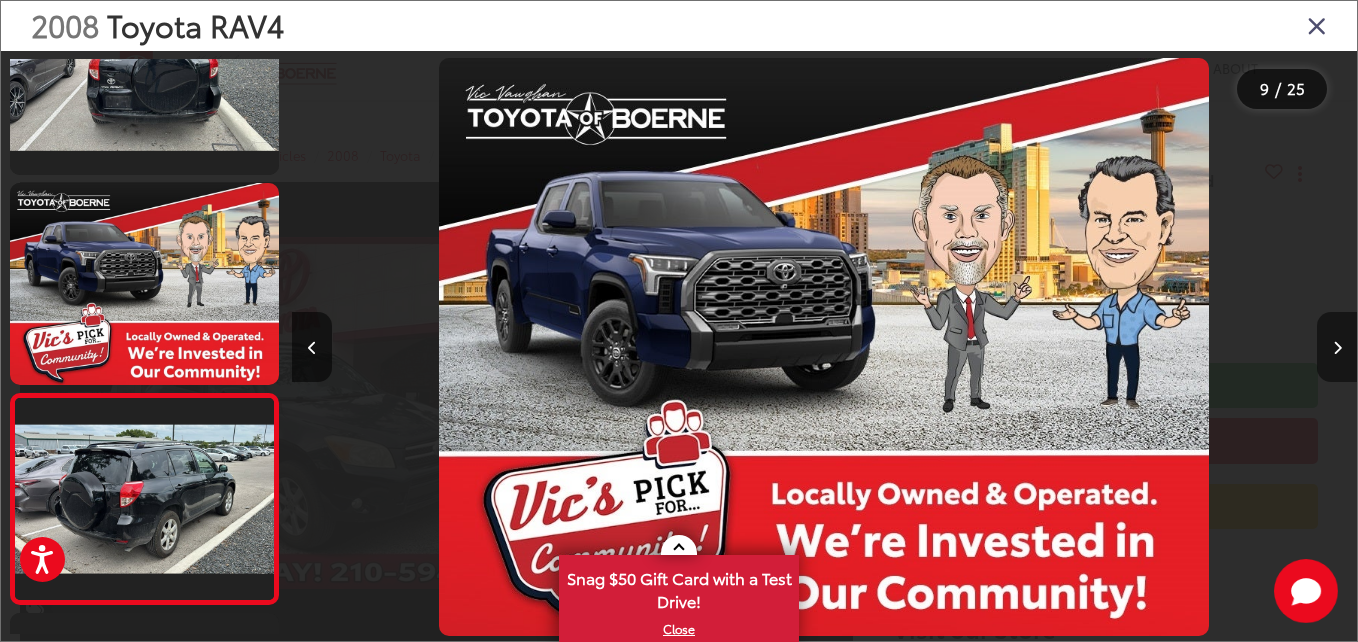 scroll, scrollTop: 0, scrollLeft: 7913, axis: horizontal 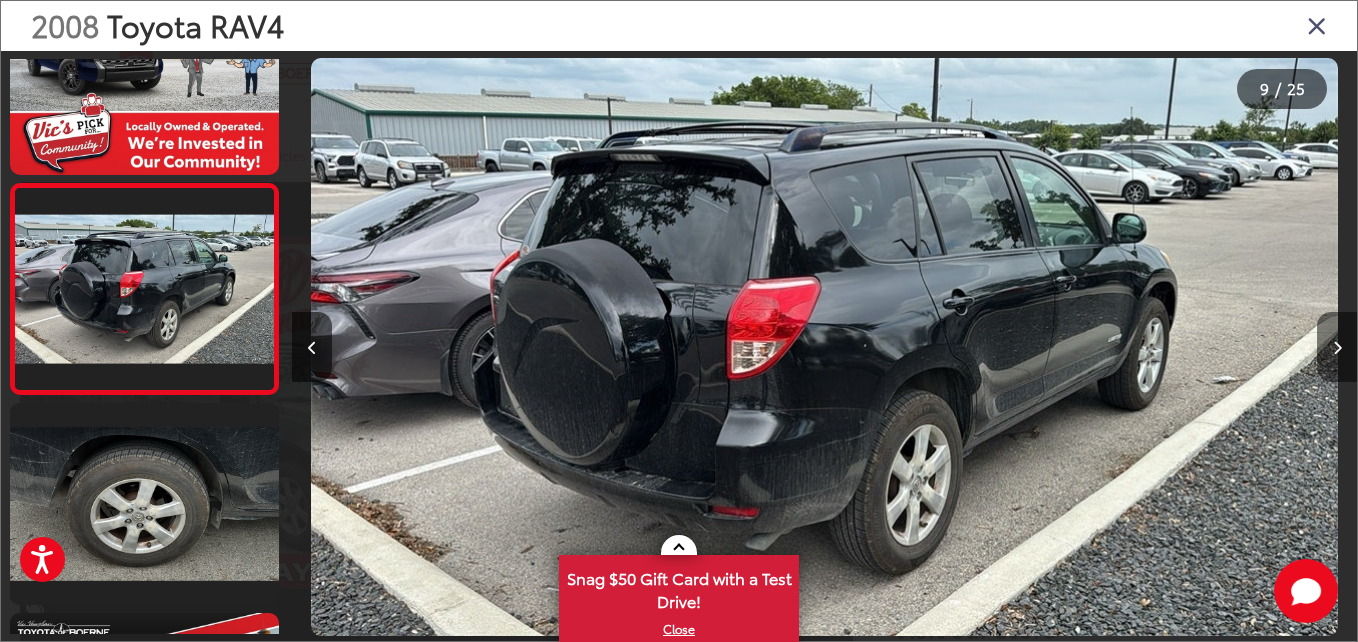 click at bounding box center [1337, 347] 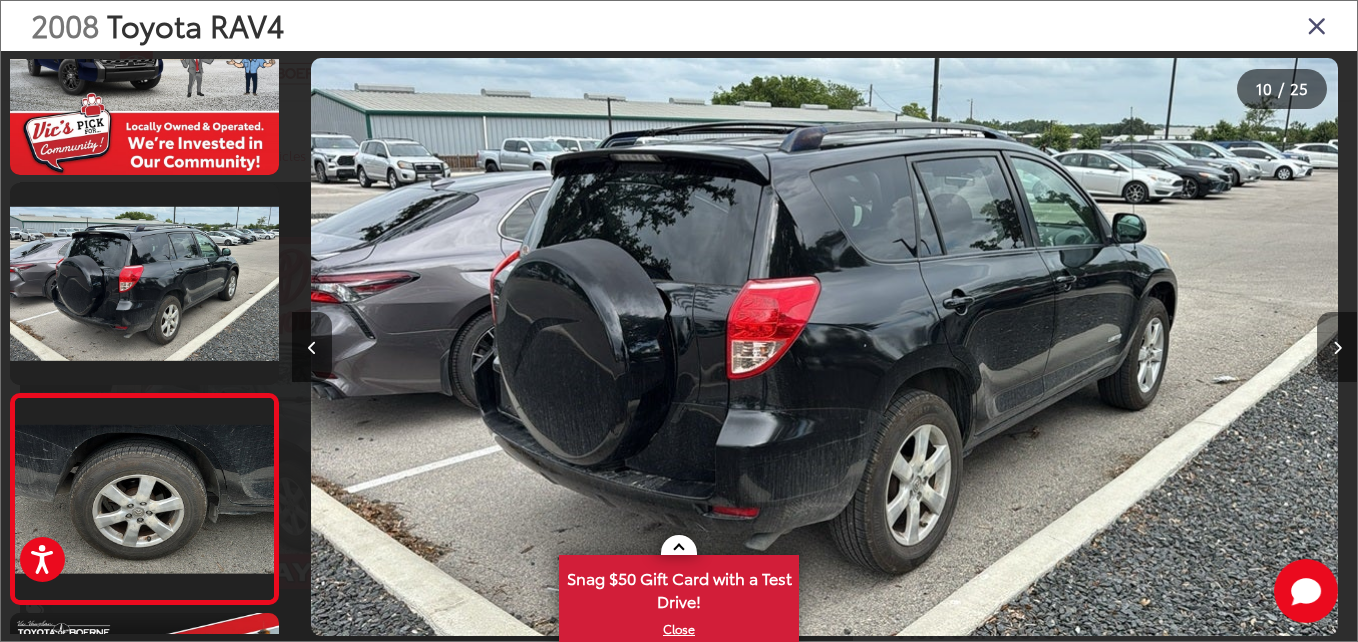 scroll, scrollTop: 0, scrollLeft: 8923, axis: horizontal 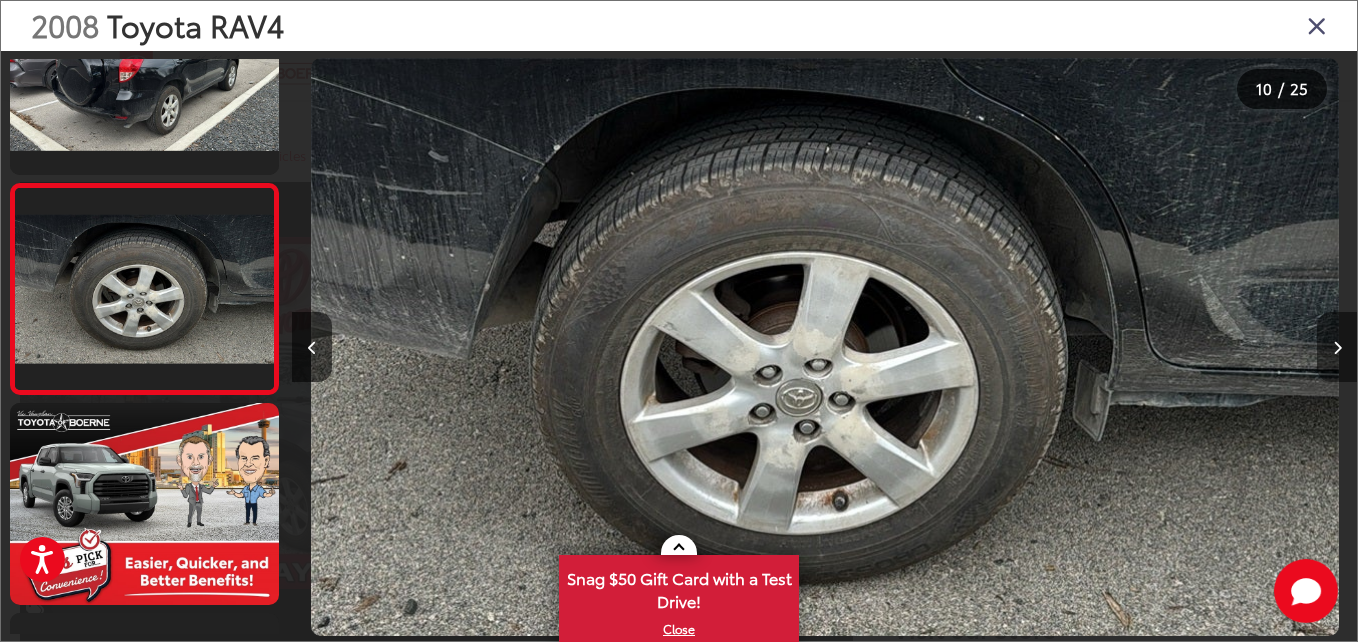 click at bounding box center (1337, 347) 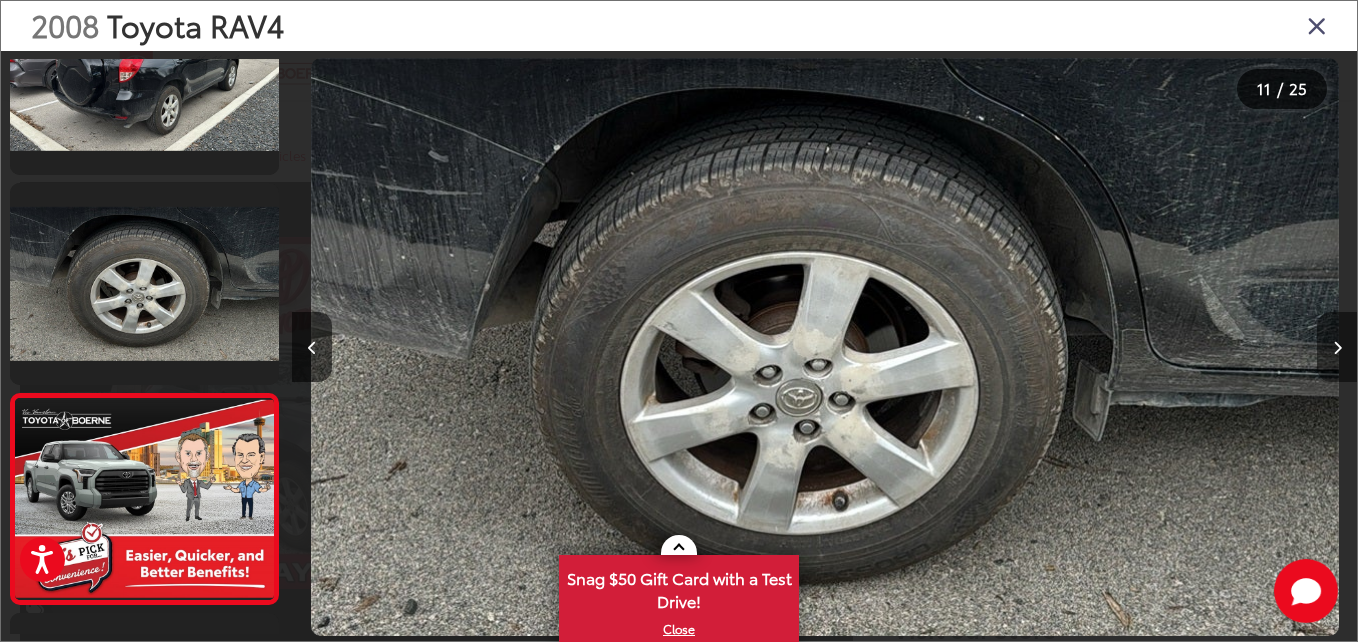 scroll, scrollTop: 0, scrollLeft: 10622, axis: horizontal 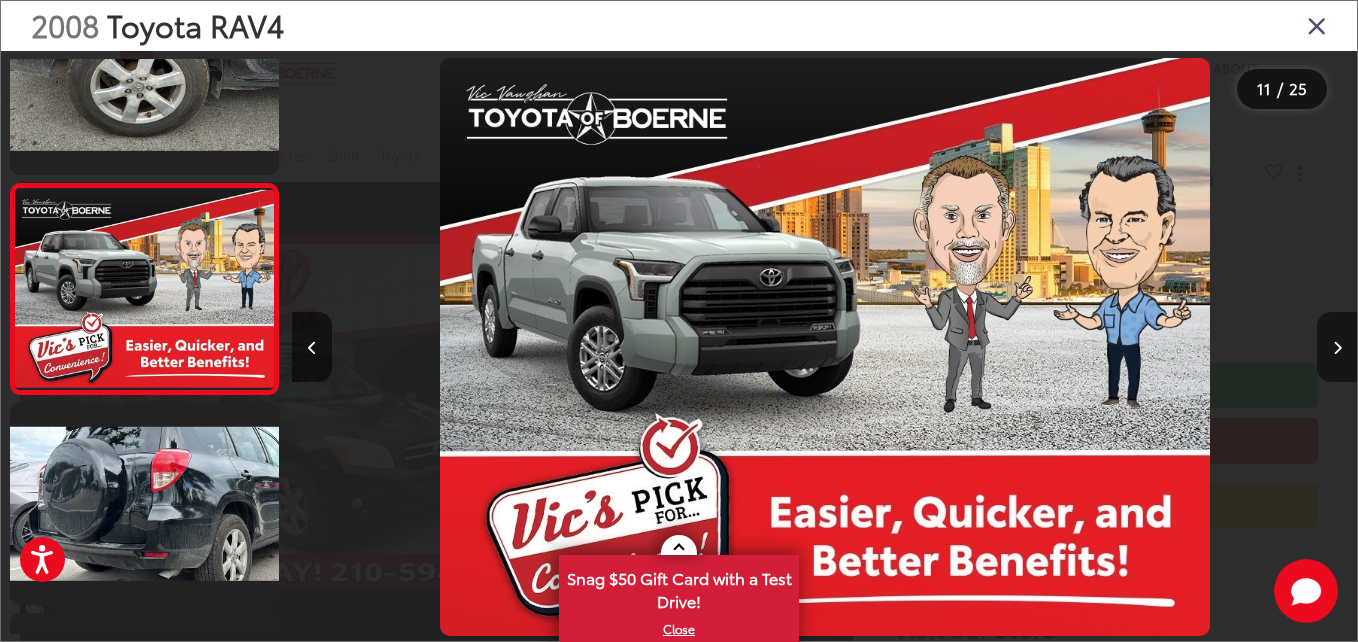 click at bounding box center (1337, 347) 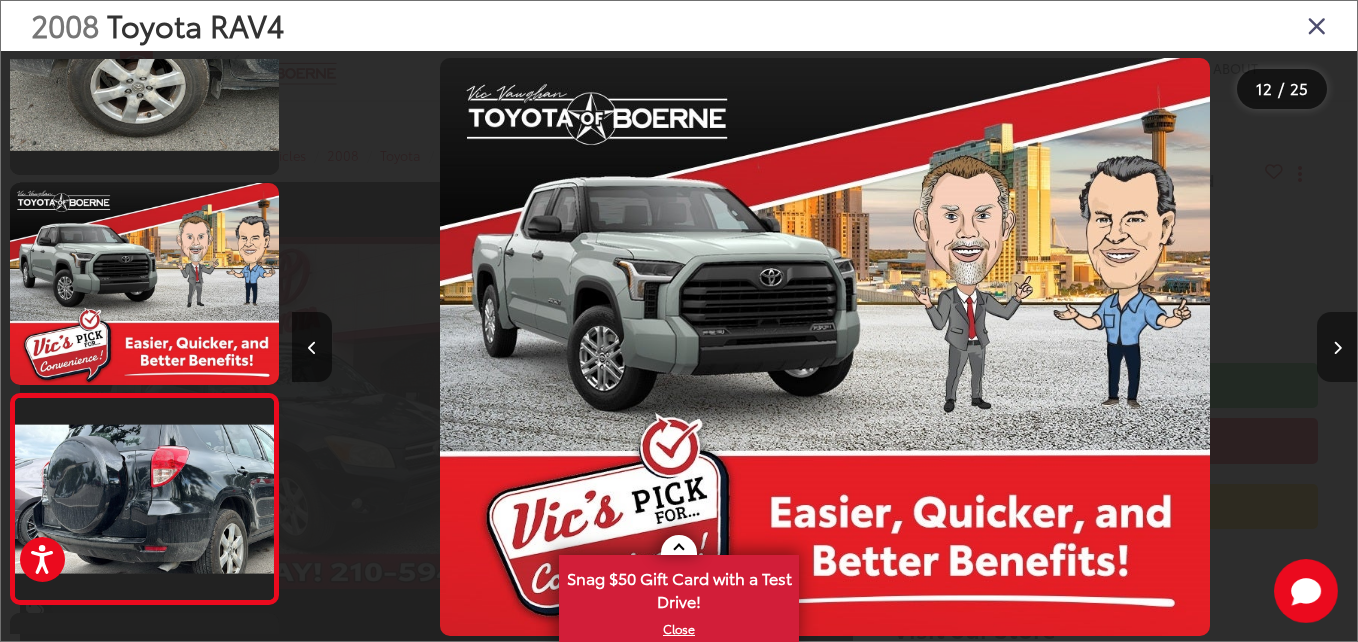 scroll, scrollTop: 0, scrollLeft: 10780, axis: horizontal 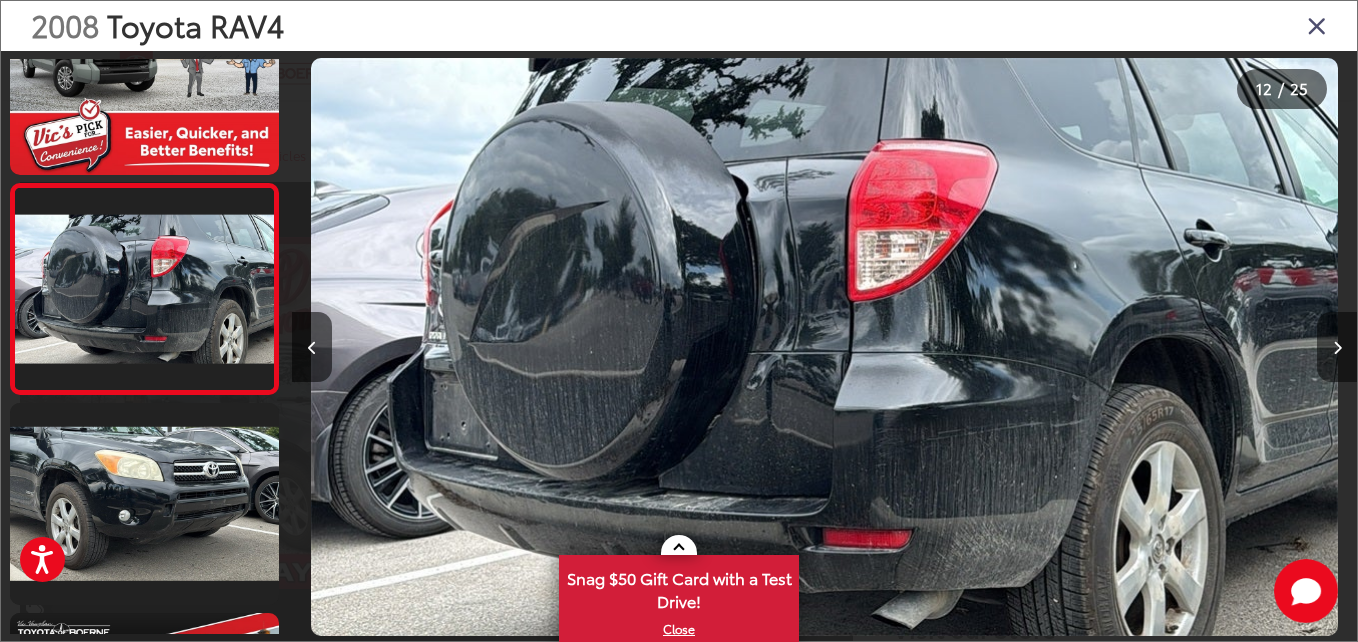 click at bounding box center (1337, 347) 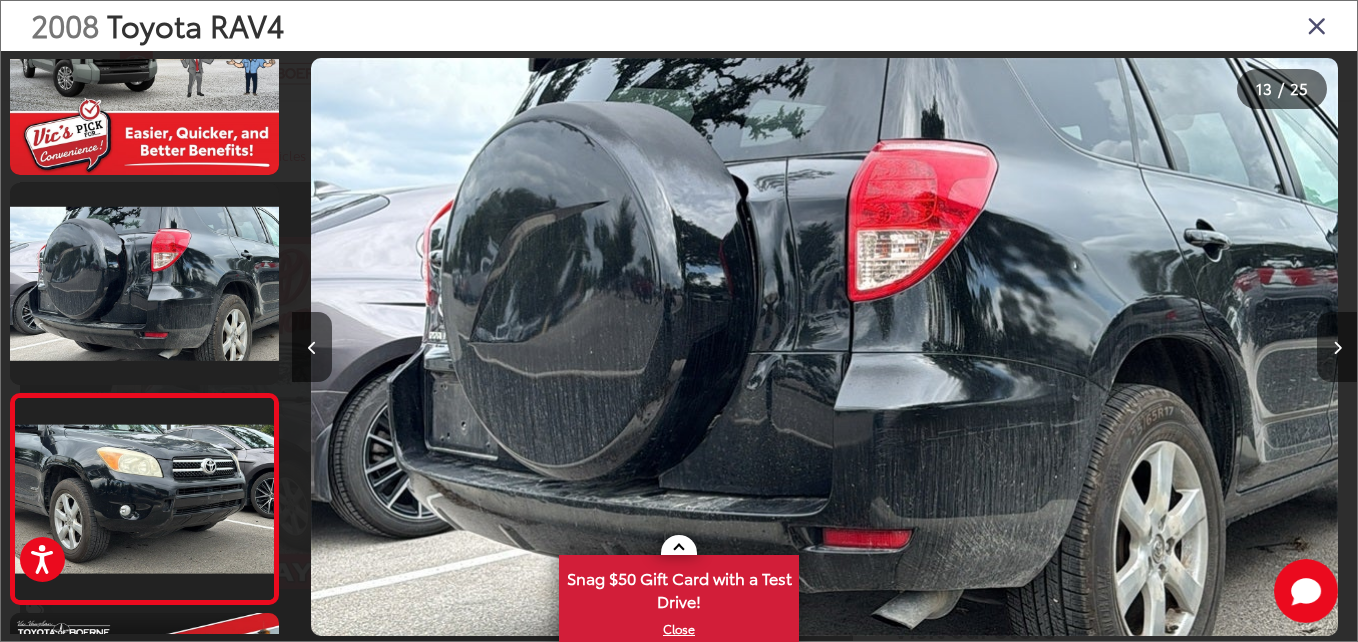 scroll, scrollTop: 0, scrollLeft: 12172, axis: horizontal 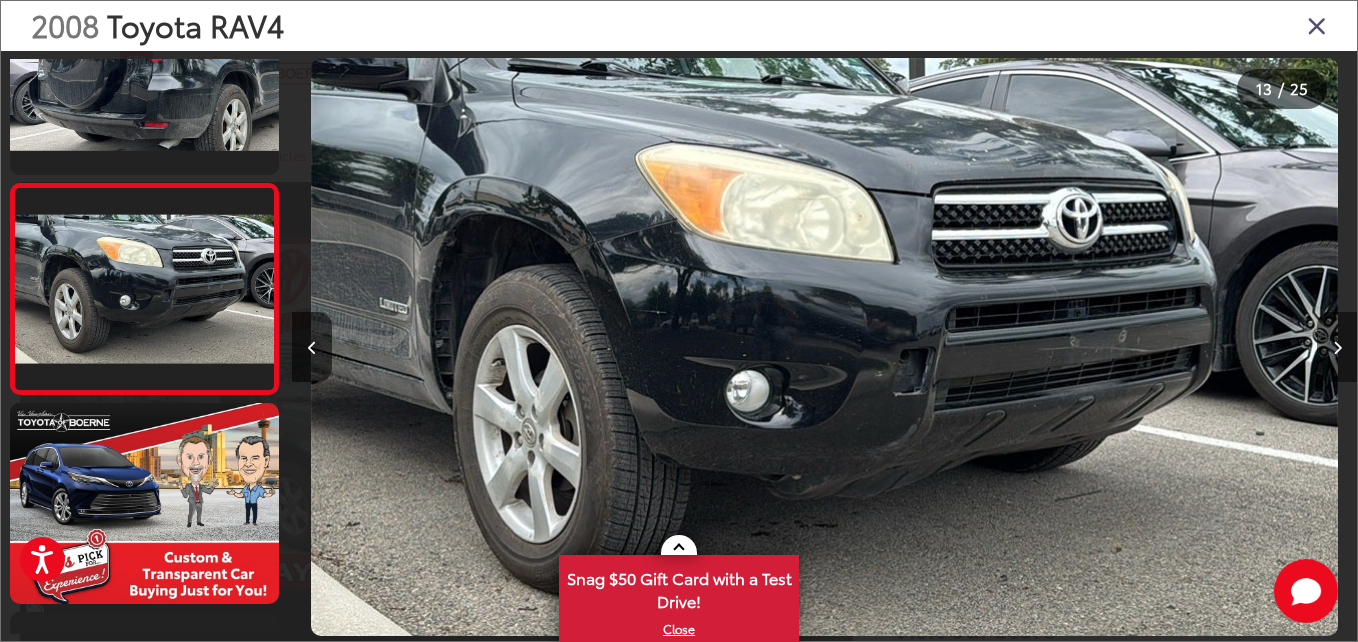 click at bounding box center [1337, 347] 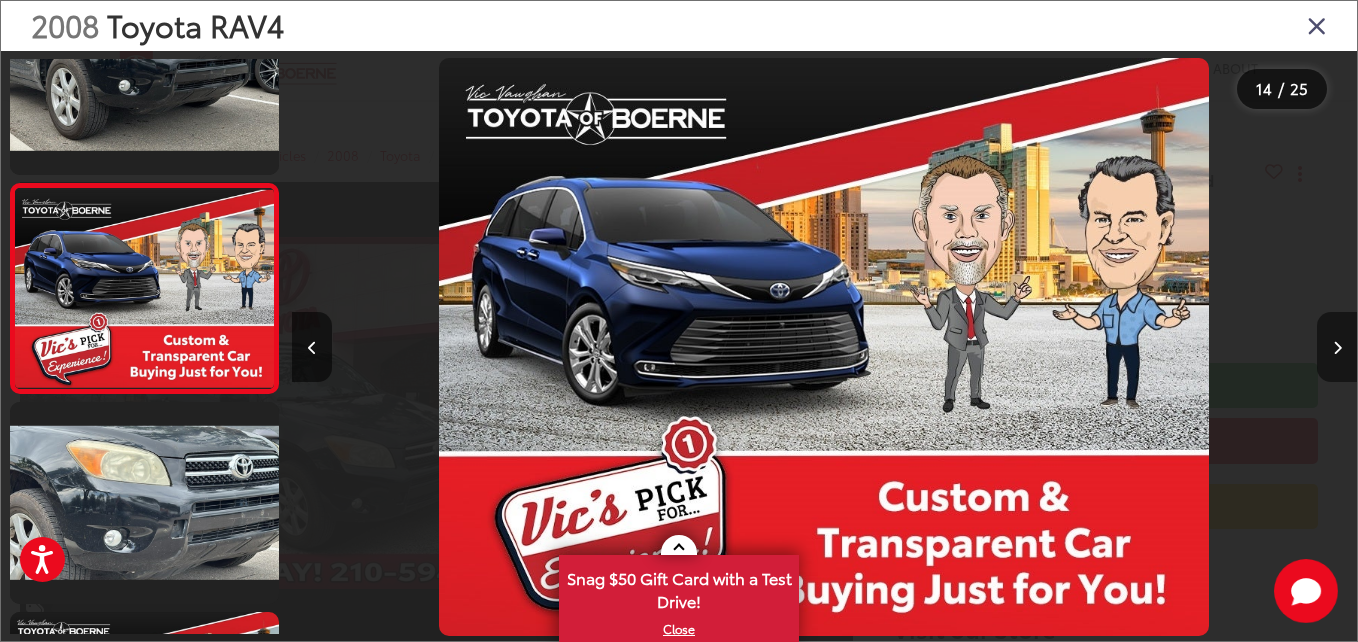 click at bounding box center [1337, 347] 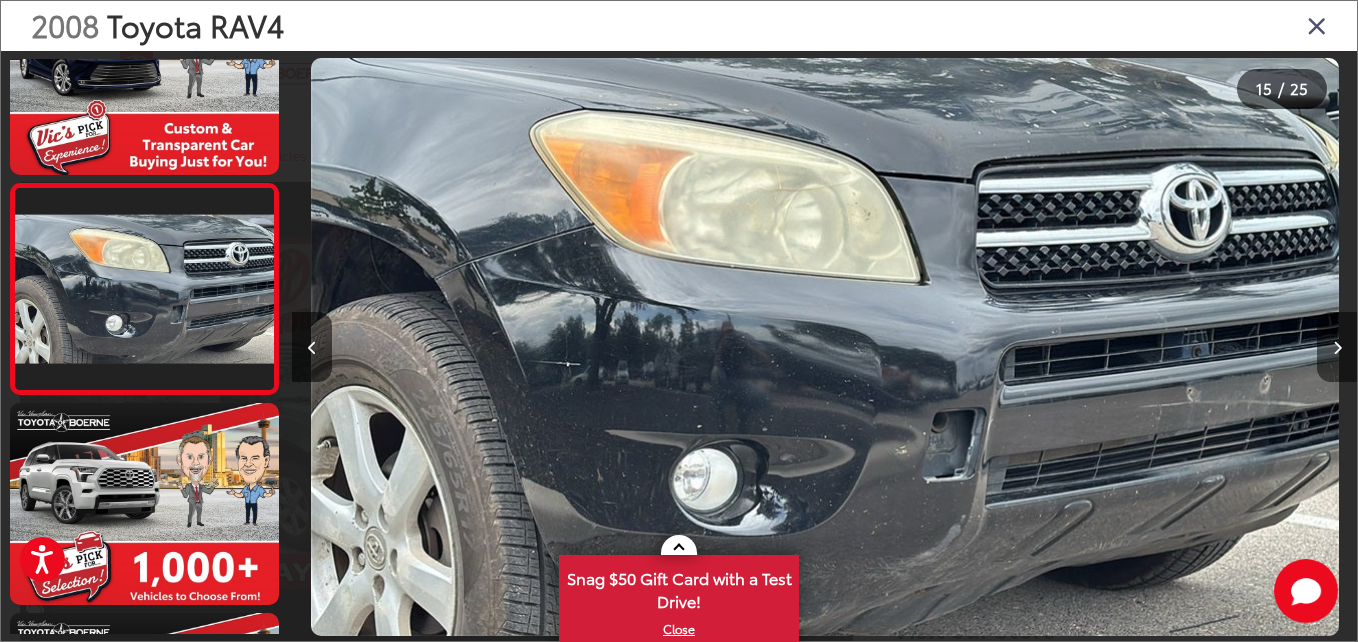 click at bounding box center (1337, 347) 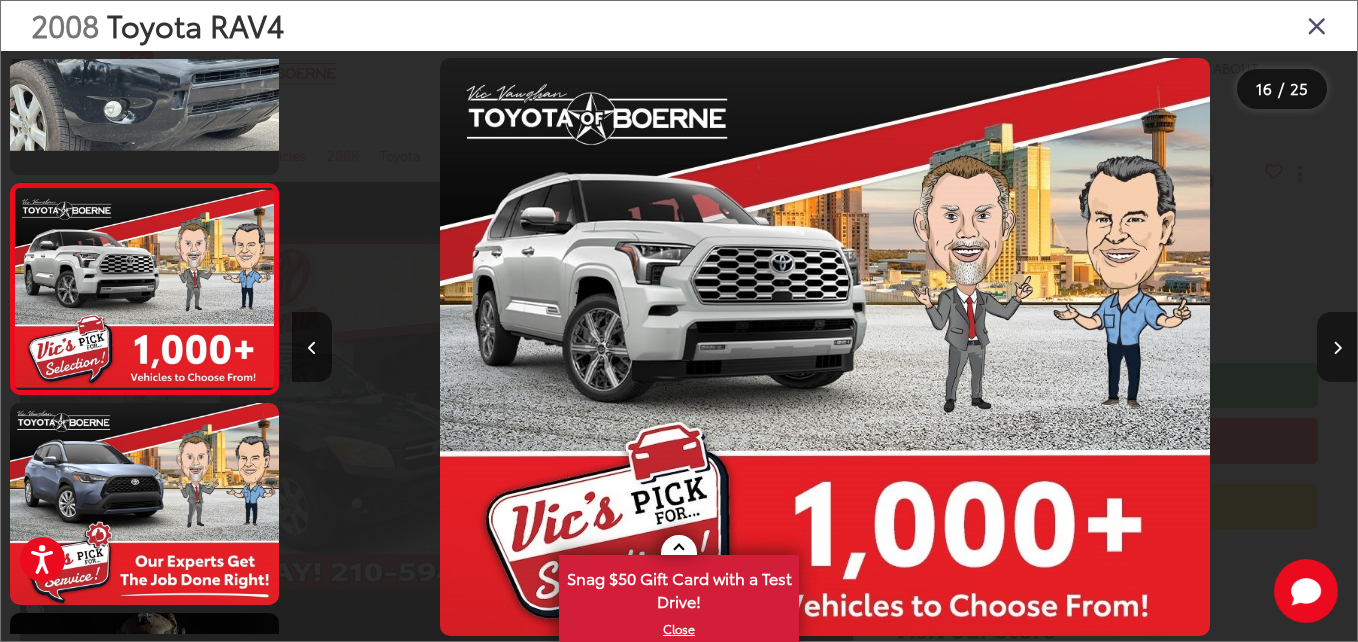 click at bounding box center (1337, 347) 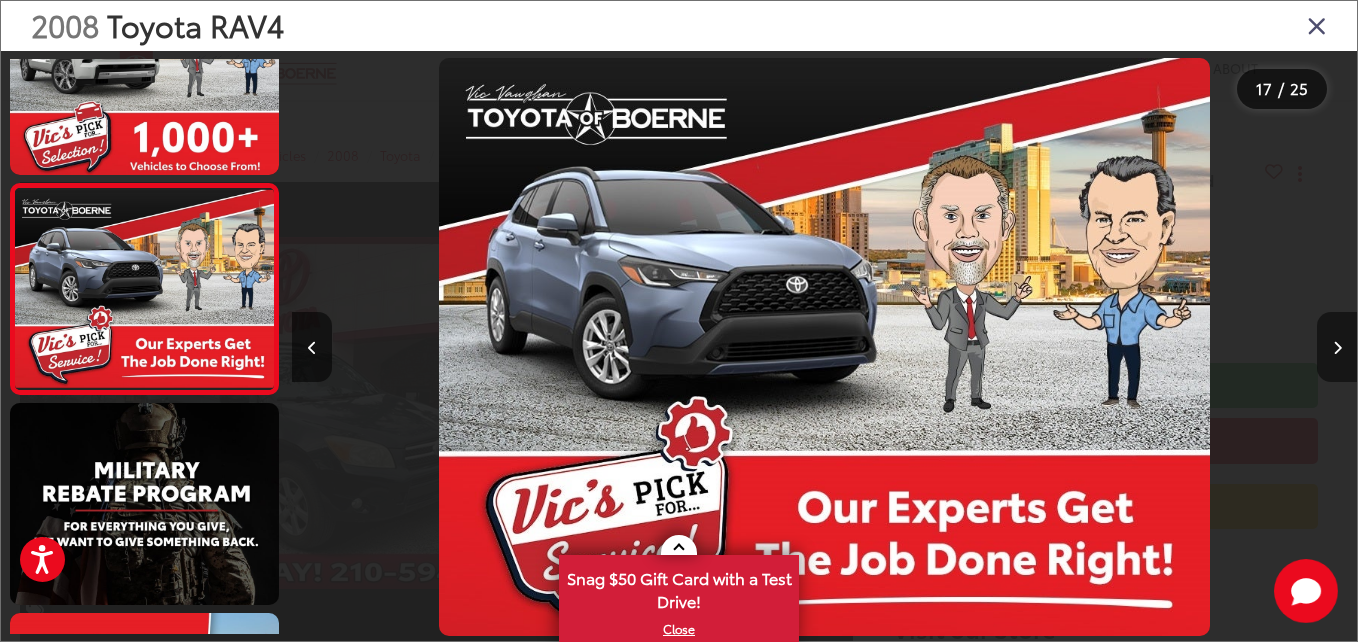 click at bounding box center (1337, 347) 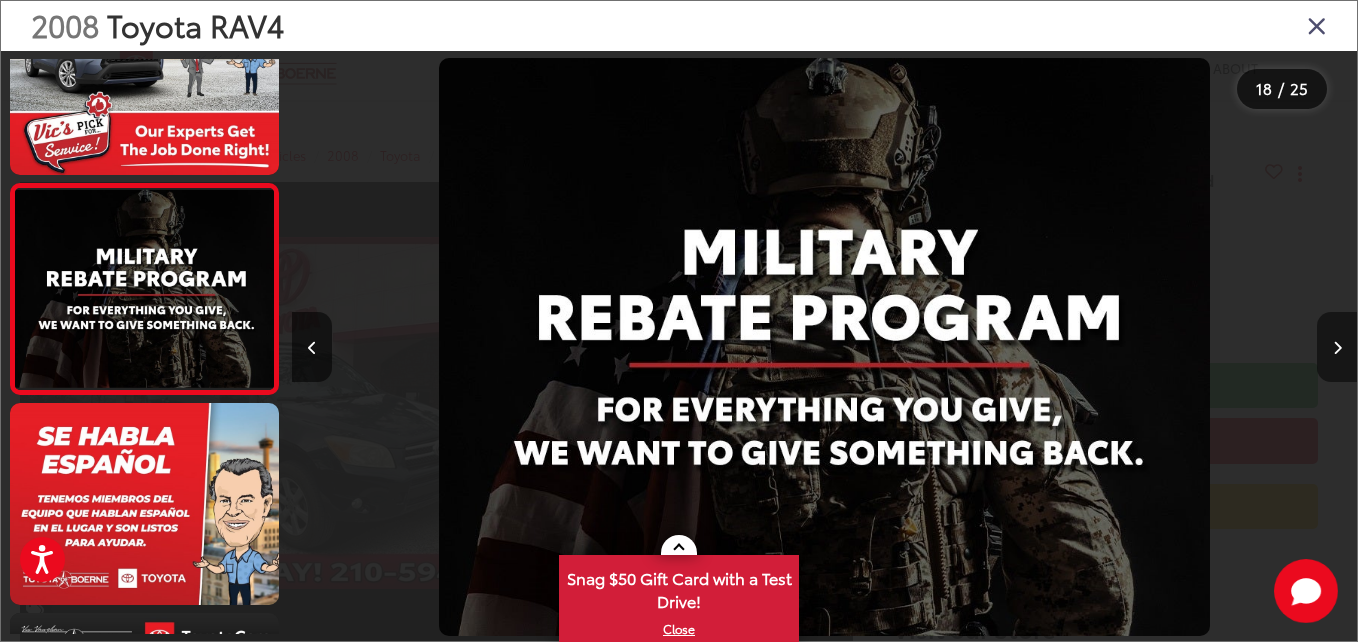 click at bounding box center (1337, 347) 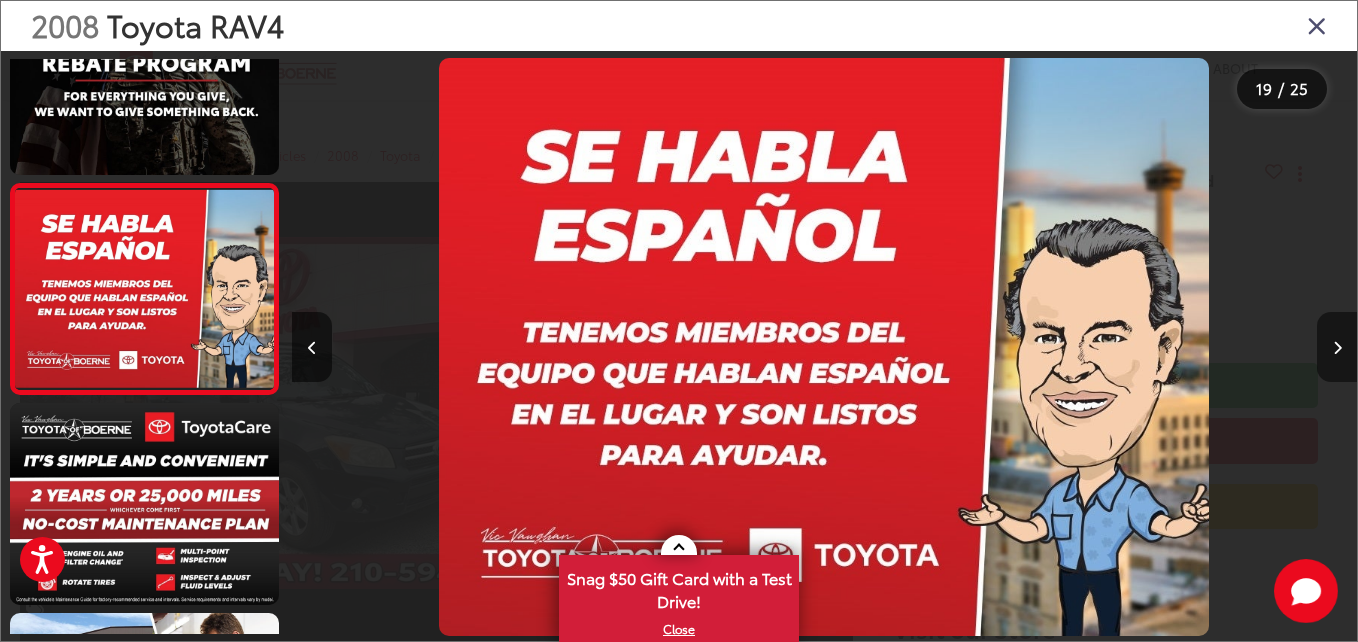 click at bounding box center (1337, 347) 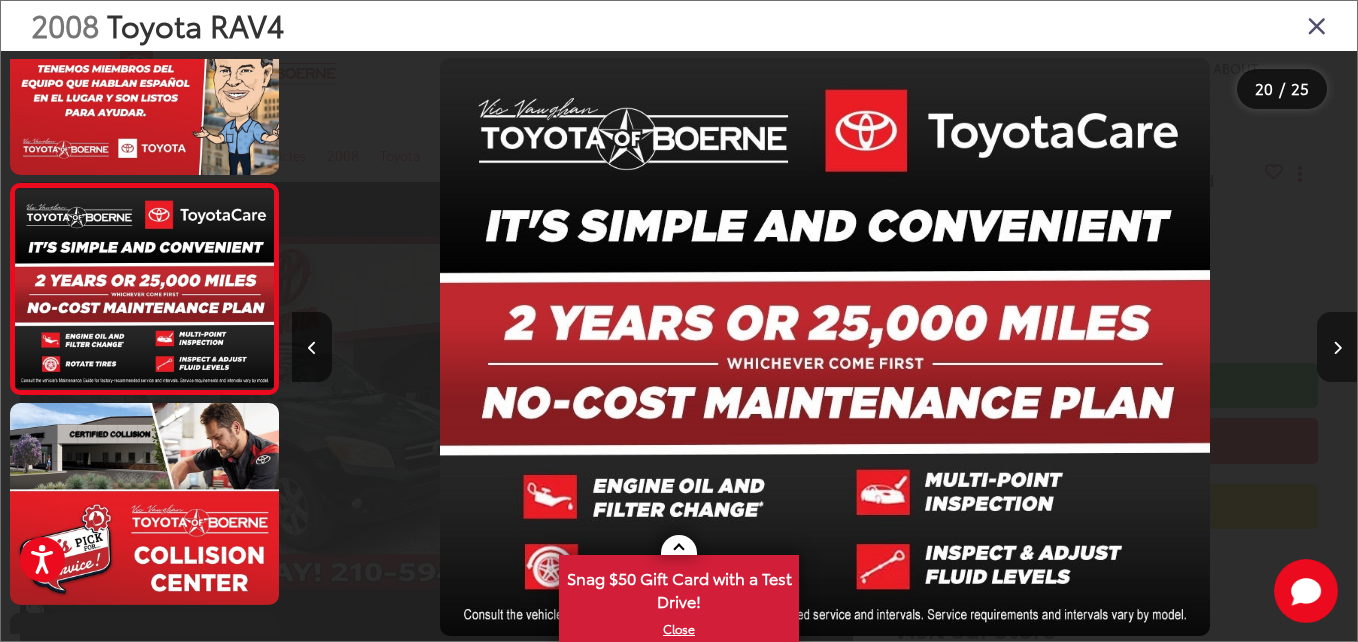 click at bounding box center (1337, 347) 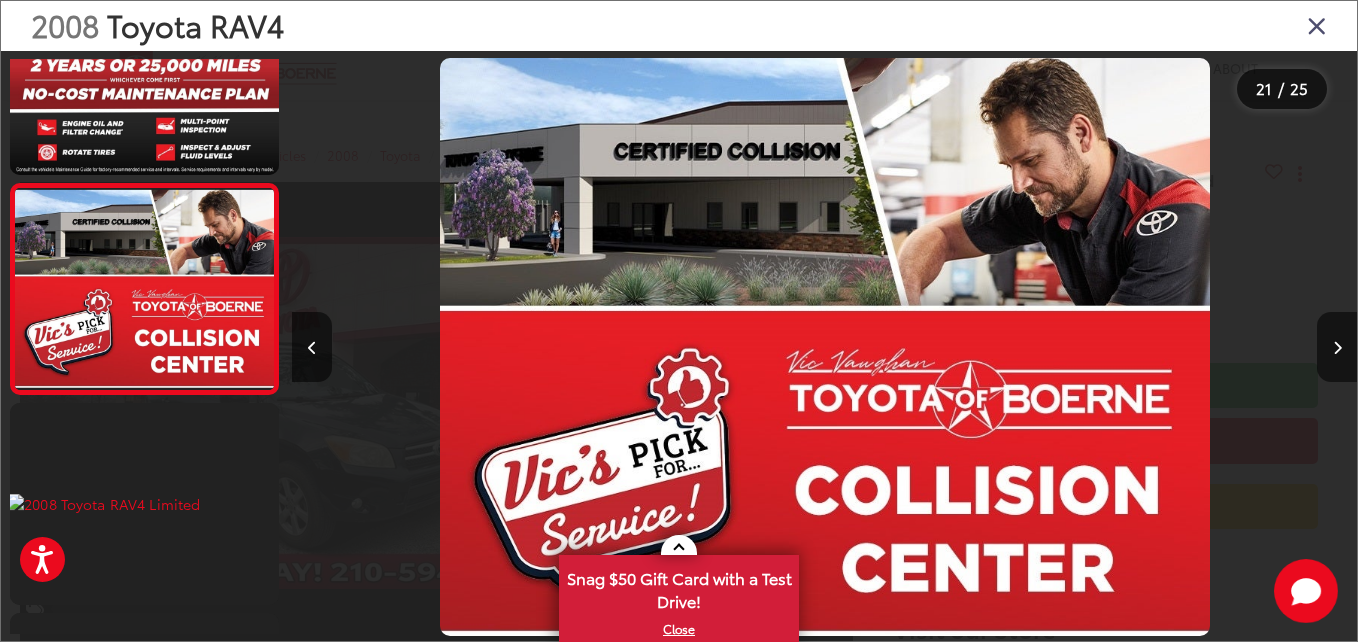 click at bounding box center [1317, 25] 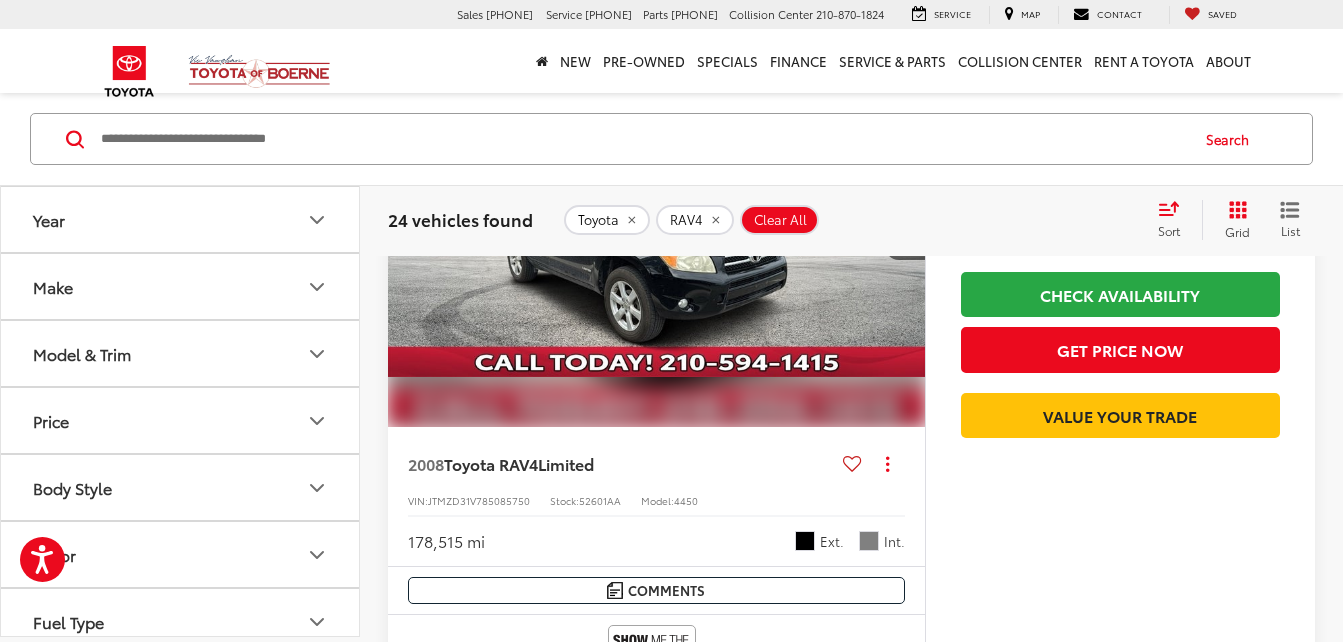 scroll, scrollTop: 340, scrollLeft: 0, axis: vertical 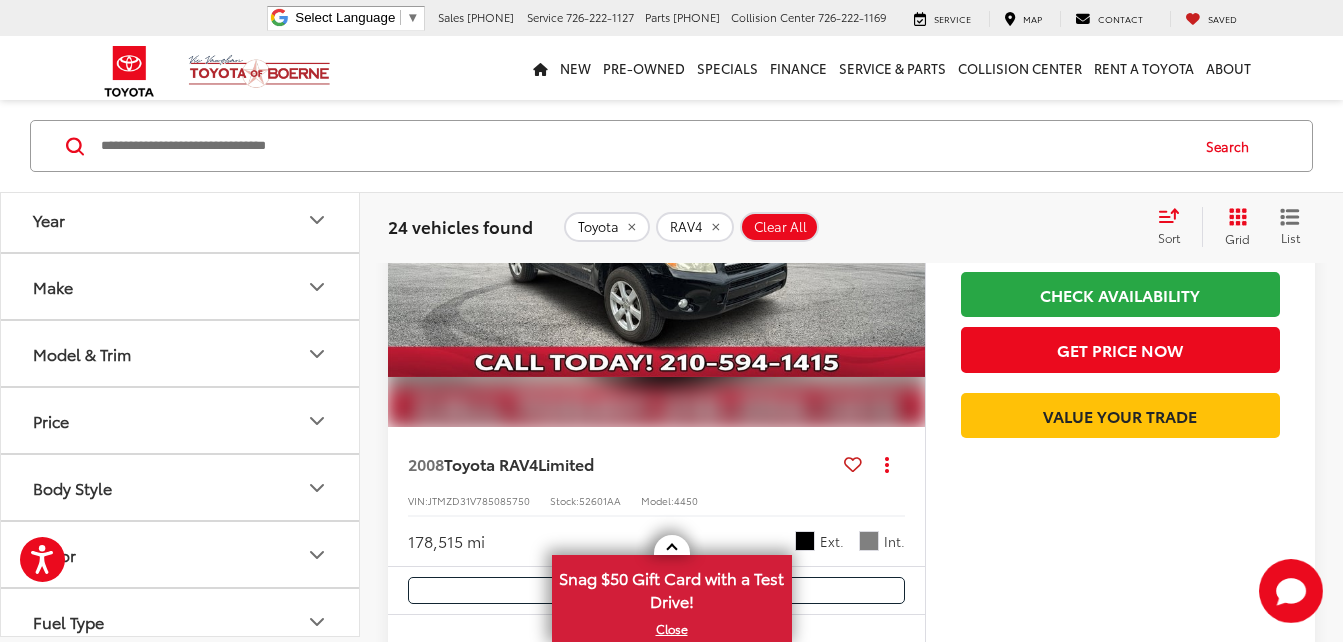 click 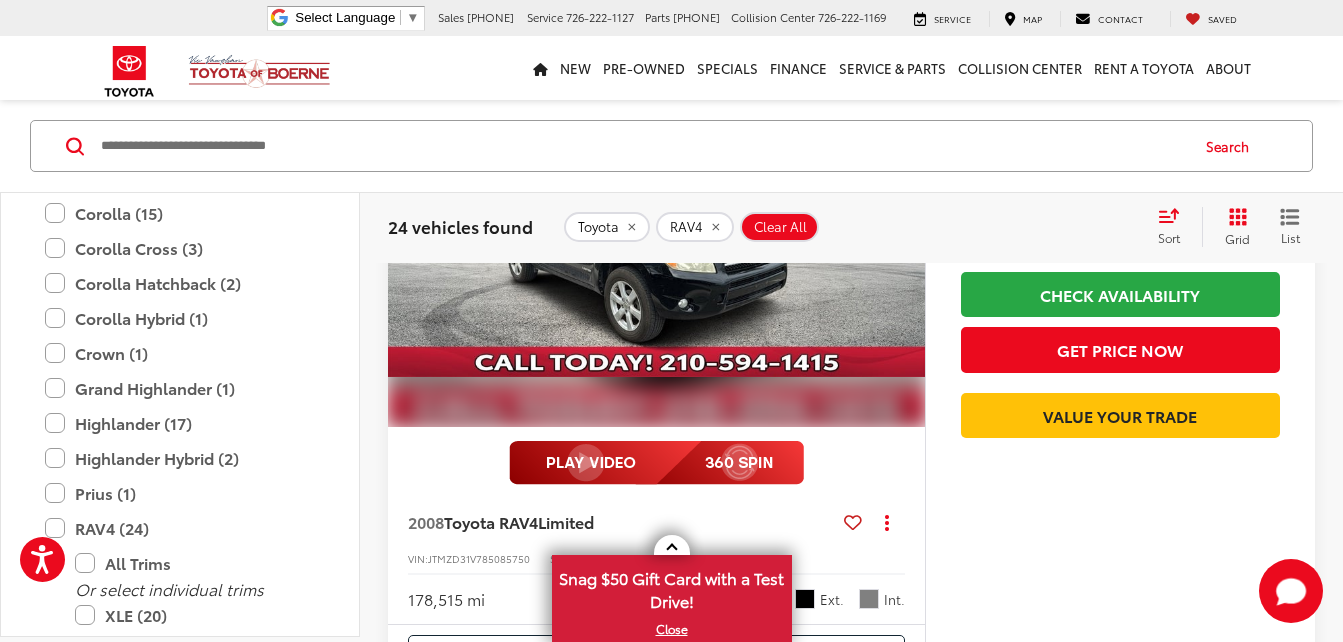 scroll, scrollTop: 355, scrollLeft: 0, axis: vertical 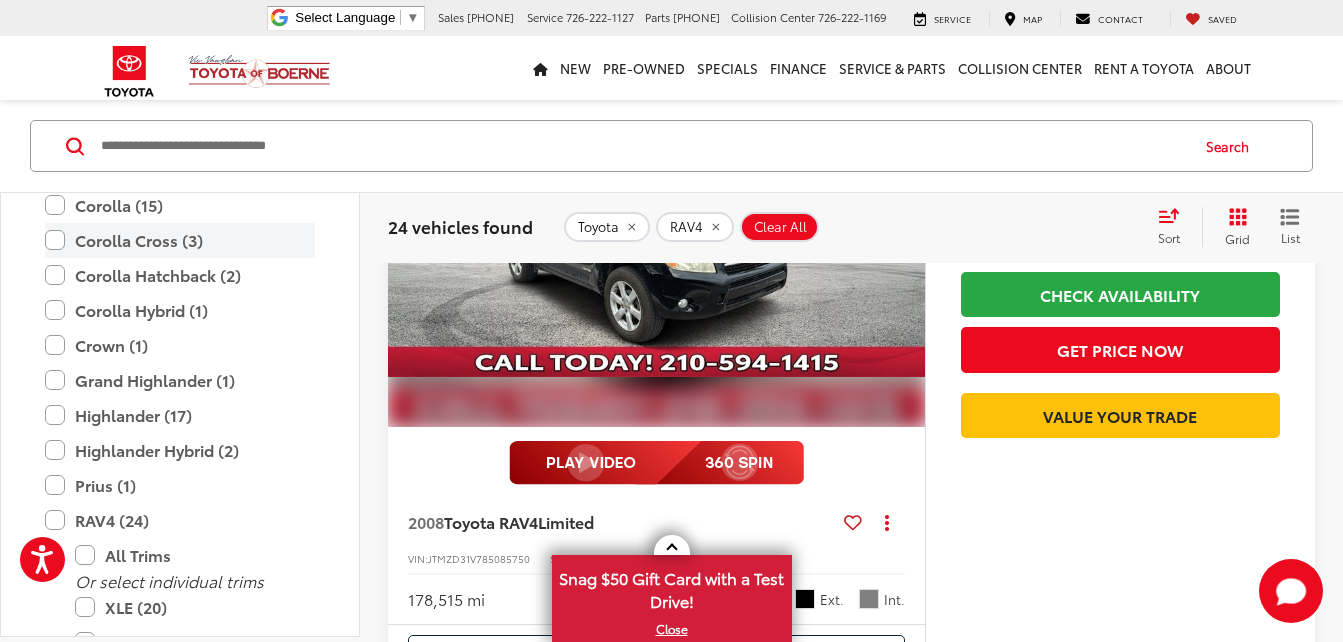 click on "Corolla Cross (3)" at bounding box center (180, 240) 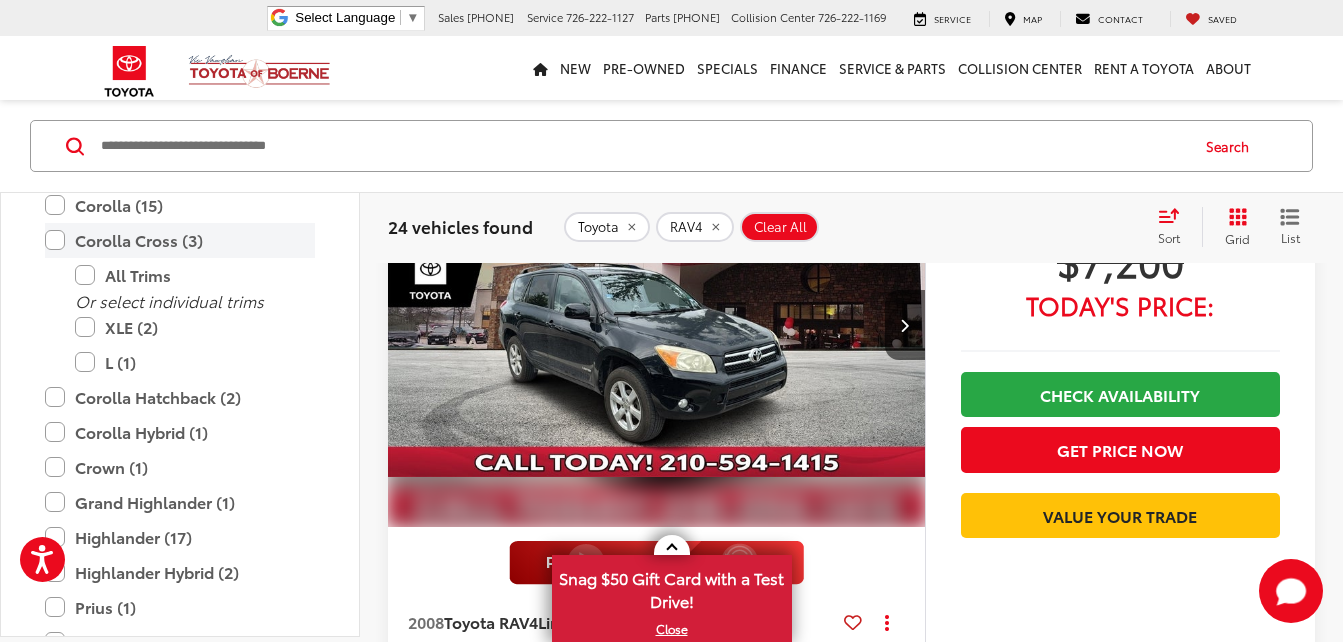 scroll, scrollTop: 97, scrollLeft: 0, axis: vertical 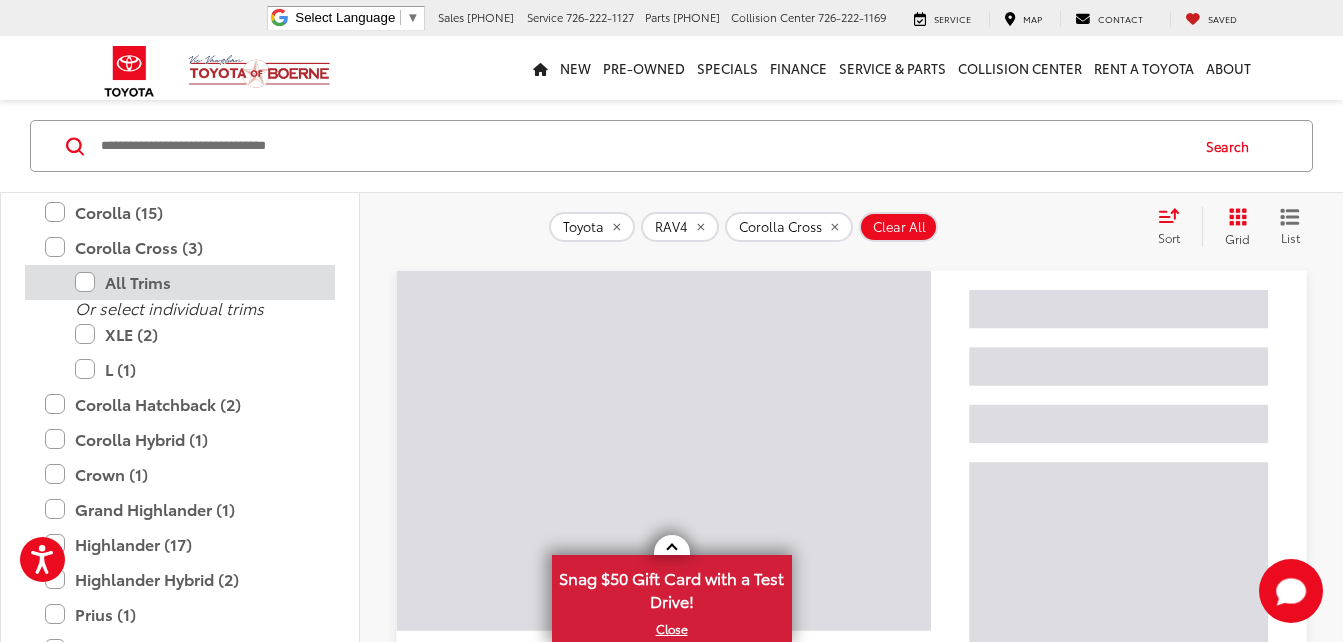 click on "All Trims" at bounding box center (195, 282) 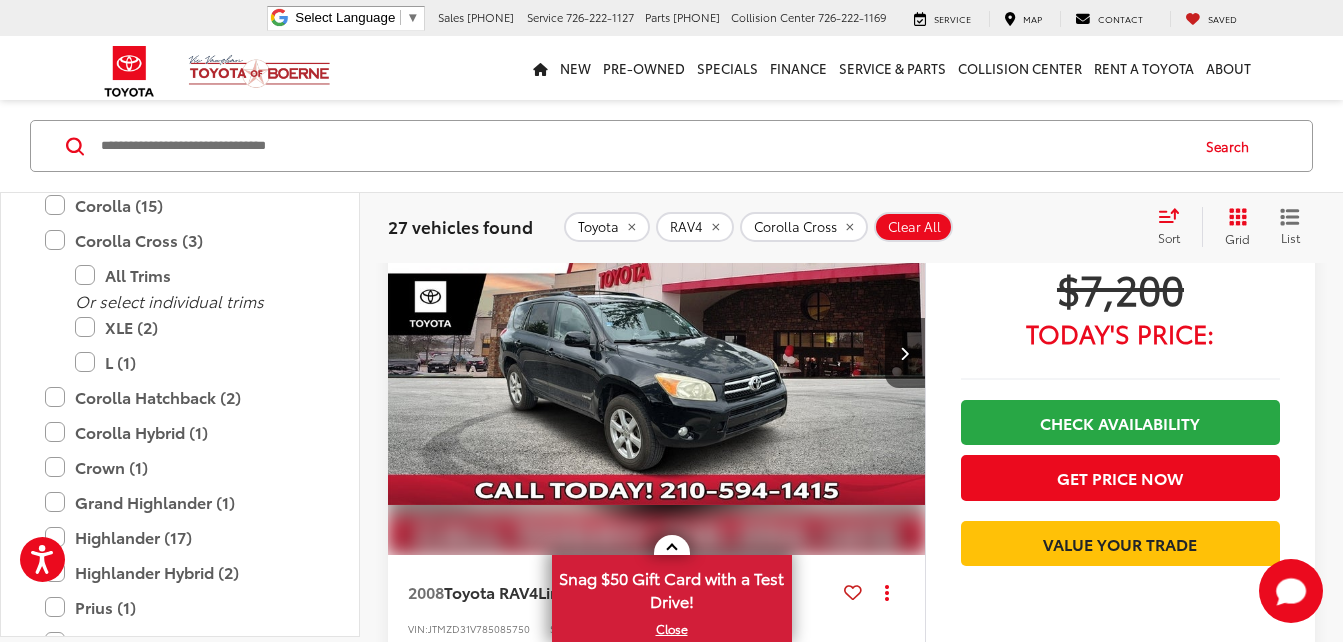 scroll, scrollTop: 409, scrollLeft: 0, axis: vertical 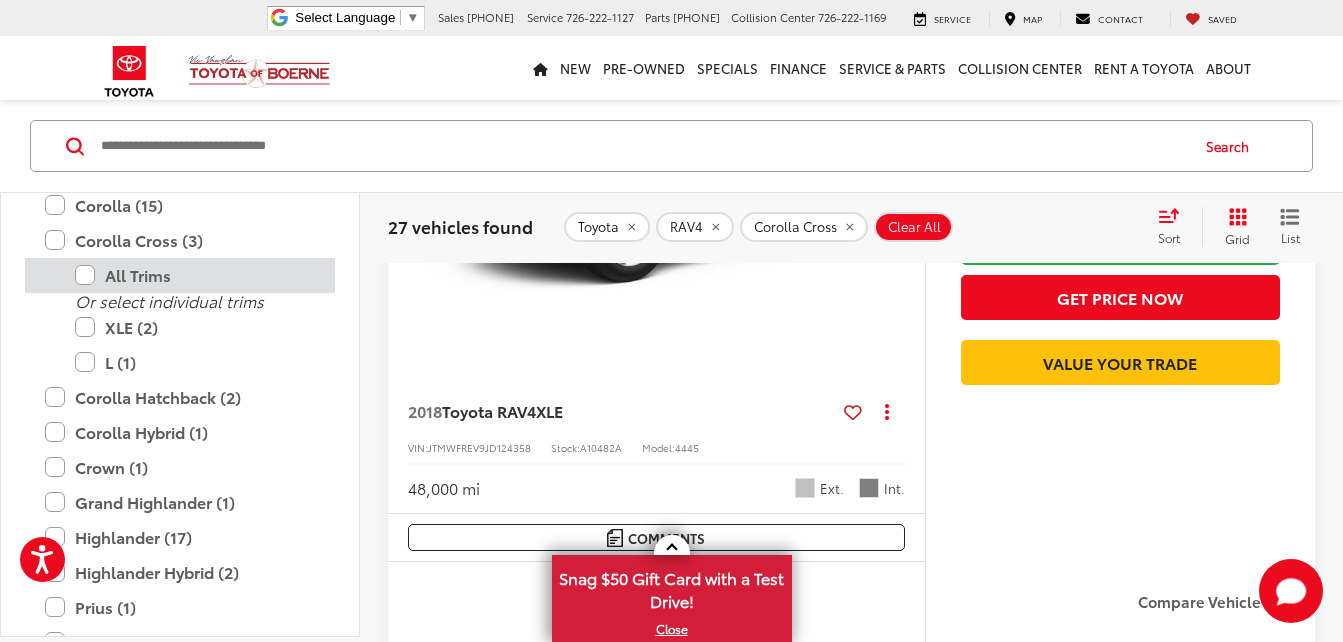 click on "All Trims" at bounding box center [195, 275] 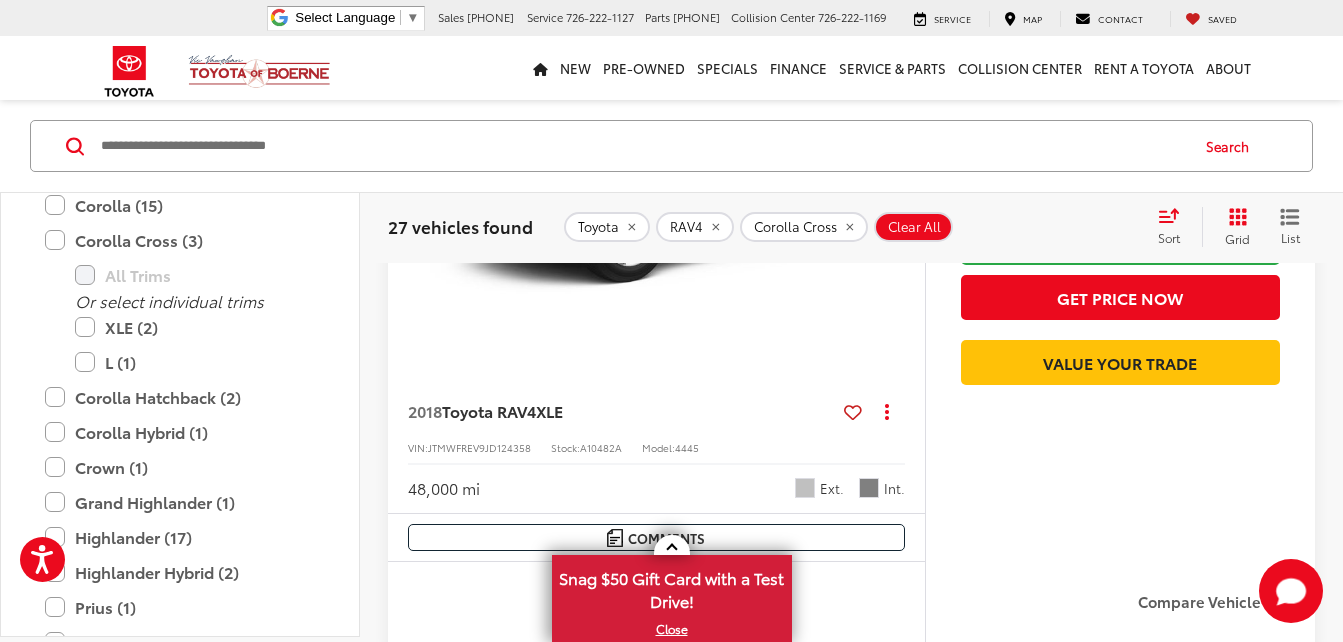 scroll, scrollTop: 1174, scrollLeft: 0, axis: vertical 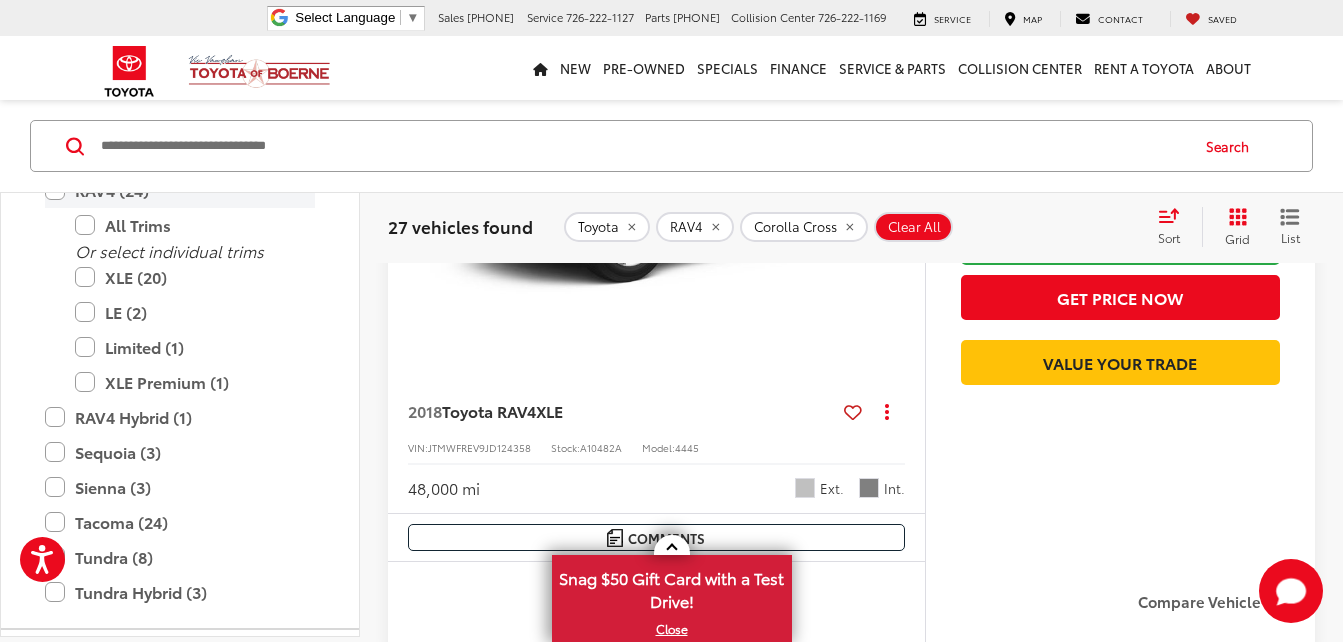 click on "RAV4 (24)" at bounding box center (180, 190) 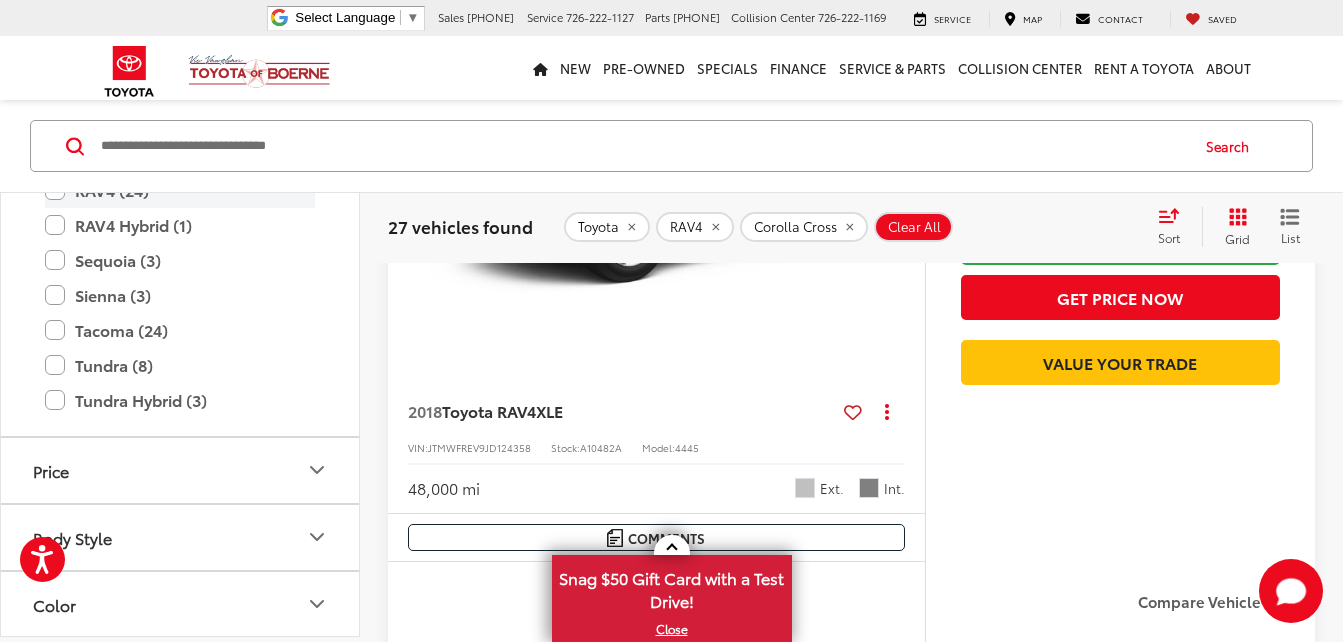 scroll, scrollTop: 573, scrollLeft: 0, axis: vertical 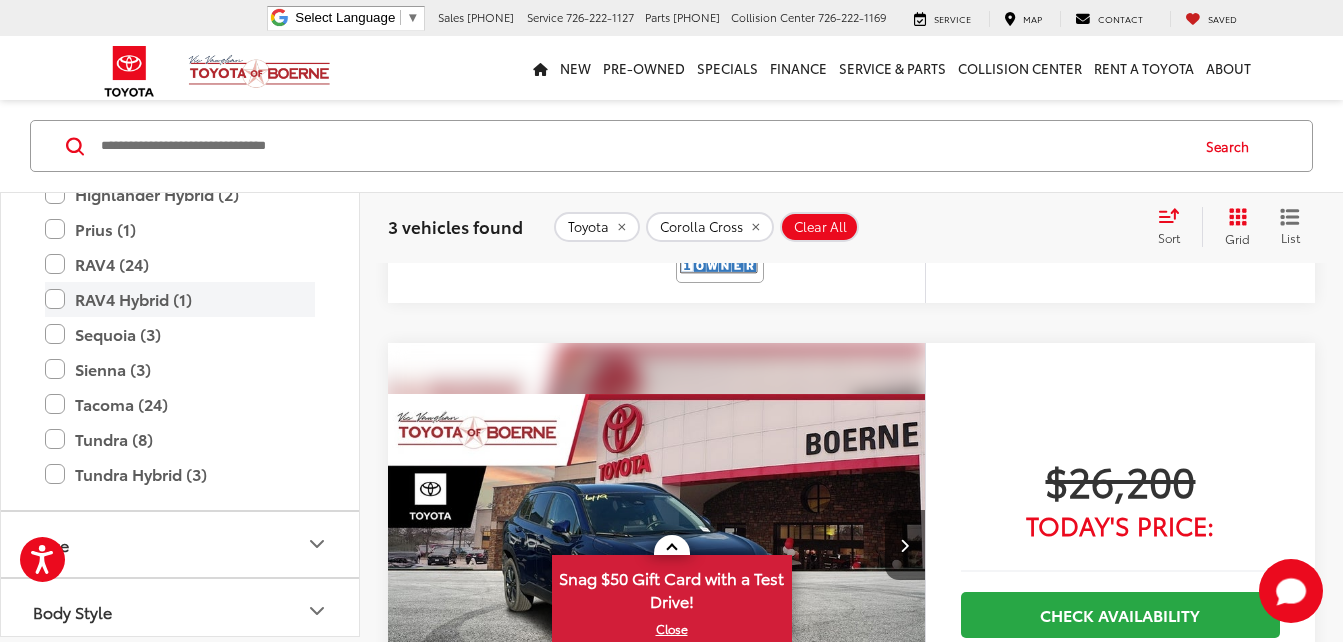 click on "RAV4 Hybrid (1)" at bounding box center (180, 299) 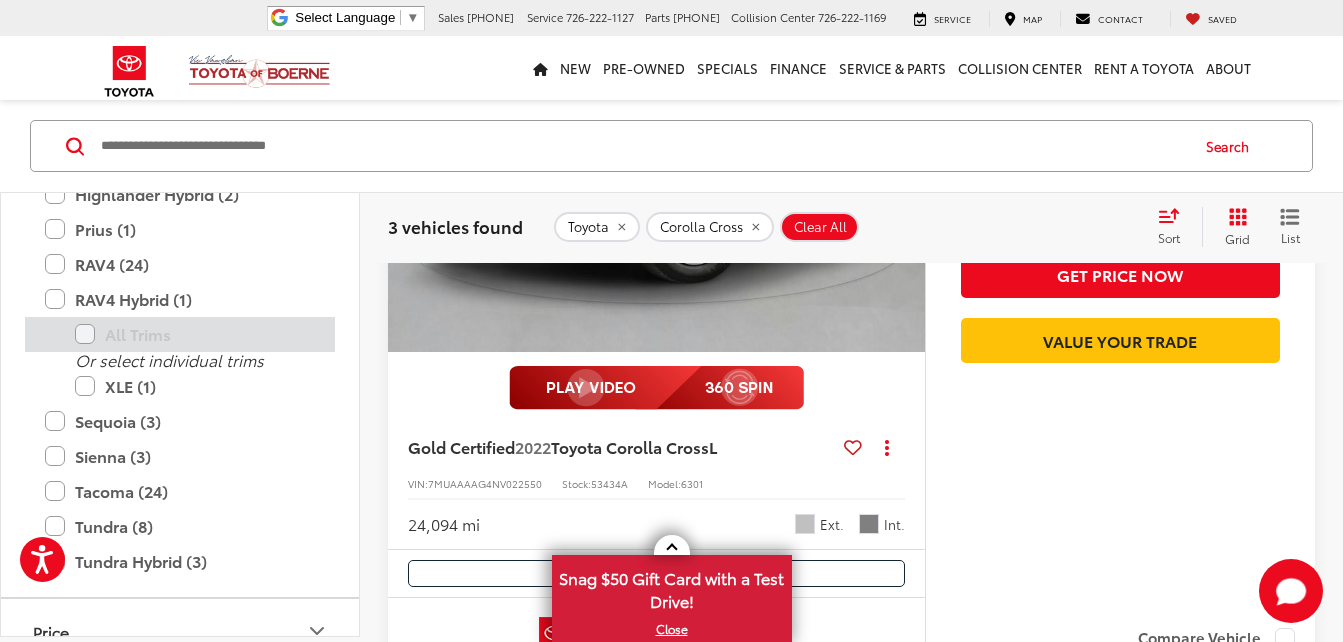 scroll, scrollTop: 97, scrollLeft: 0, axis: vertical 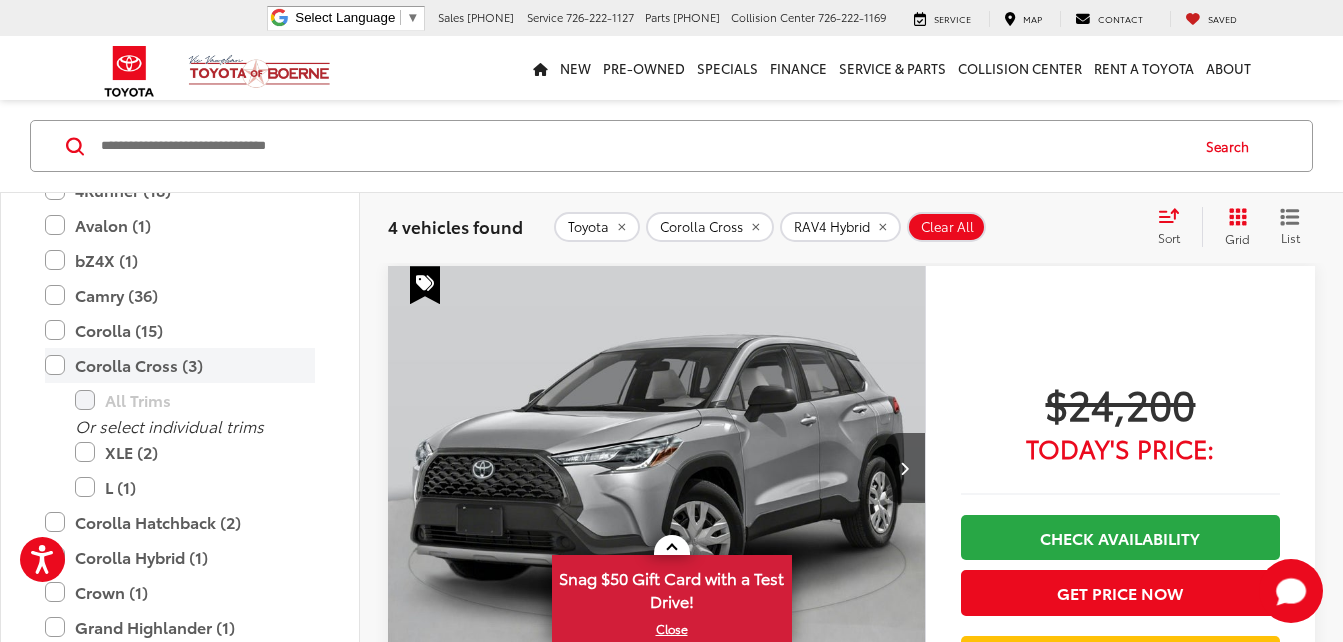 click on "Corolla Cross (3)" at bounding box center [180, 365] 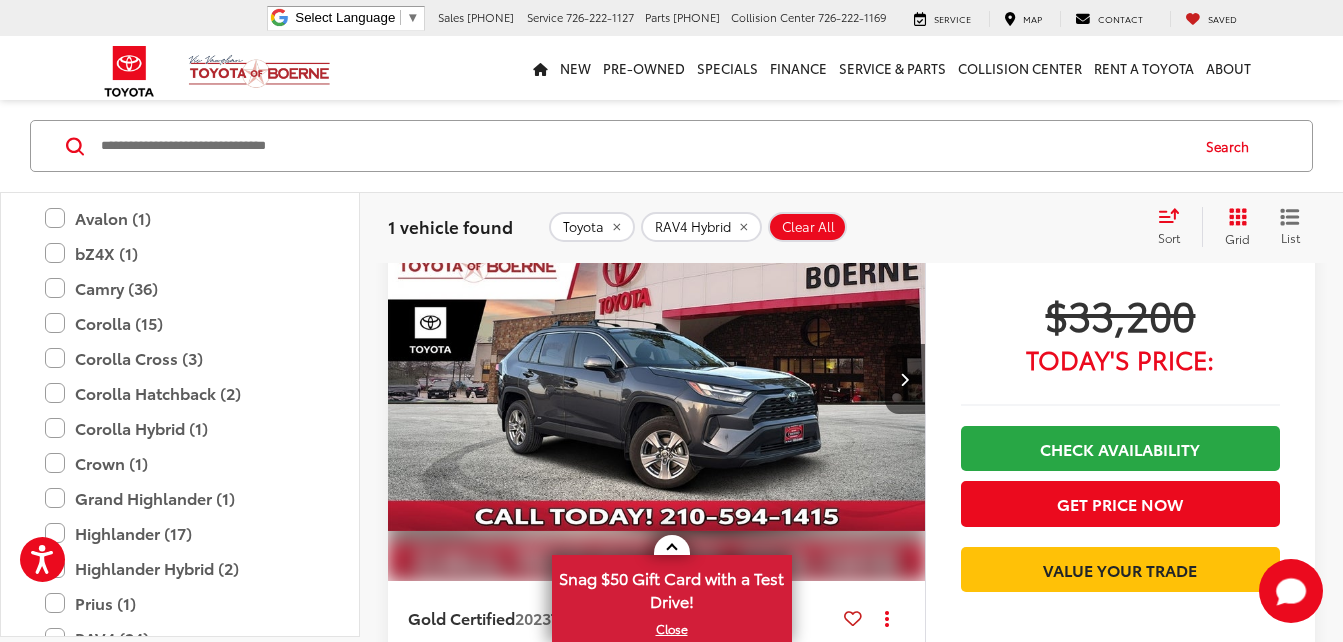 scroll, scrollTop: 202, scrollLeft: 0, axis: vertical 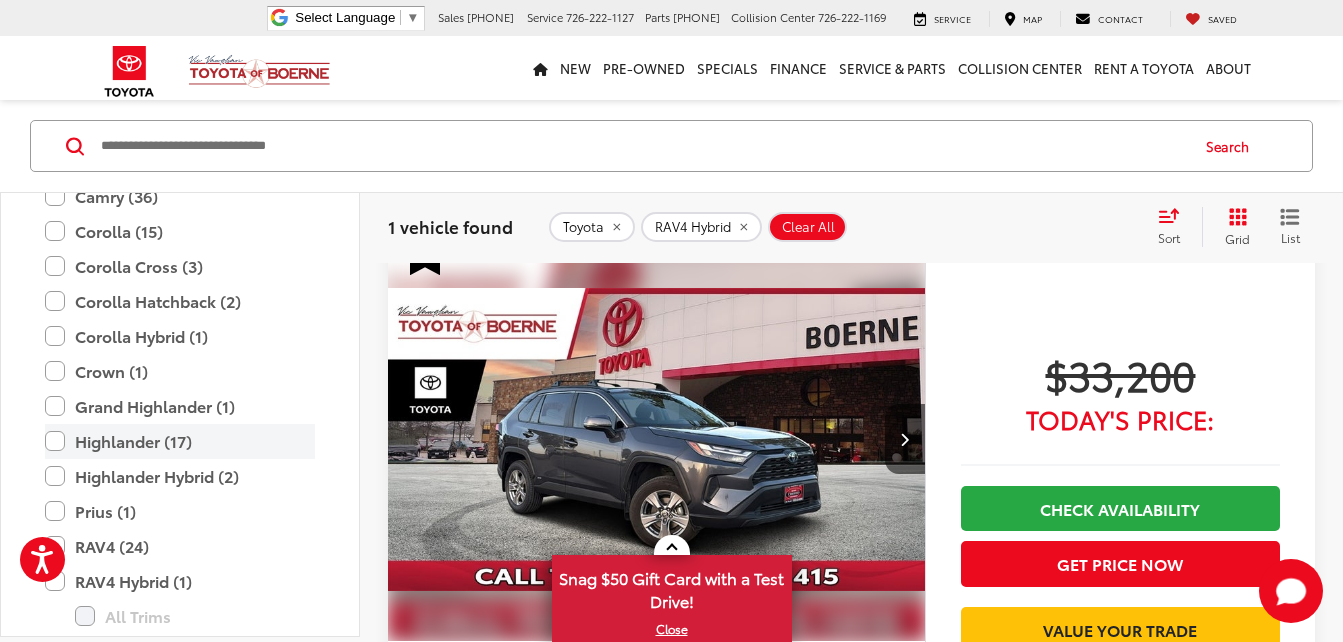 click on "Highlander (17)" at bounding box center (180, 441) 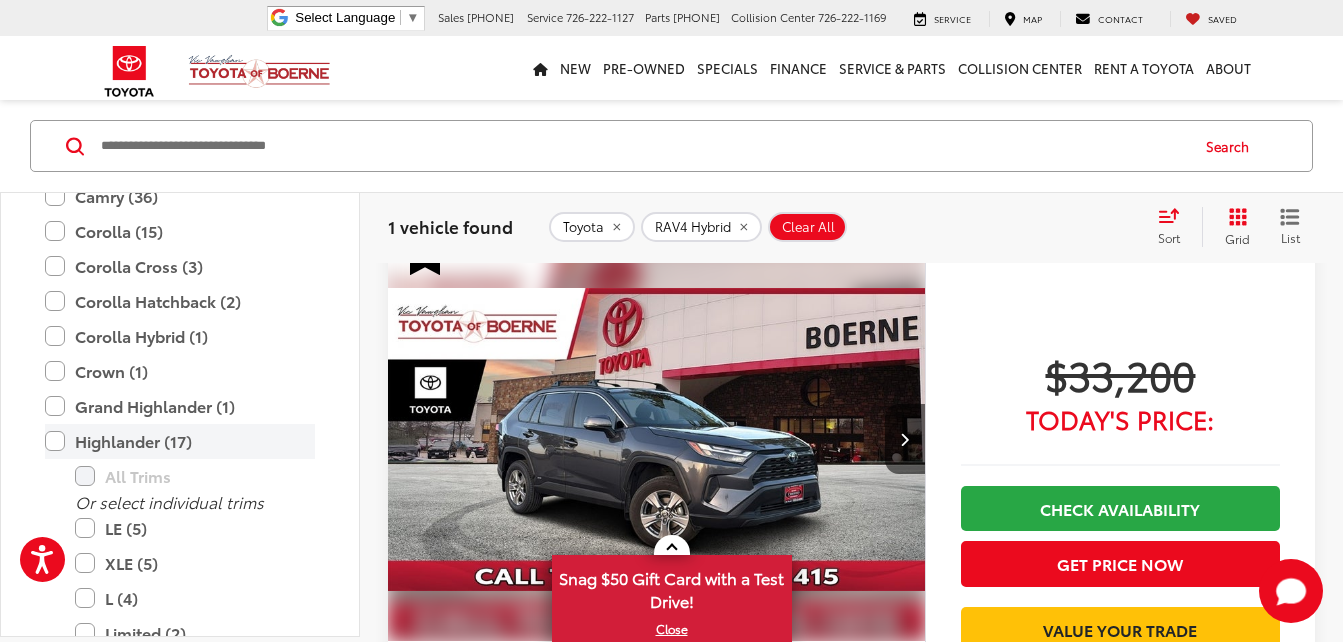 scroll, scrollTop: 97, scrollLeft: 0, axis: vertical 